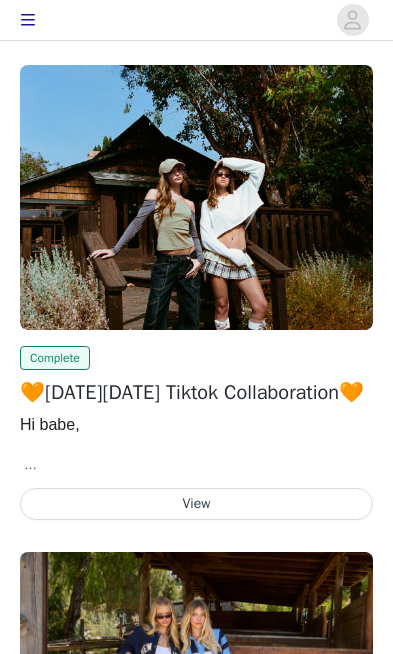 scroll, scrollTop: 0, scrollLeft: 0, axis: both 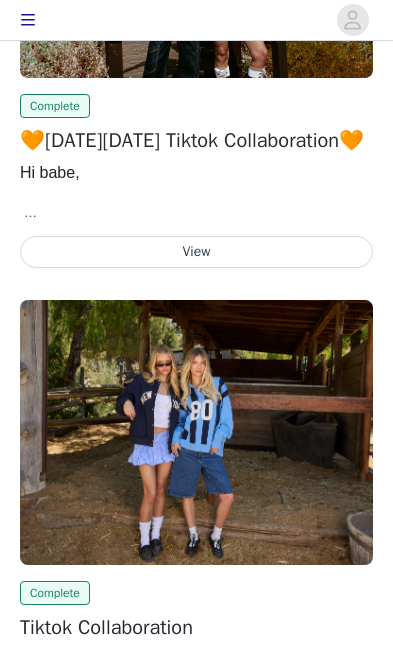 click on "View" at bounding box center [196, 252] 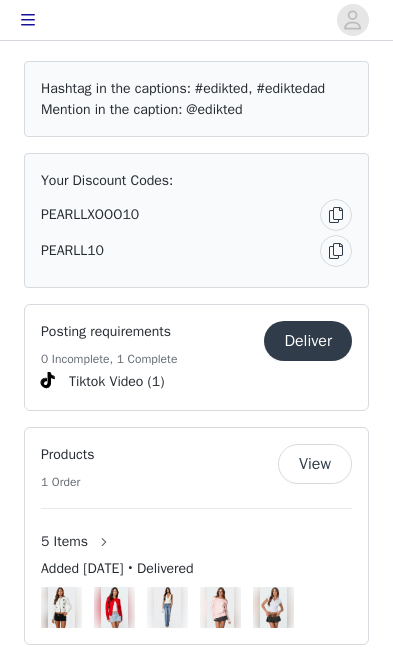scroll, scrollTop: 1274, scrollLeft: 0, axis: vertical 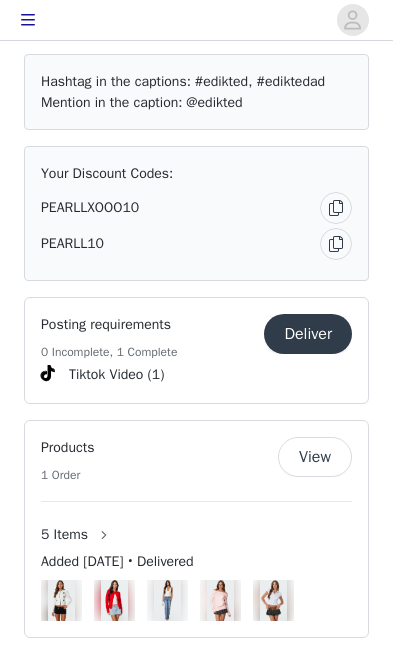click on "View" at bounding box center [315, 457] 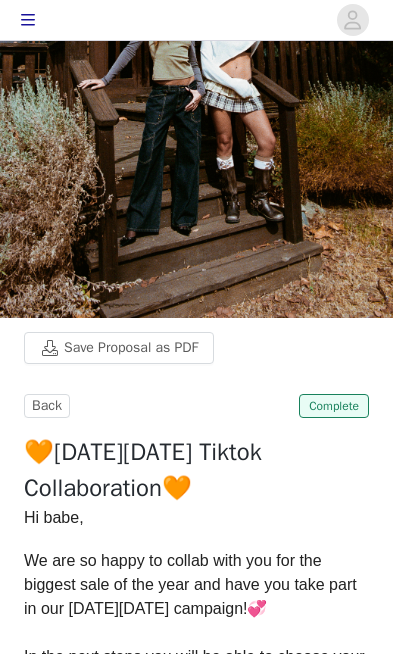 scroll, scrollTop: 496, scrollLeft: 0, axis: vertical 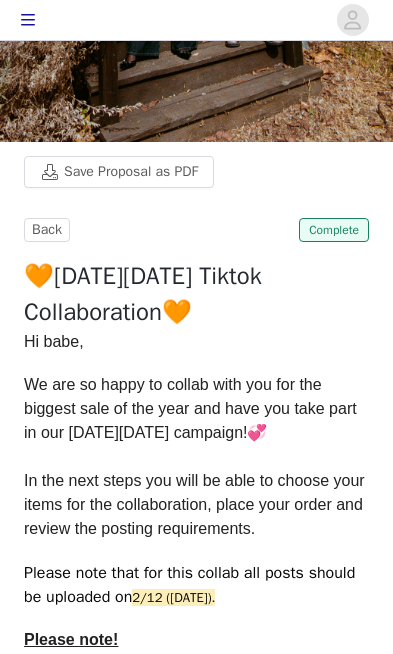 click on "Save Proposal as PDF   Back        Complete
🧡[DATE][DATE] Tiktok Collaboration🧡
Hi babe,
We are so happy to collab with you for the biggest sale of the year and have you take part in our [DATE][DATE] campaign !💞
In the next steps you will be able to choose your items for the collaboration, place your order and review the posting requirements.
Please note that for this collab all posts should be uploaded on  2/12 ([DATE]).
Please note!
When placing your order and selecting your items please make sure to select a  size  and  color  for each item.
We will also be sending you your personalized discount code later on once your order has been placed :)
Hashtag in the captions:    #edikted, #ediktedad    Mention in the caption:    @edikted           Your Discount Codes:        PEARLLXOOO10       PEARLL10               Posting requirements   0 Incomplete, 1 Complete         Deliver       Tiktok Video (1)   Products   1 Order" at bounding box center (196, 1137) 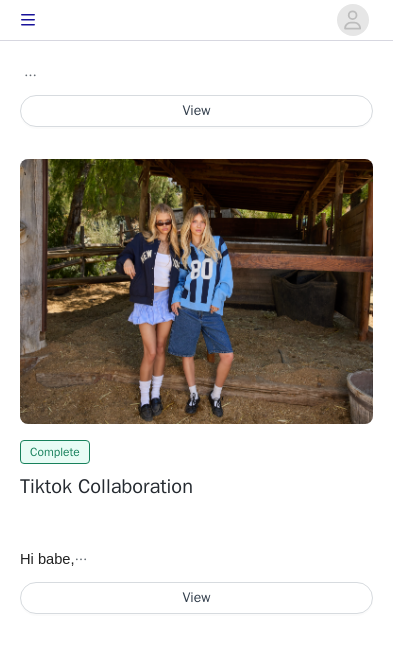 click on "View" at bounding box center (196, 598) 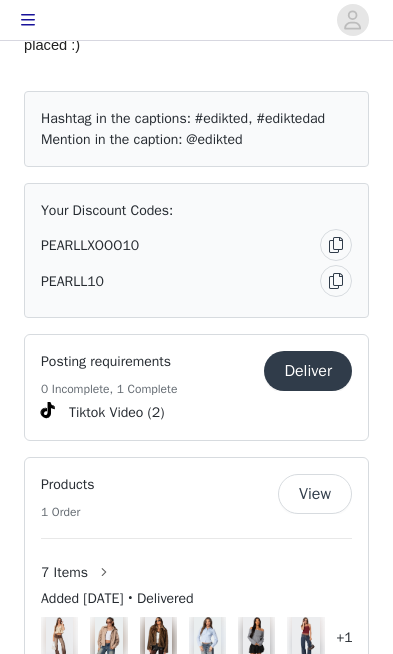 scroll, scrollTop: 809, scrollLeft: 0, axis: vertical 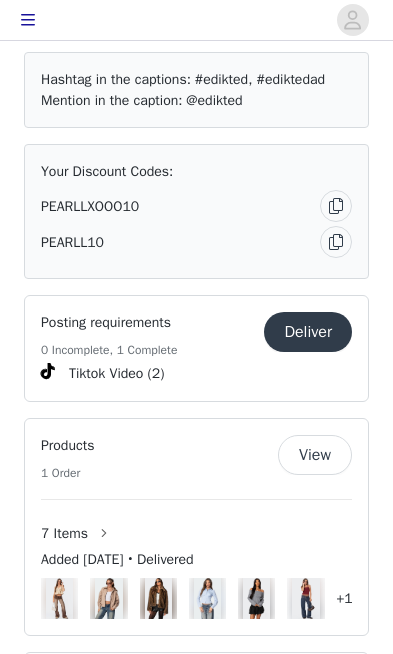 click on "View" at bounding box center [315, 455] 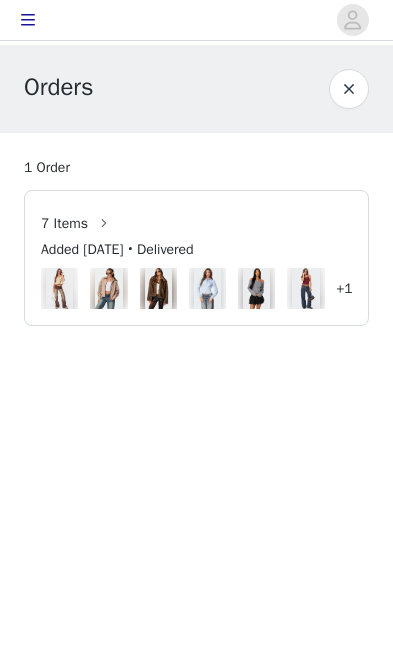 click at bounding box center [305, 288] 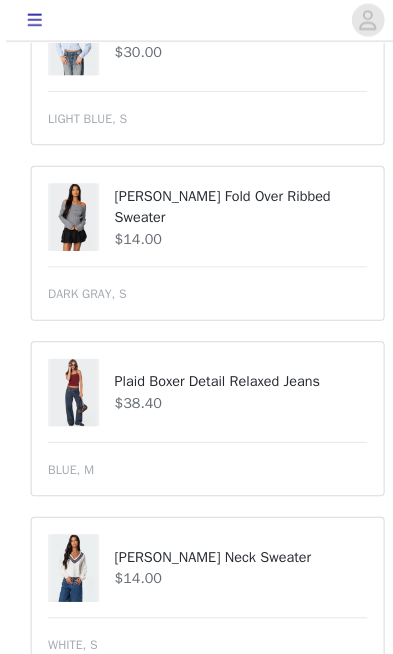 scroll, scrollTop: 0, scrollLeft: 0, axis: both 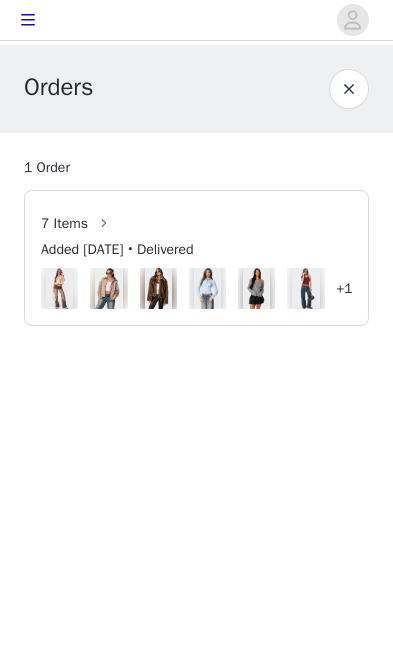 click at bounding box center [349, 89] 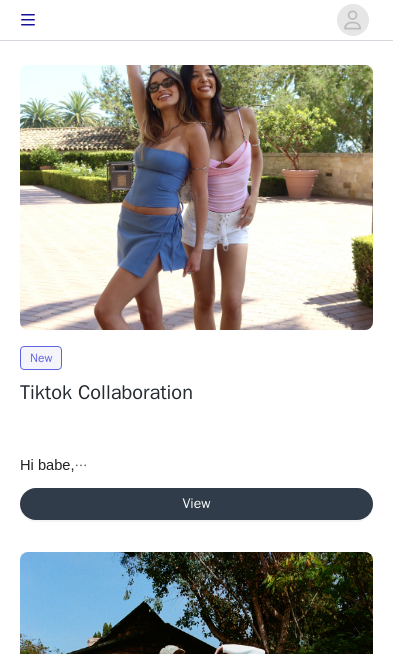 scroll, scrollTop: 0, scrollLeft: 0, axis: both 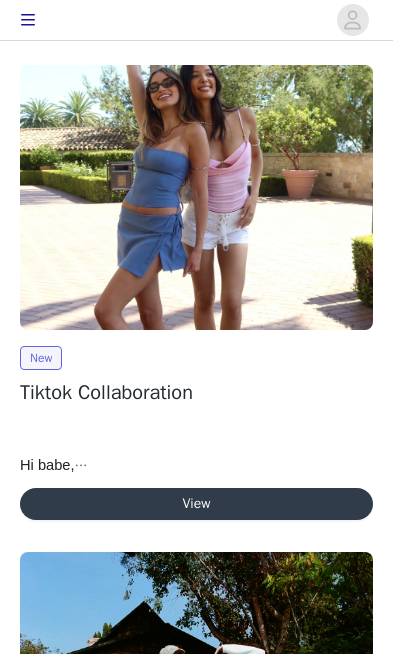 click on "View" at bounding box center (196, 504) 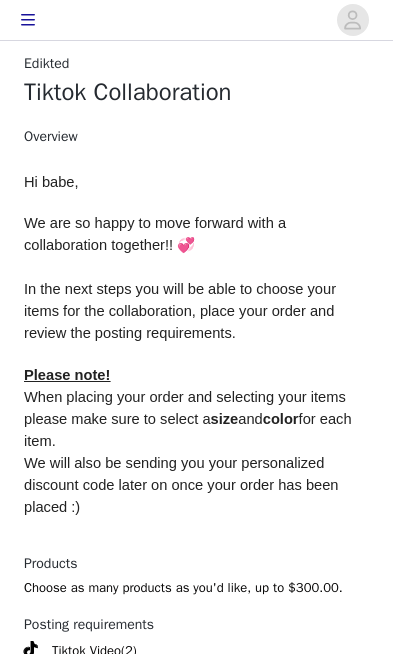 scroll, scrollTop: 331, scrollLeft: 0, axis: vertical 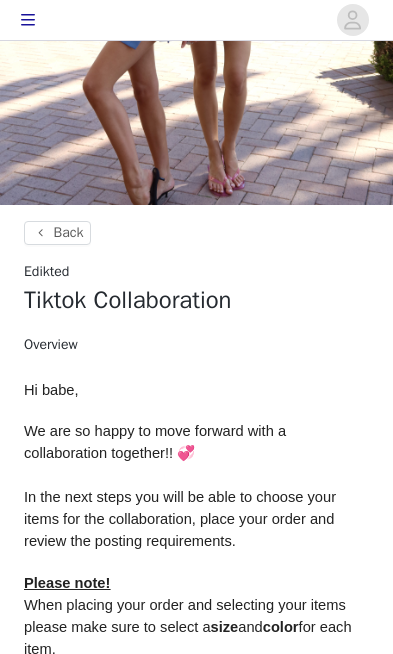 click on "Back" at bounding box center [57, 233] 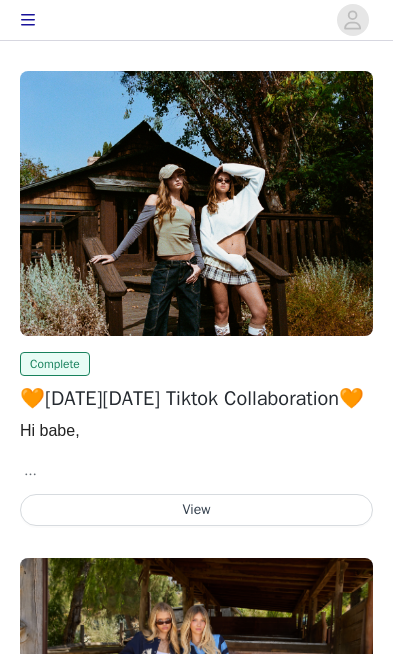 click on "View" at bounding box center [196, 510] 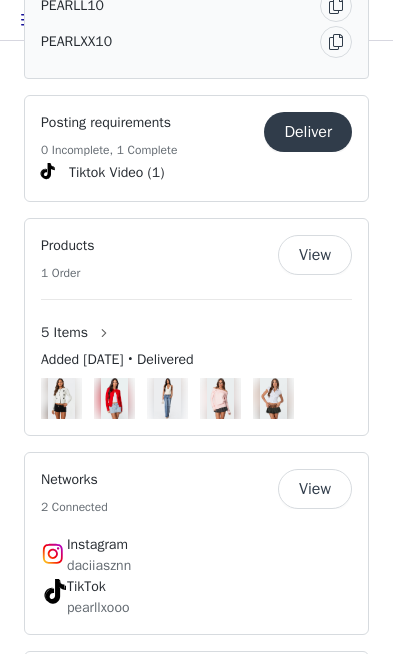 scroll, scrollTop: 1511, scrollLeft: 0, axis: vertical 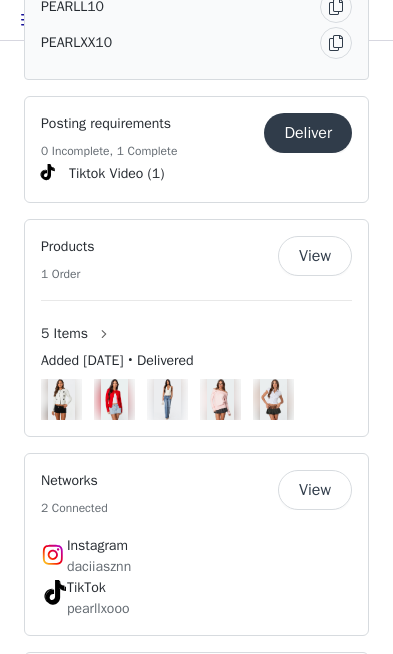 click on "View" at bounding box center (315, 256) 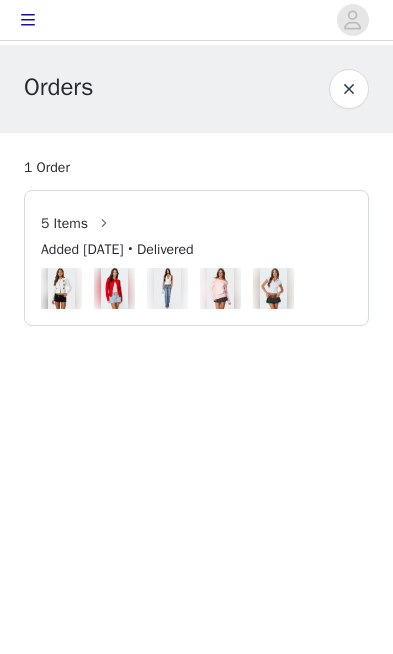 click at bounding box center [104, 223] 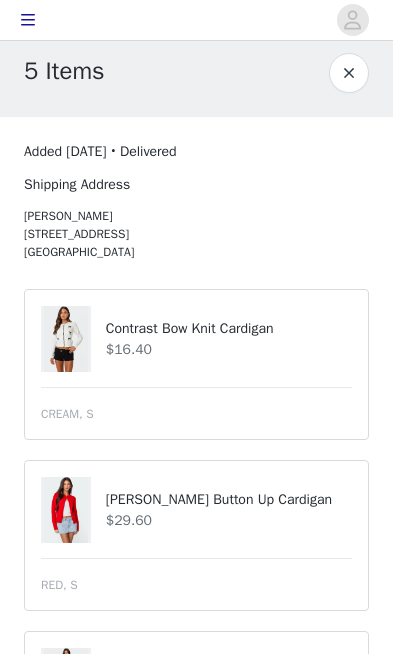 scroll, scrollTop: 0, scrollLeft: 0, axis: both 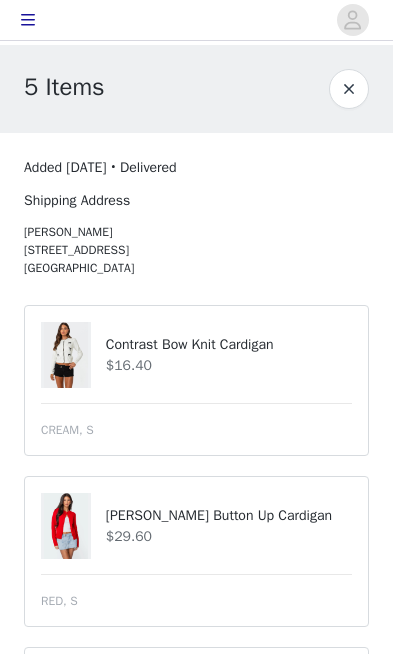 click at bounding box center [349, 89] 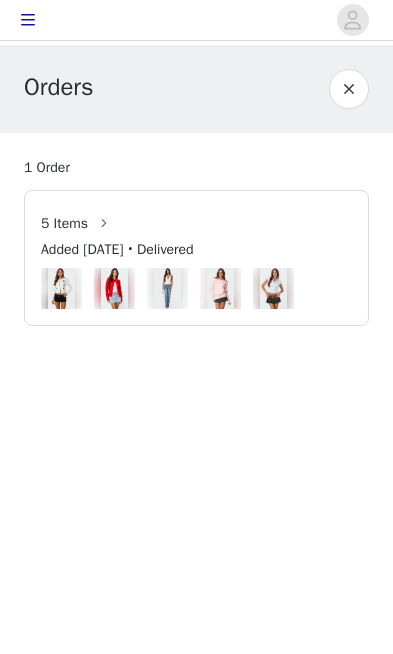 click at bounding box center (349, 89) 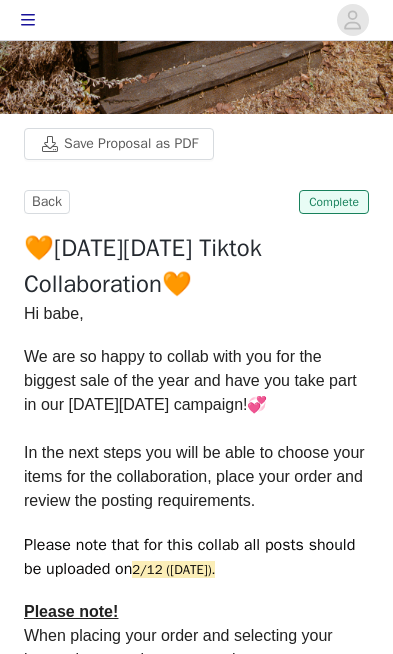 scroll, scrollTop: 421, scrollLeft: 0, axis: vertical 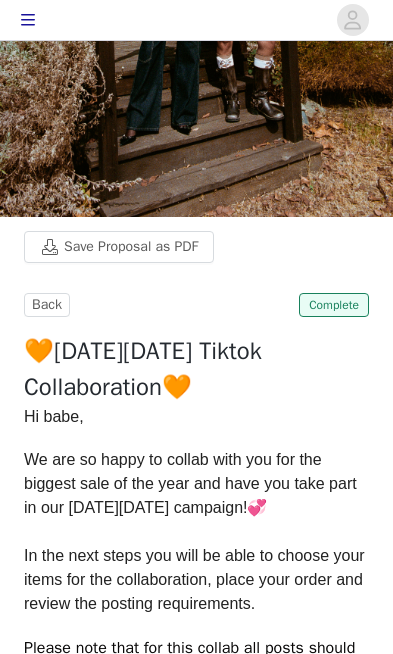 click on "Back" at bounding box center (47, 305) 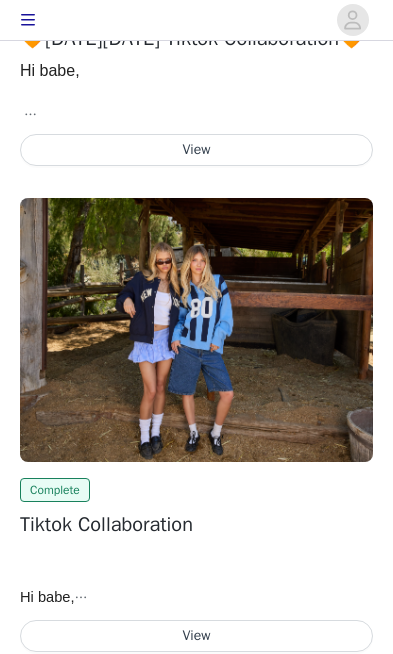 scroll, scrollTop: 840, scrollLeft: 0, axis: vertical 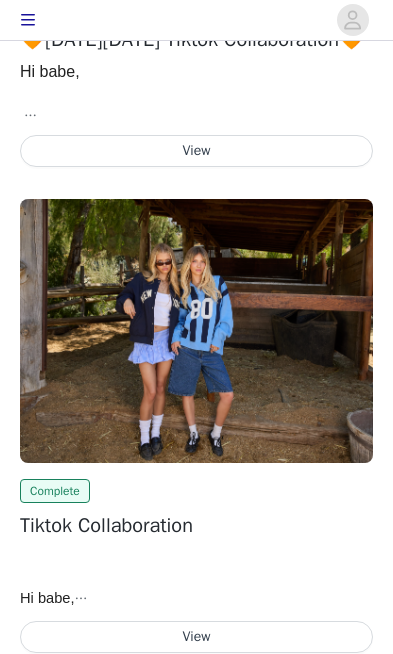click on "View" at bounding box center (196, 637) 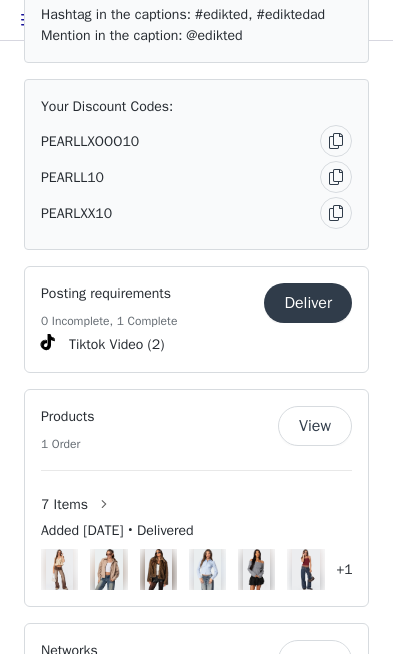 scroll, scrollTop: 1069, scrollLeft: 0, axis: vertical 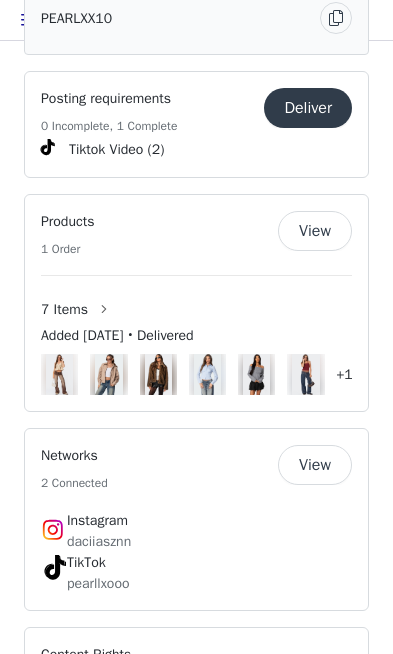 click on "View" at bounding box center [315, 231] 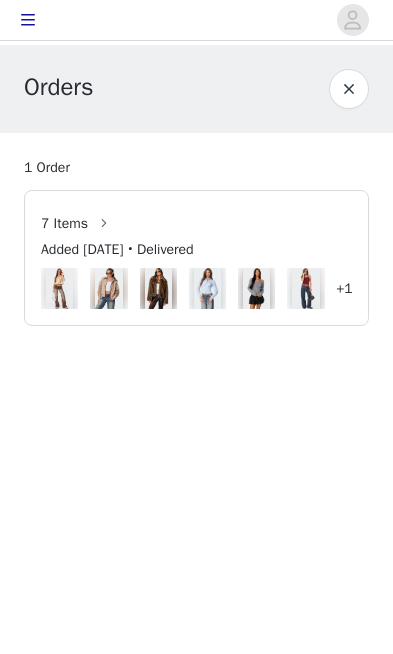 click on "+1" at bounding box center (344, 288) 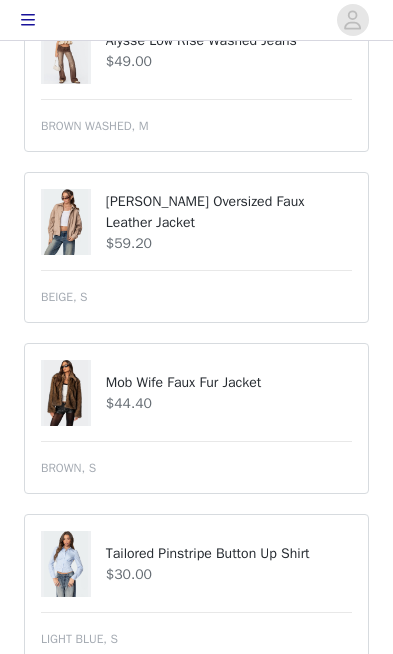 scroll, scrollTop: 268, scrollLeft: 0, axis: vertical 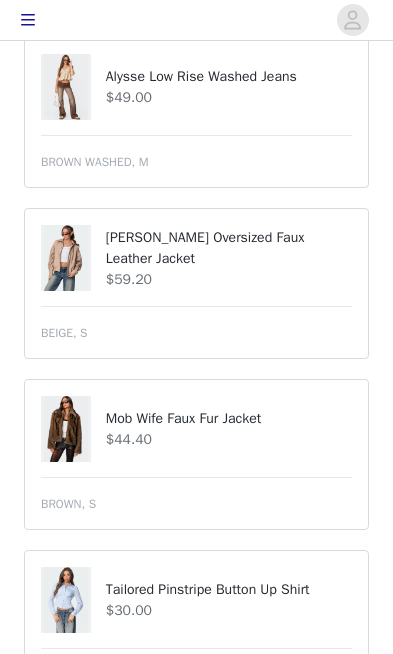 click at bounding box center [28, 20] 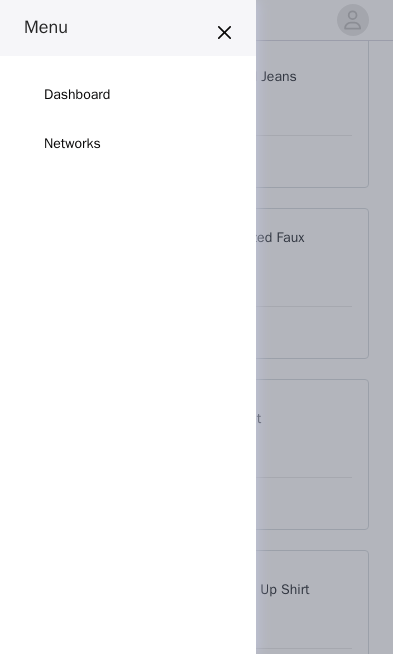 click on "Dashboard" at bounding box center [77, 94] 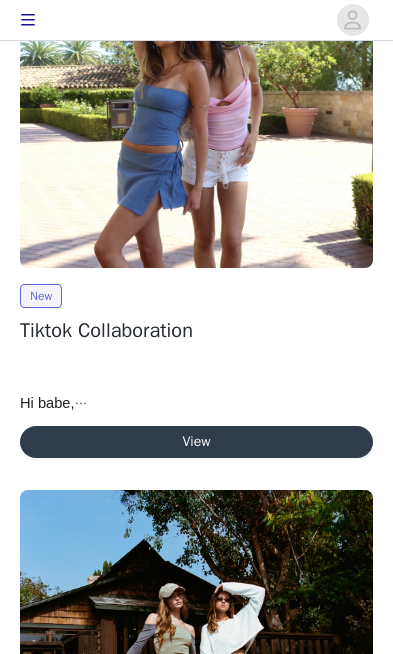 scroll, scrollTop: 50, scrollLeft: 0, axis: vertical 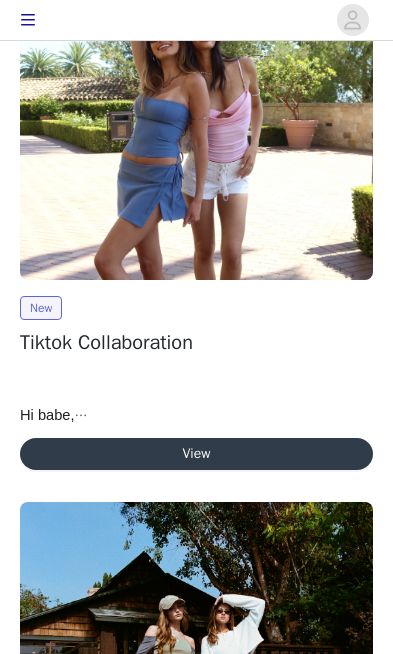 click on "View" at bounding box center (196, 454) 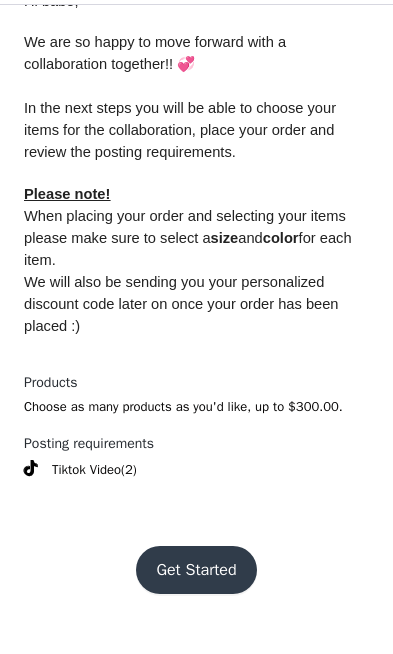 scroll, scrollTop: 685, scrollLeft: 0, axis: vertical 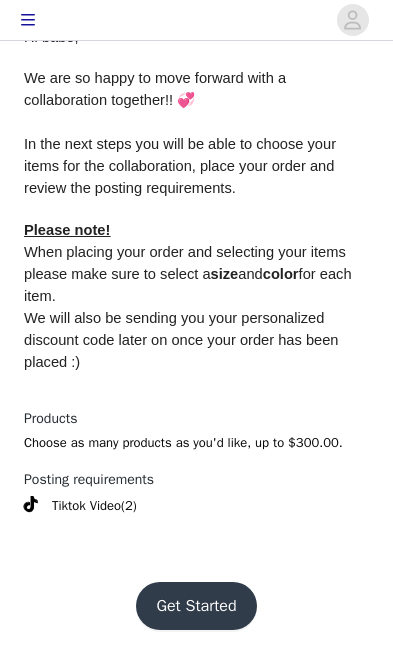 click on "Get Started" at bounding box center [196, 606] 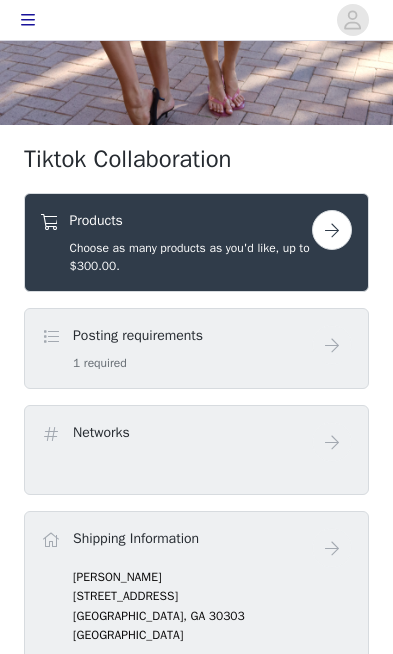 scroll, scrollTop: 413, scrollLeft: 0, axis: vertical 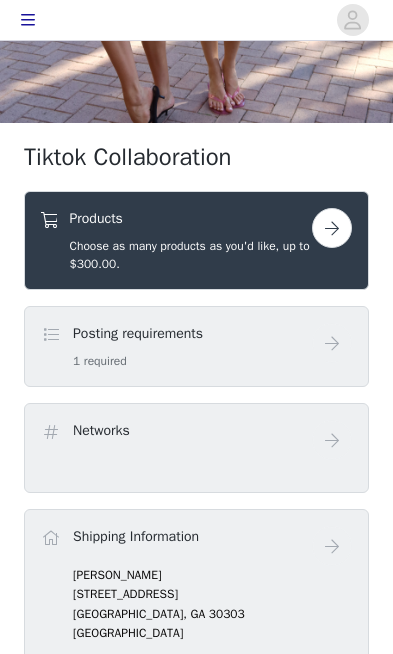 click at bounding box center (332, 228) 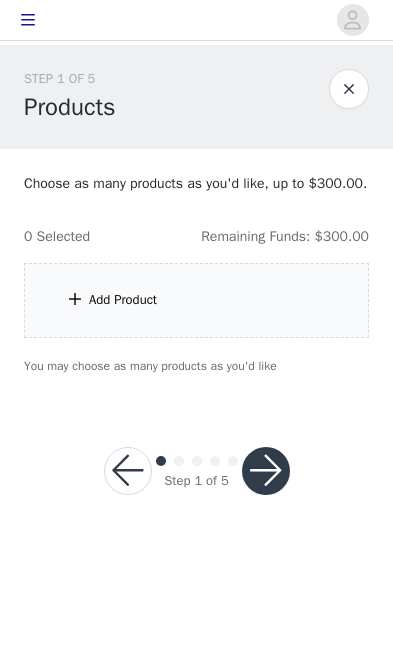 click on "Add Product" at bounding box center (196, 300) 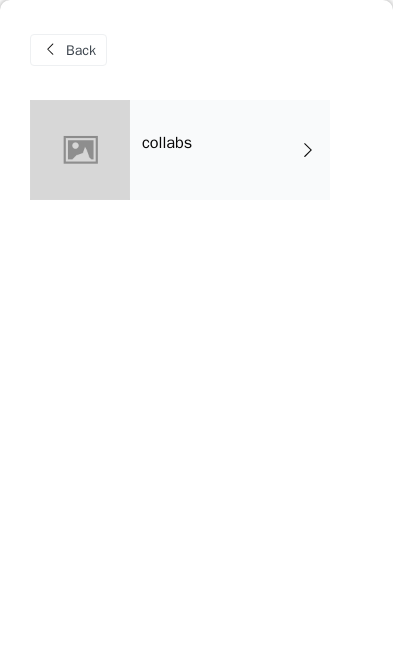 click on "collabs" at bounding box center [230, 150] 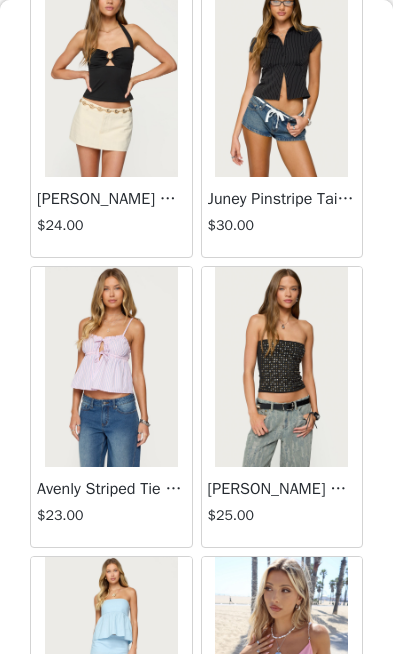 scroll, scrollTop: 1296, scrollLeft: 0, axis: vertical 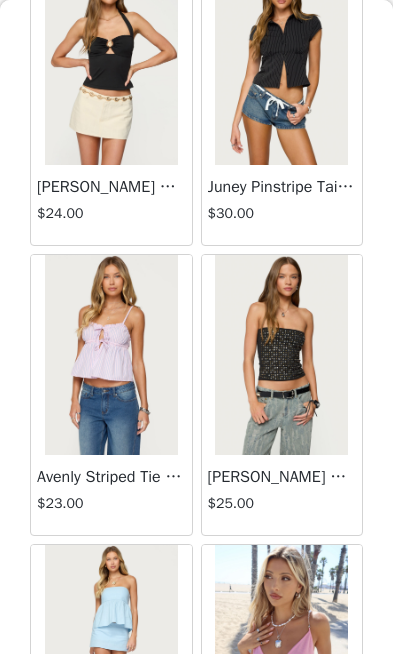 click at bounding box center (111, 65) 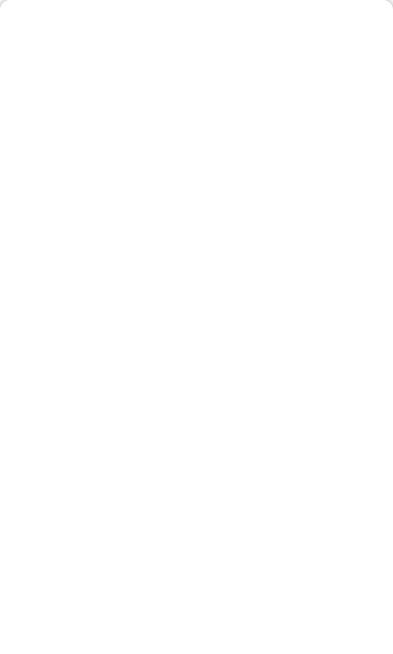 scroll, scrollTop: 0, scrollLeft: 0, axis: both 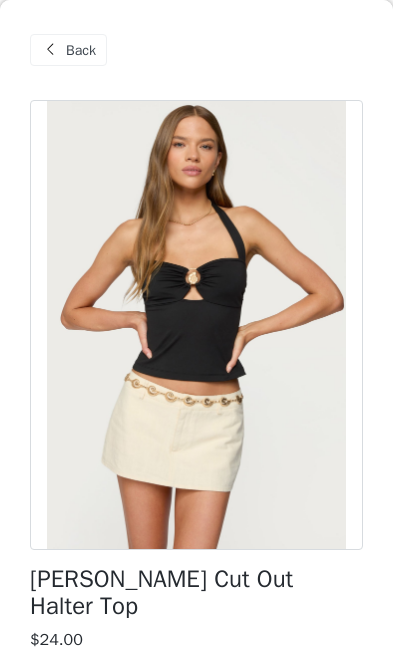 click on "Back" at bounding box center (81, 50) 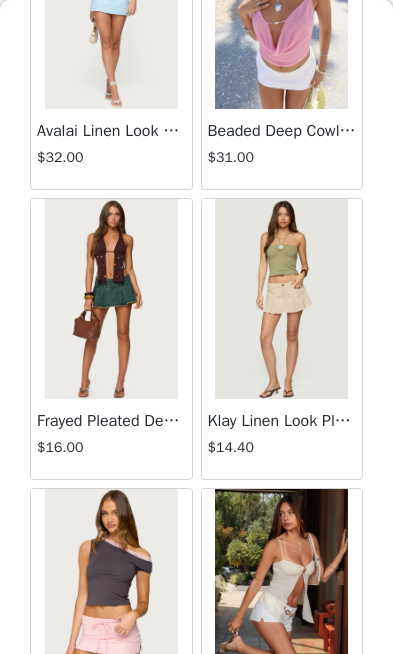 scroll, scrollTop: 1934, scrollLeft: 0, axis: vertical 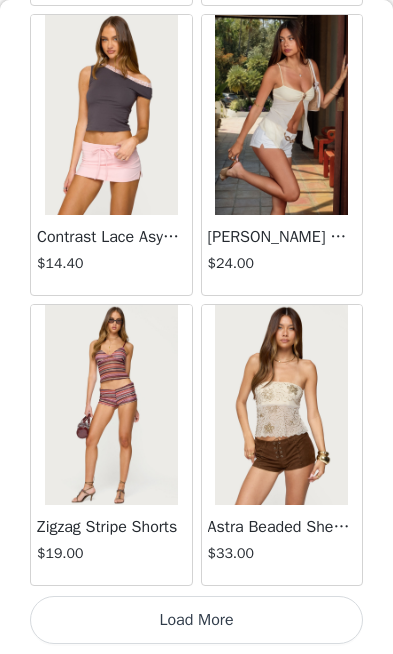 click on "Load More" at bounding box center (196, 620) 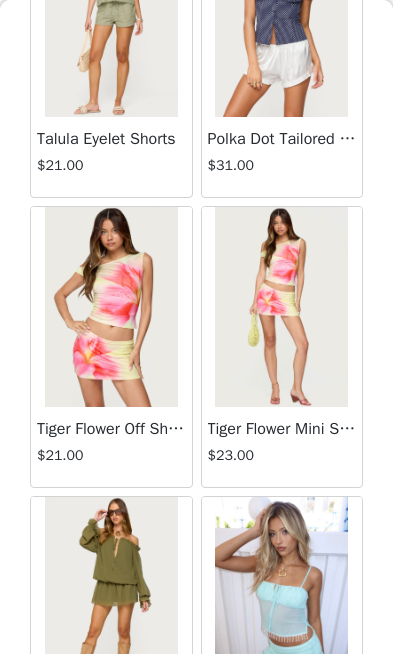 scroll, scrollTop: 4253, scrollLeft: 0, axis: vertical 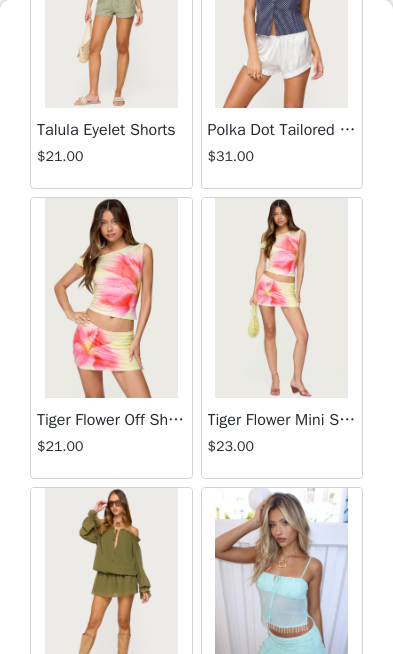 click on "$21.00" at bounding box center (111, 446) 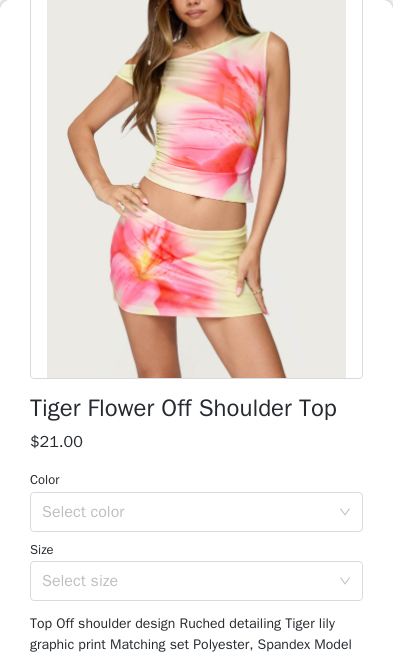 scroll, scrollTop: 286, scrollLeft: 0, axis: vertical 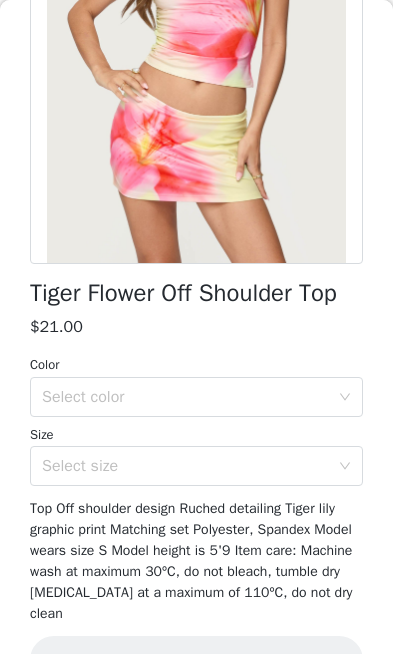 click on "Select color" at bounding box center [185, 397] 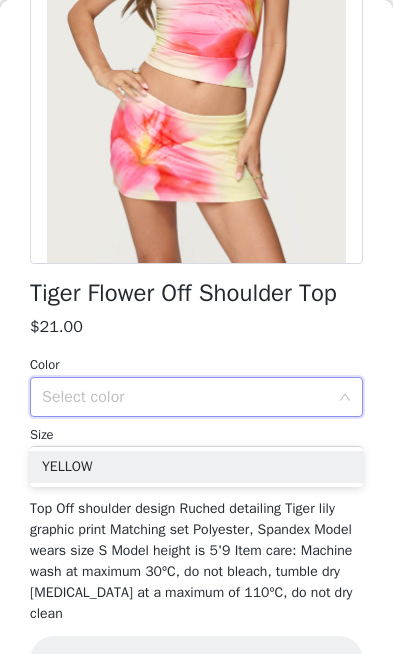 click on "YELLOW" at bounding box center [196, 467] 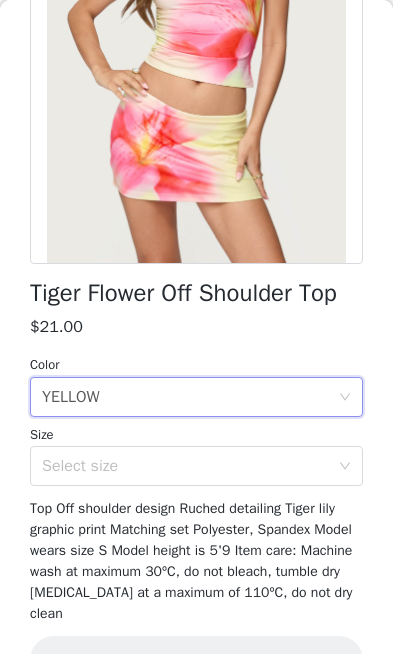 click on "Select size" at bounding box center (185, 466) 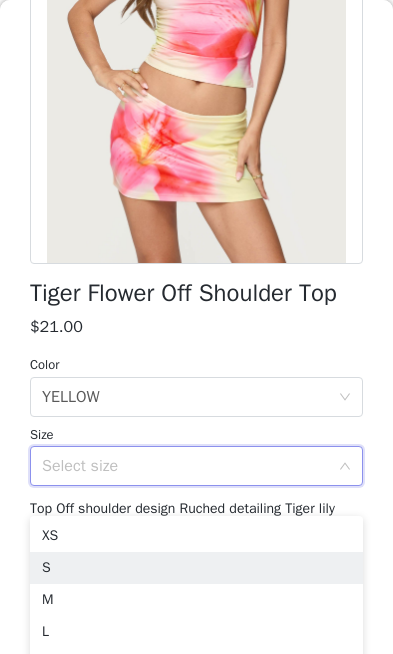 click on "S" at bounding box center [196, 568] 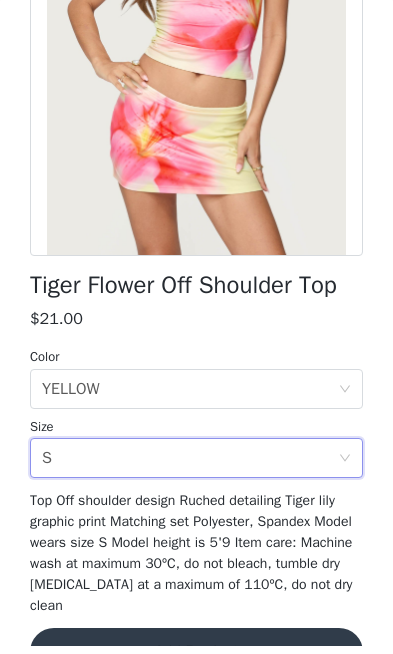 scroll, scrollTop: 0, scrollLeft: 0, axis: both 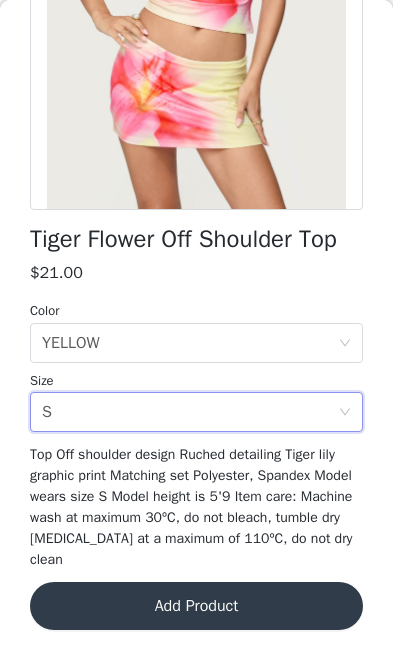click on "Add Product" at bounding box center (196, 606) 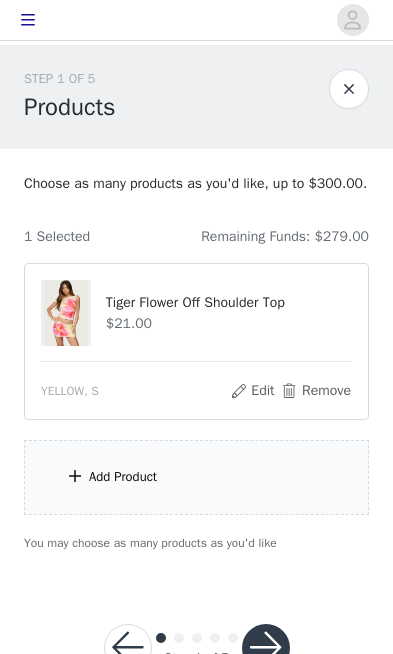click on "Add Product" at bounding box center [196, 477] 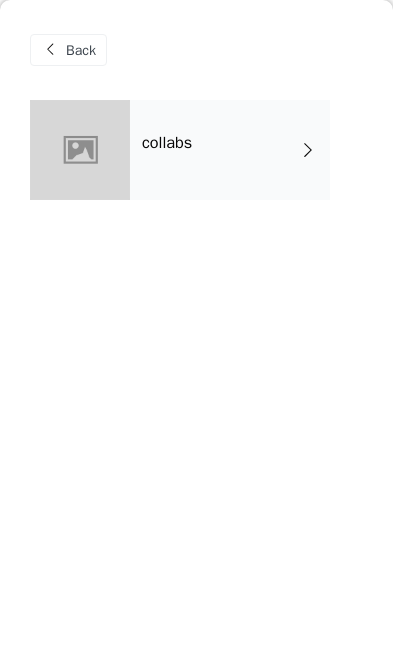 click at bounding box center (80, 150) 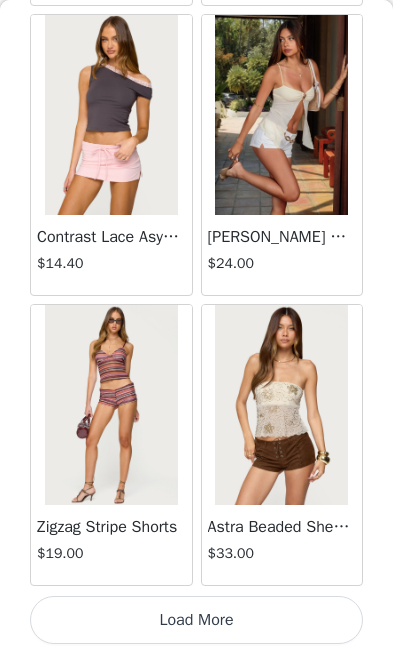 click on "Load More" at bounding box center [196, 620] 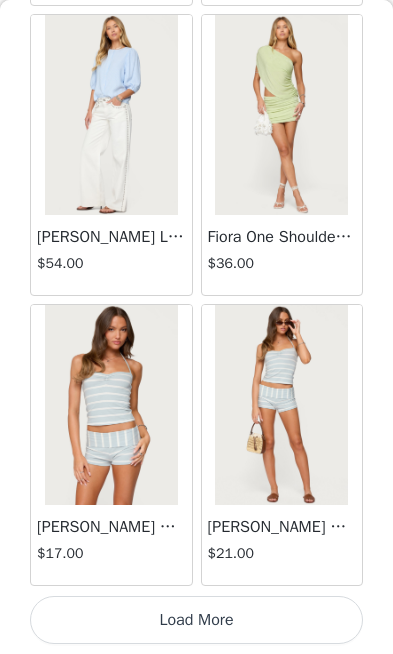 click on "Load More" at bounding box center [196, 620] 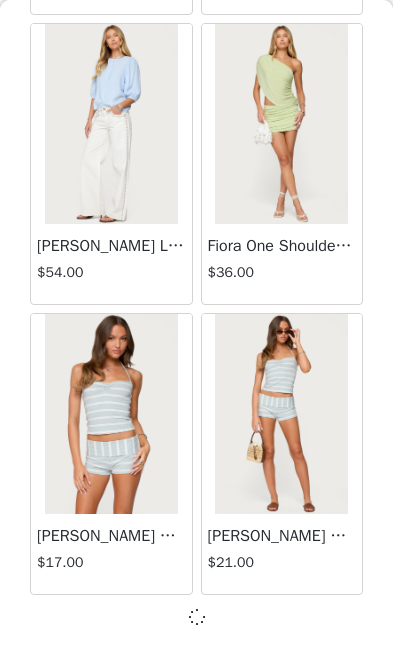 scroll, scrollTop: 5297, scrollLeft: 0, axis: vertical 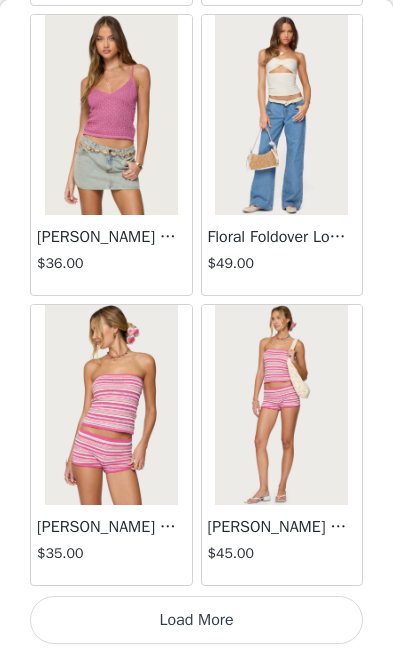 click on "Load More" at bounding box center (196, 620) 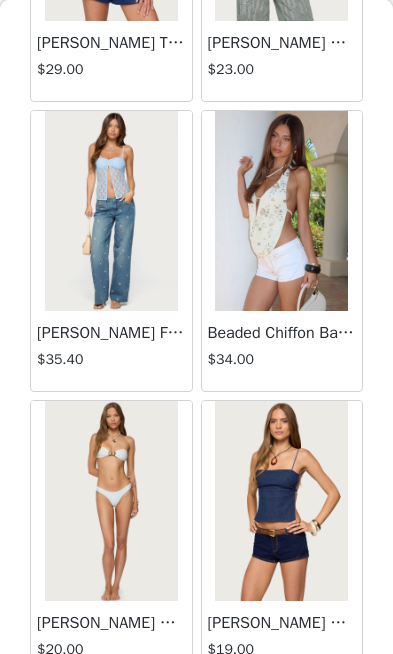 scroll, scrollTop: 9001, scrollLeft: 0, axis: vertical 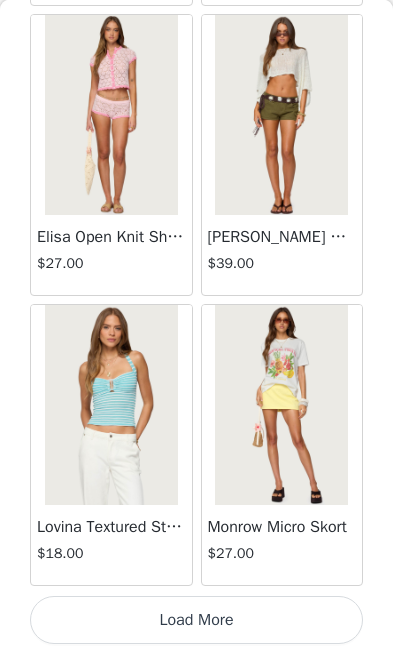 click on "Load More" at bounding box center [196, 620] 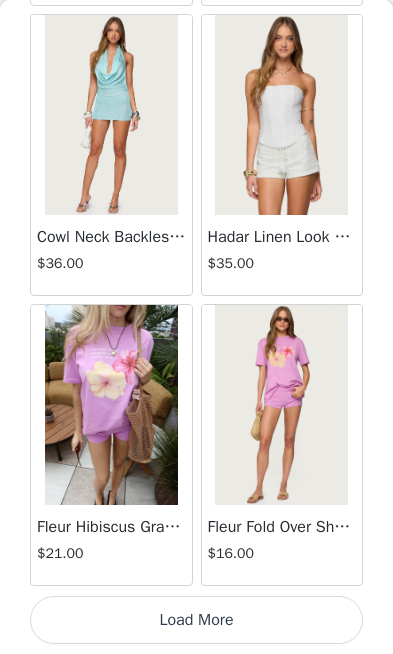 scroll, scrollTop: 14006, scrollLeft: 0, axis: vertical 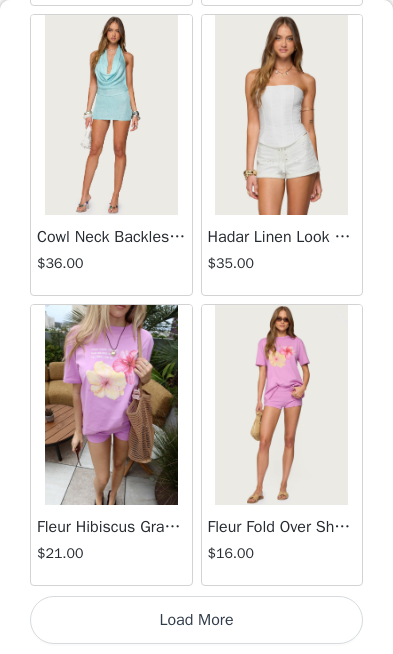 click on "Load More" at bounding box center (196, 620) 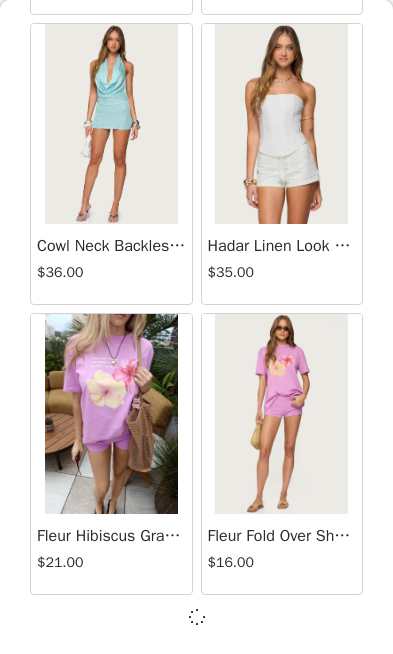 scroll, scrollTop: 13997, scrollLeft: 0, axis: vertical 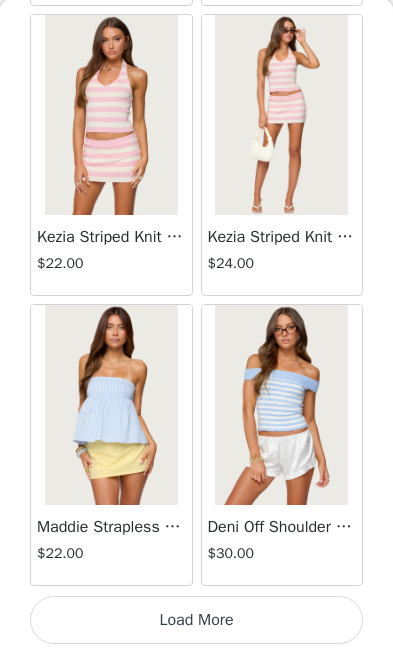 click on "Load More" at bounding box center (196, 620) 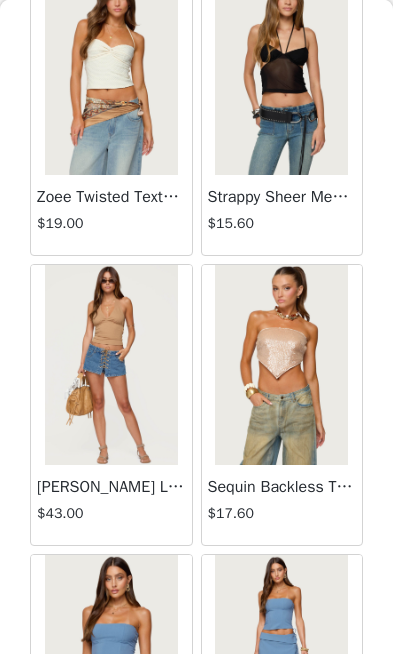 scroll, scrollTop: 18695, scrollLeft: 0, axis: vertical 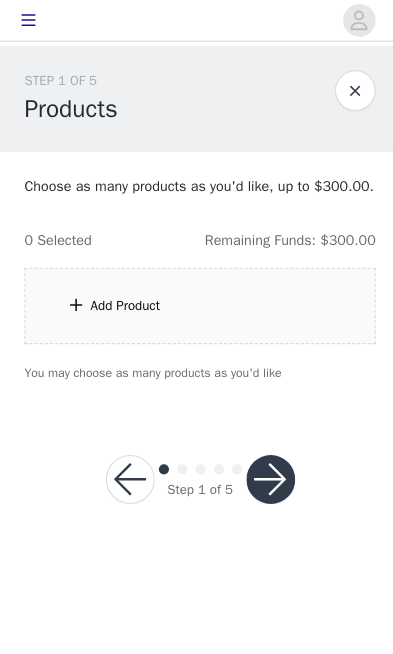 click on "Add Product" at bounding box center (196, 300) 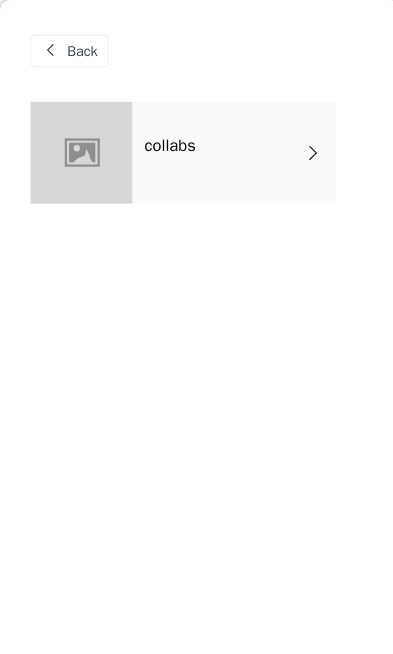 click on "collabs" at bounding box center (230, 150) 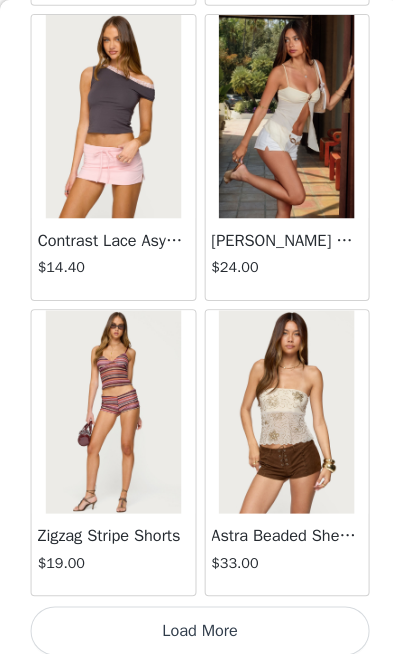 click on "Load More" at bounding box center [196, 620] 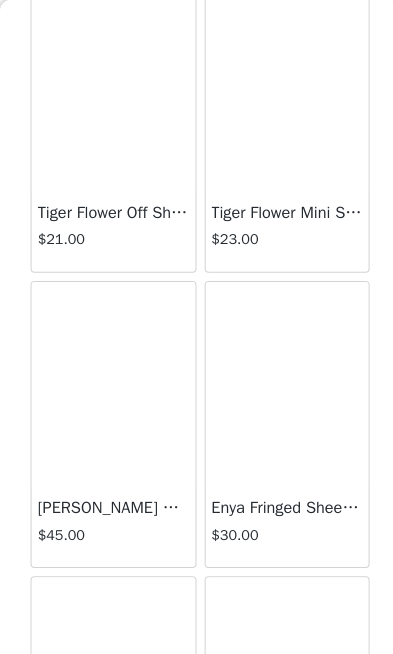 scroll, scrollTop: 4446, scrollLeft: 0, axis: vertical 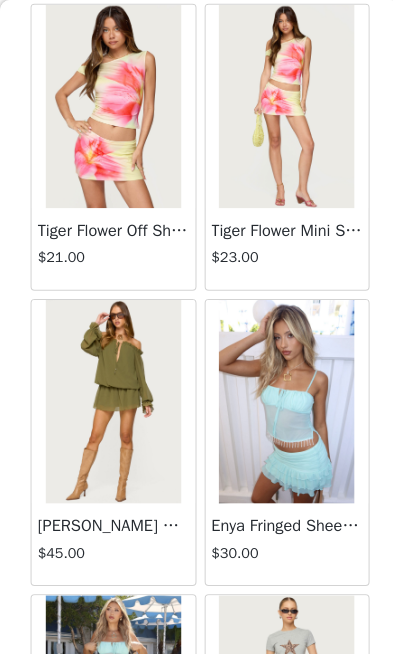 click on "$21.00" at bounding box center [111, 253] 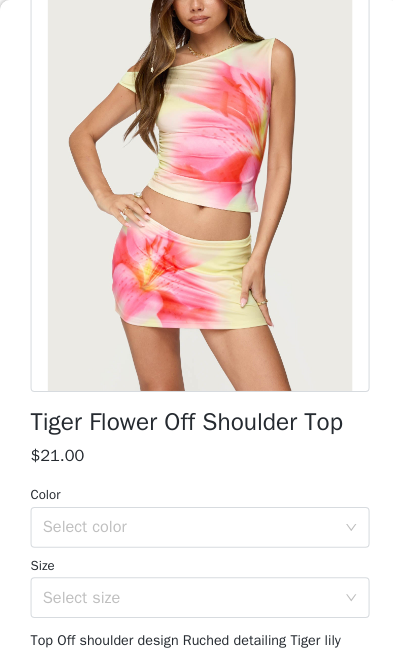 scroll, scrollTop: 170, scrollLeft: 0, axis: vertical 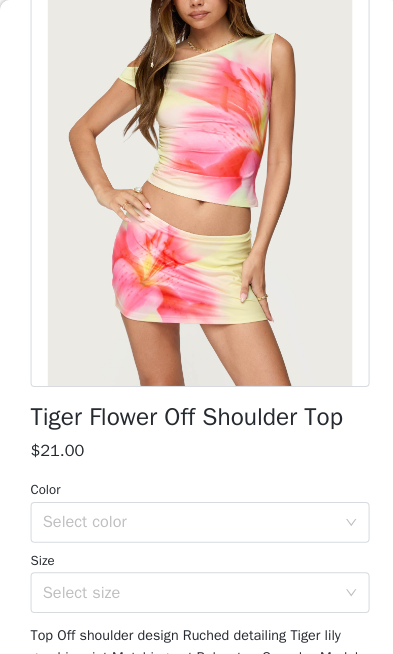 click on "Select color" at bounding box center (185, 513) 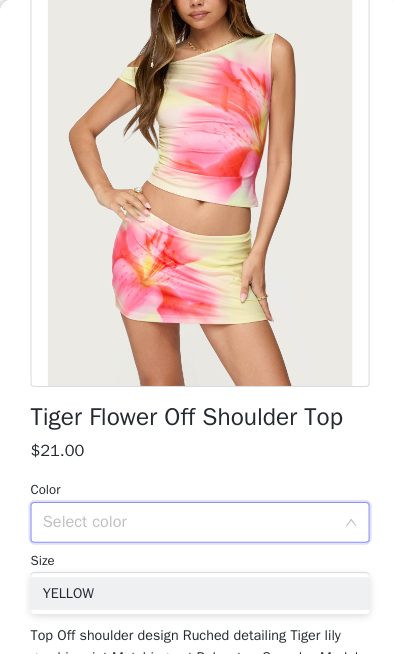 click on "YELLOW" at bounding box center [196, 583] 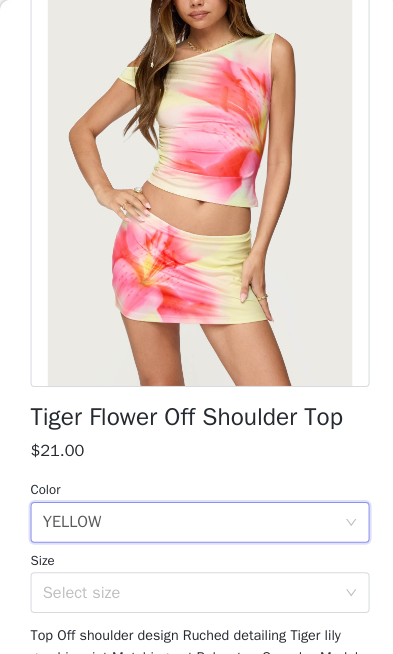 click on "Select size" at bounding box center [185, 582] 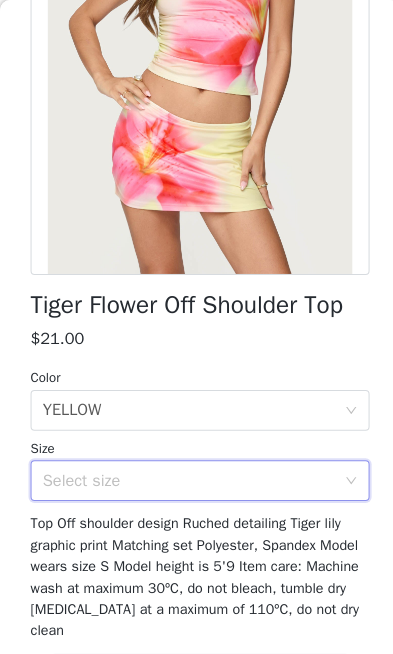 scroll, scrollTop: 273, scrollLeft: 0, axis: vertical 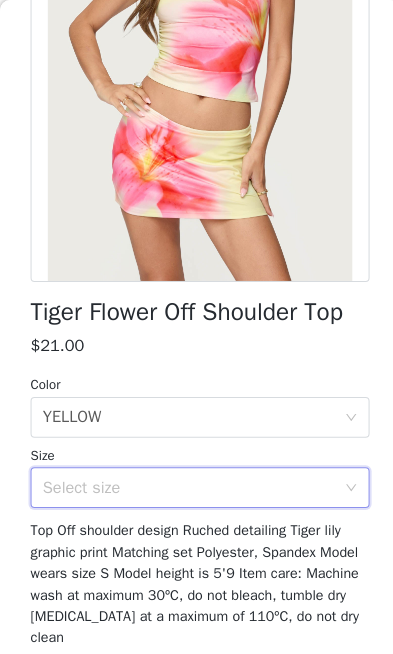click on "Select size" at bounding box center (185, 479) 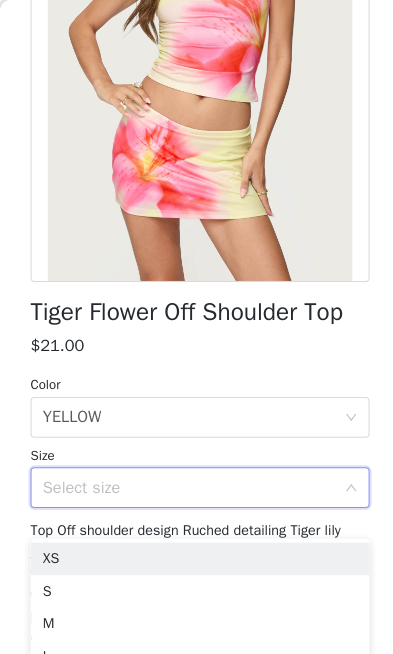 click on "S" at bounding box center (196, 581) 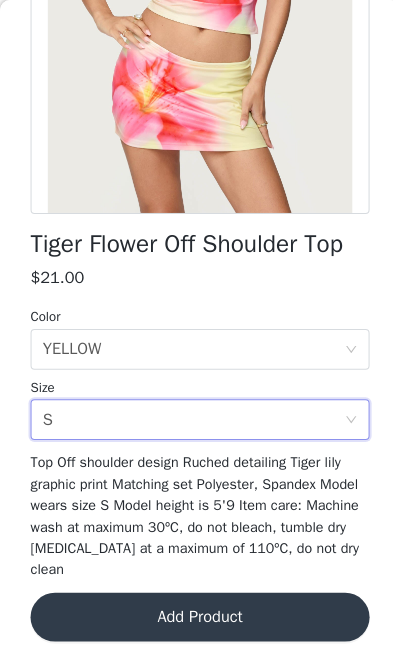 scroll, scrollTop: 366, scrollLeft: 0, axis: vertical 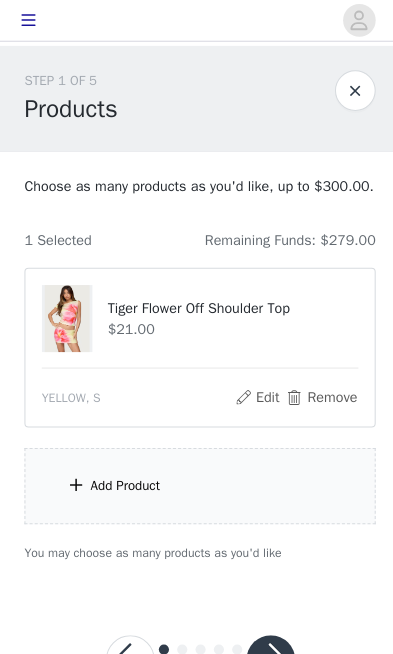 click on "Add Product" at bounding box center [196, 477] 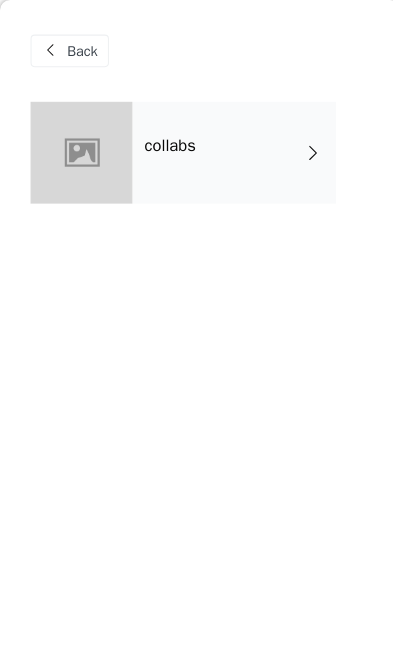 click on "collabs" at bounding box center (230, 150) 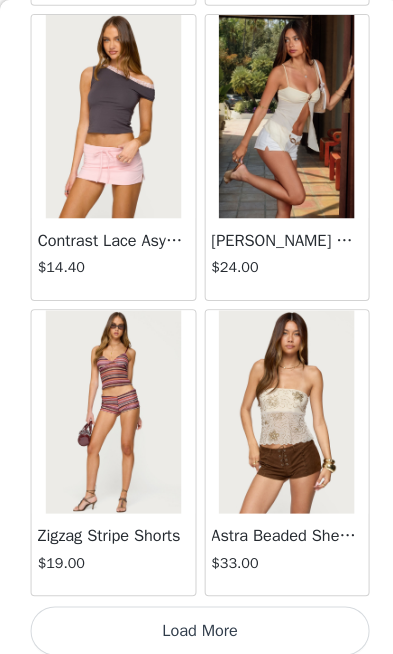 click on "Load More" at bounding box center [196, 620] 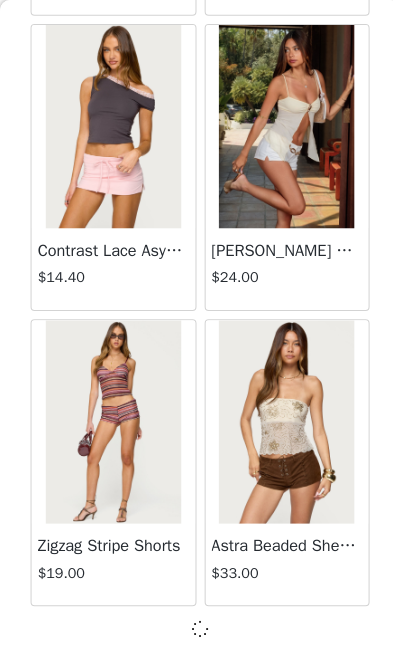 scroll, scrollTop: 2397, scrollLeft: 0, axis: vertical 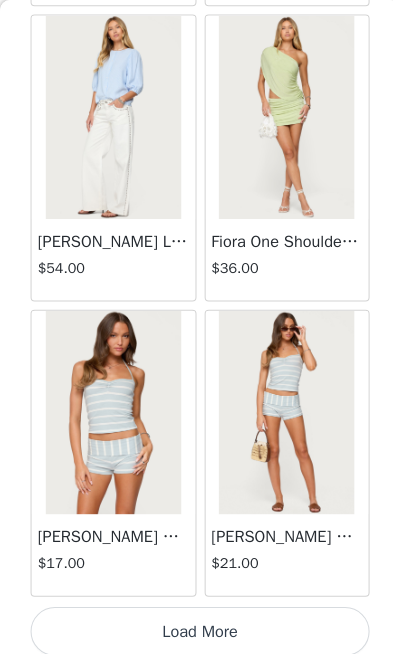 click on "Load More" at bounding box center [196, 620] 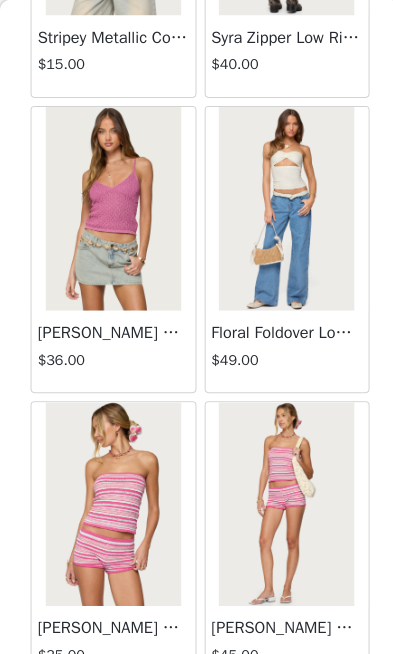 scroll, scrollTop: 8121, scrollLeft: 0, axis: vertical 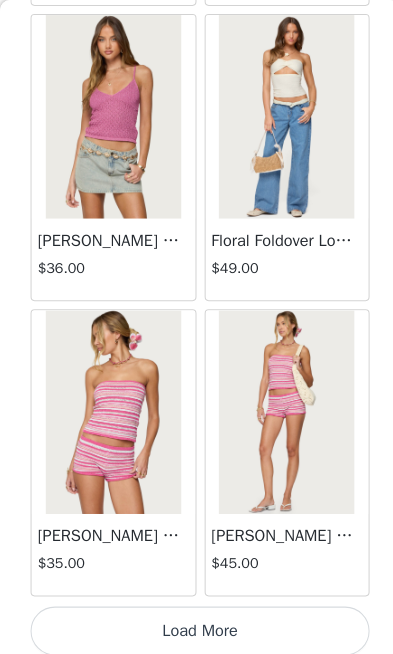 click on "Load More" at bounding box center (196, 620) 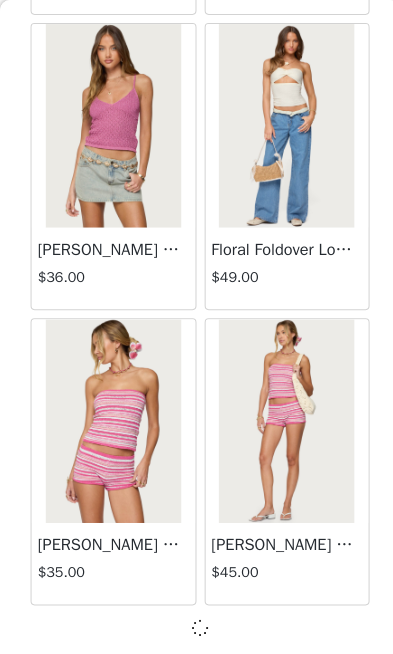 scroll, scrollTop: 86, scrollLeft: 0, axis: vertical 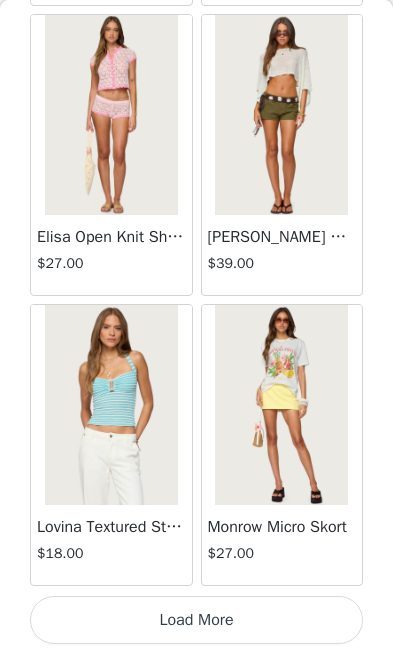 click on "Load More" at bounding box center (196, 620) 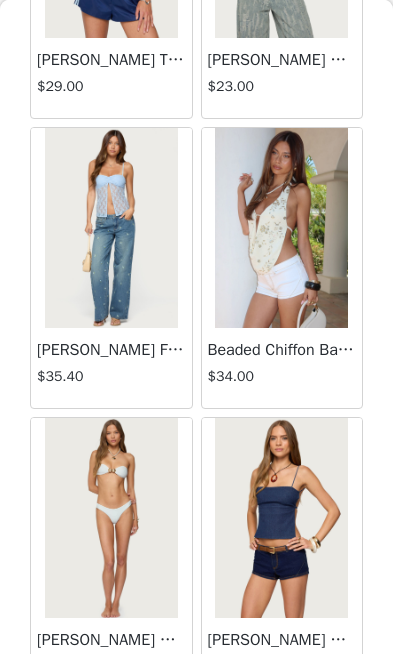scroll, scrollTop: 8961, scrollLeft: 0, axis: vertical 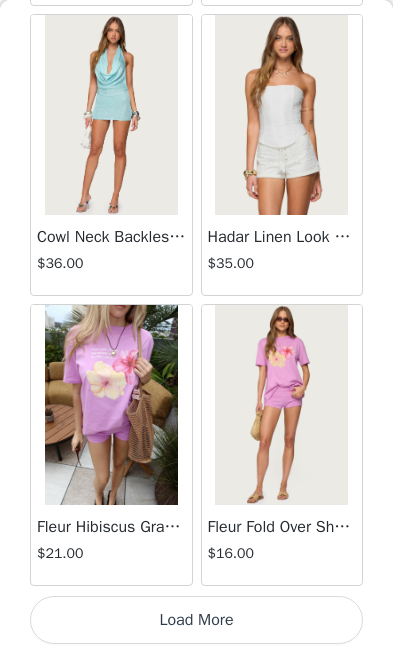 click on "Load More" at bounding box center [196, 620] 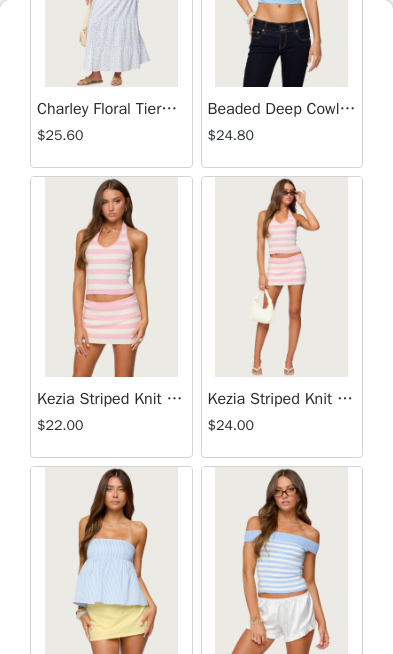scroll, scrollTop: 16886, scrollLeft: 0, axis: vertical 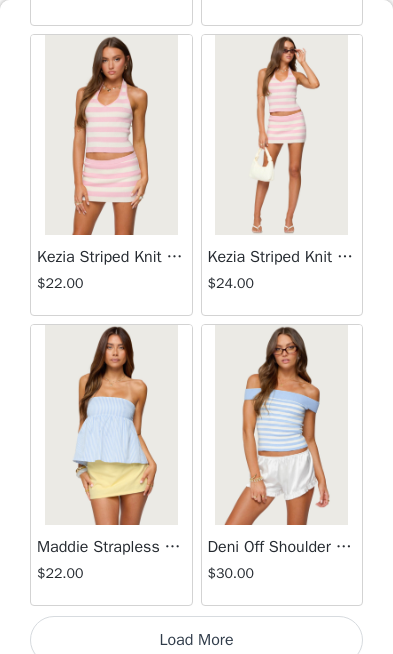 click at bounding box center [111, 425] 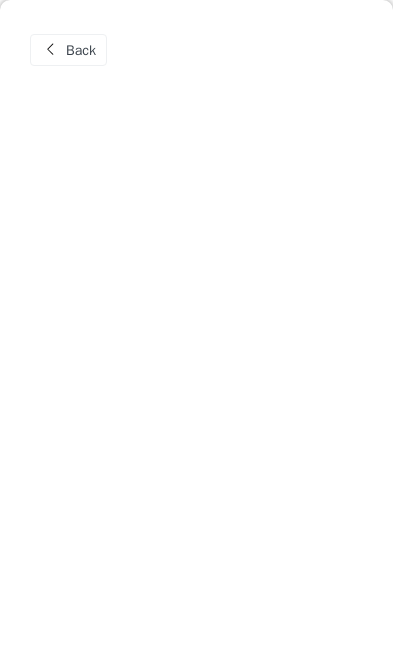 scroll, scrollTop: 0, scrollLeft: 0, axis: both 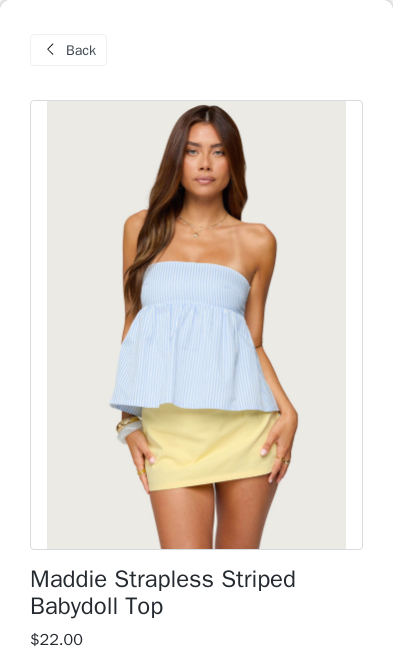 click on "Back" at bounding box center [81, 50] 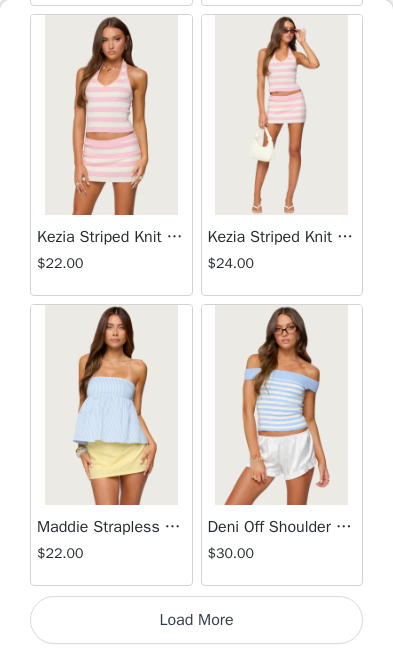 click on "Load More" at bounding box center [196, 620] 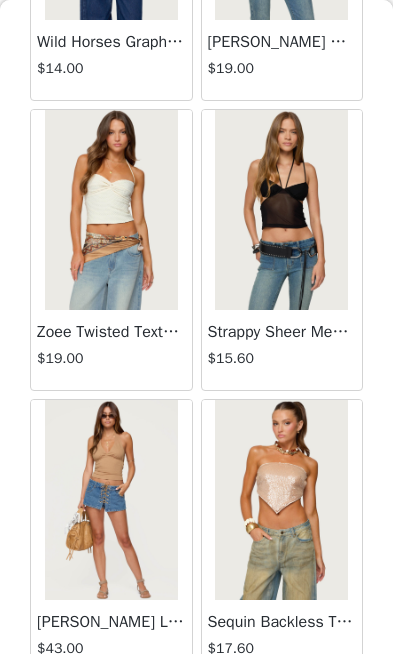 scroll, scrollTop: 18576, scrollLeft: 0, axis: vertical 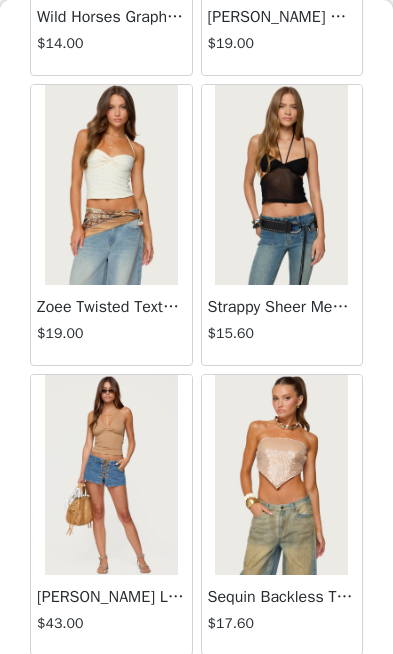 click on "[PERSON_NAME] Lace Up Denim Mini Skort" at bounding box center [111, 597] 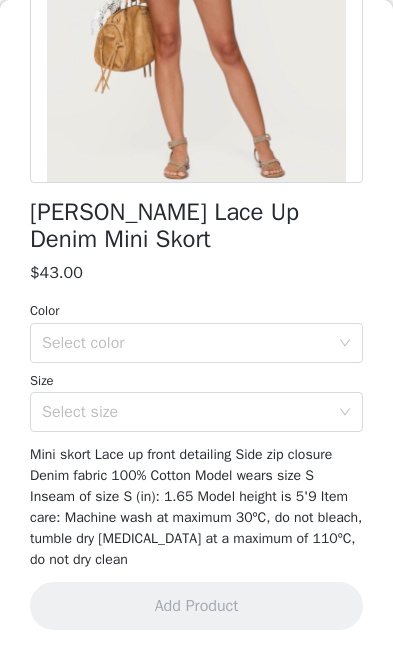 scroll, scrollTop: 366, scrollLeft: 0, axis: vertical 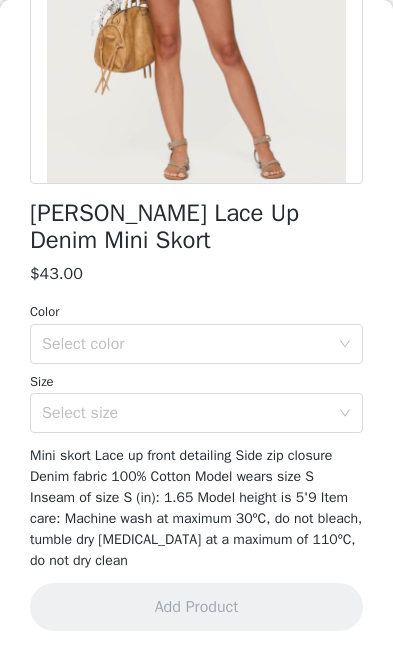 click on "Select color" at bounding box center [185, 344] 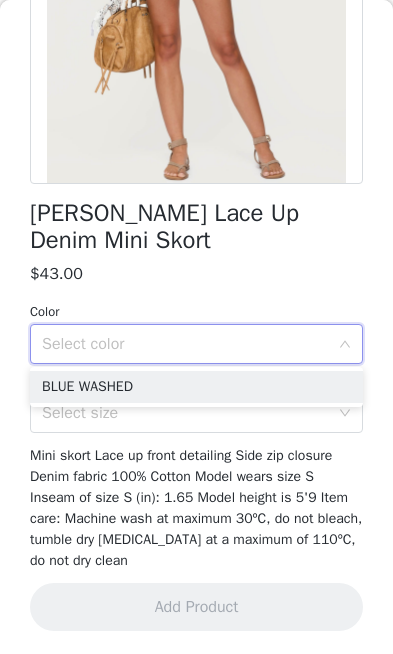 click on "BLUE WASHED" at bounding box center (196, 387) 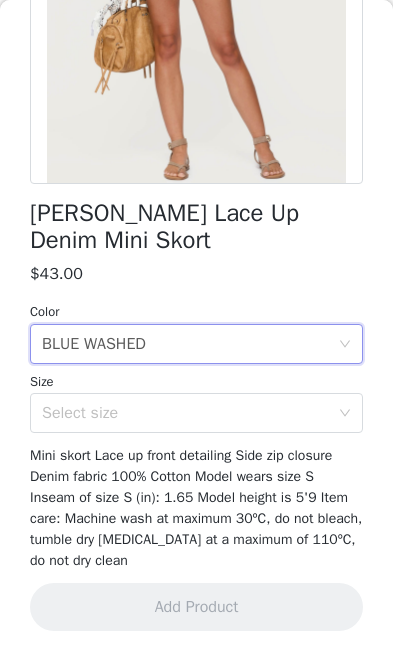 click on "Select size" at bounding box center (185, 413) 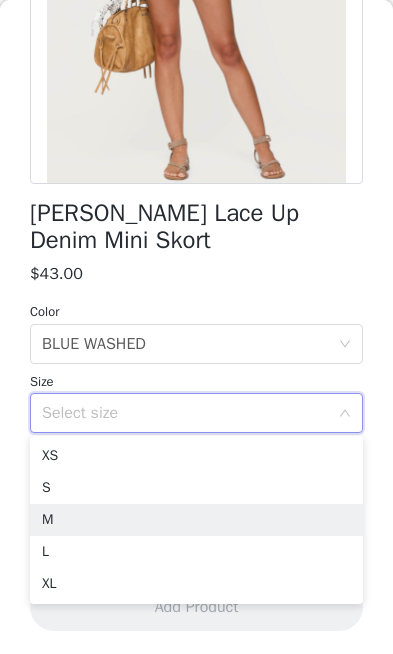 click on "M" at bounding box center [196, 520] 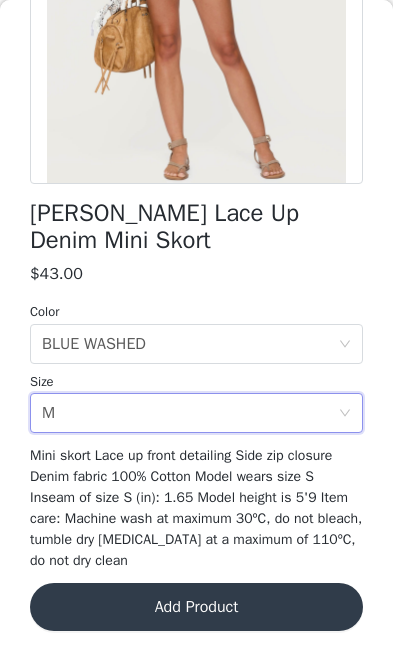 click on "Add Product" at bounding box center (196, 607) 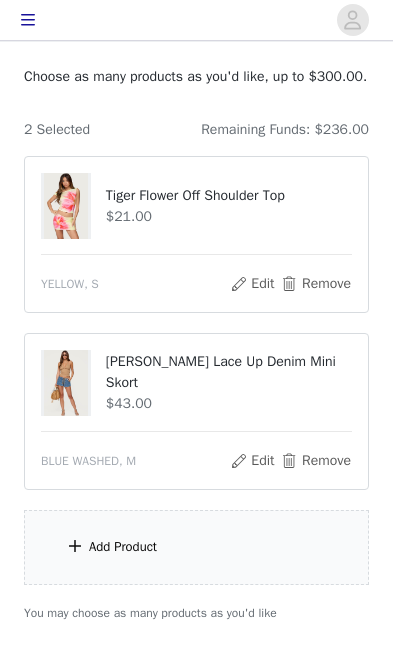 scroll, scrollTop: 125, scrollLeft: 0, axis: vertical 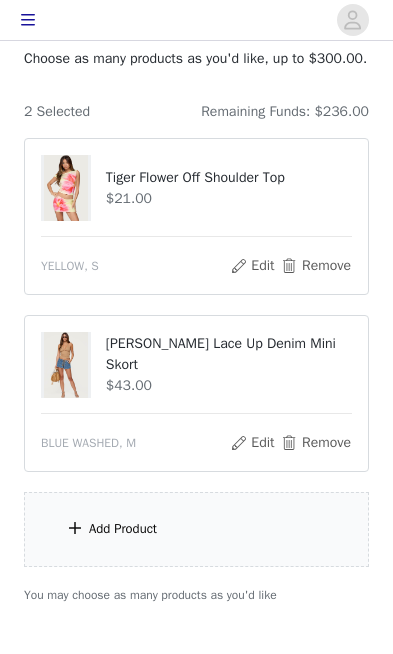 click on "Add Product" at bounding box center (196, 529) 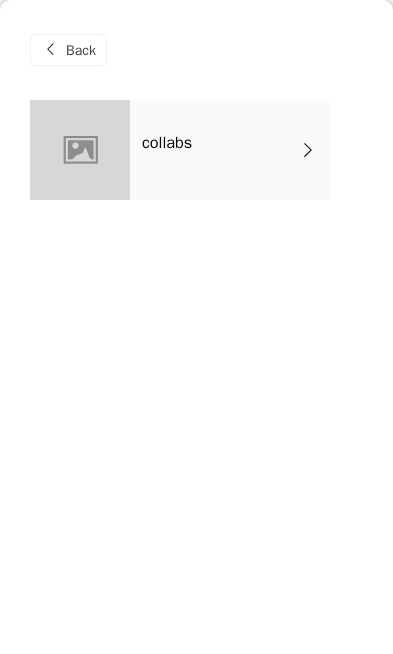 click on "collabs" at bounding box center [167, 143] 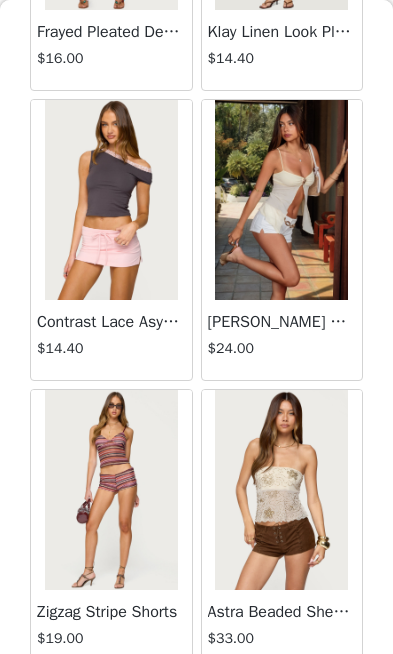 scroll, scrollTop: 2310, scrollLeft: 0, axis: vertical 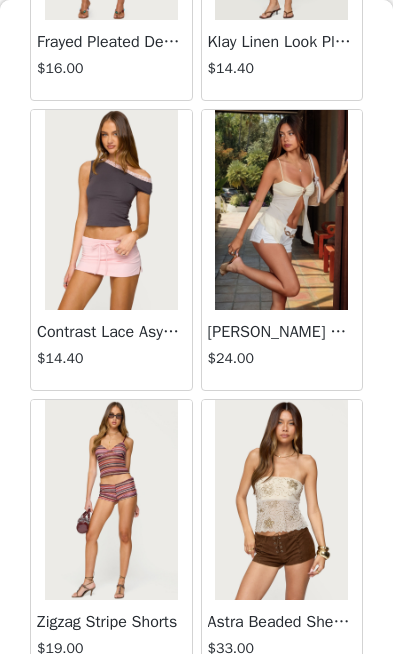 click on "Load More" at bounding box center [196, 715] 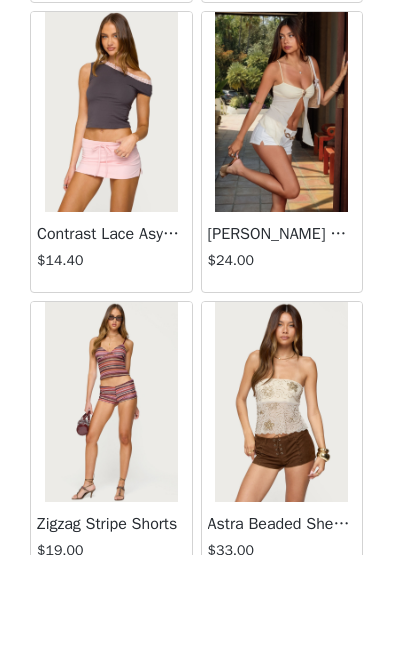 scroll, scrollTop: 262, scrollLeft: 0, axis: vertical 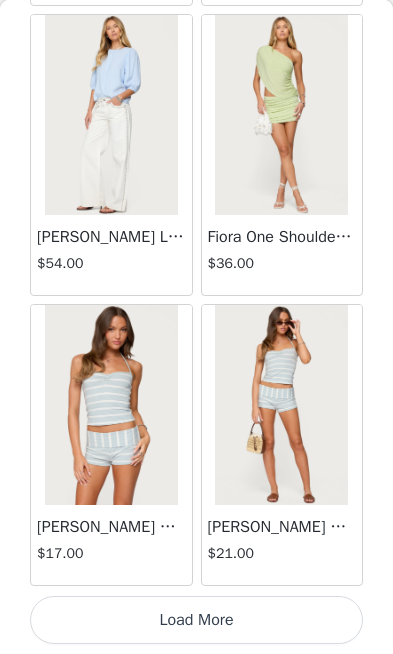 click on "Load More" at bounding box center (196, 620) 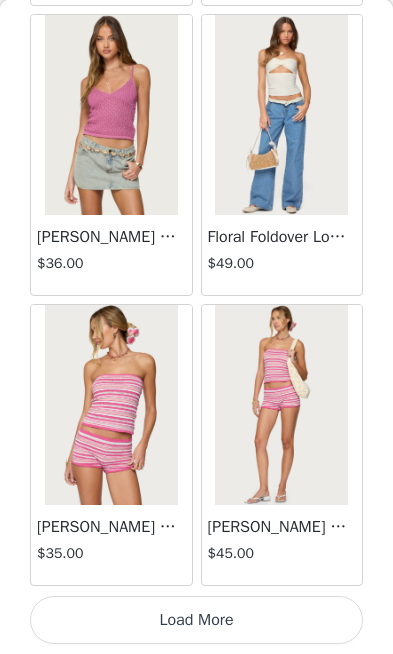 click on "Load More" at bounding box center (196, 620) 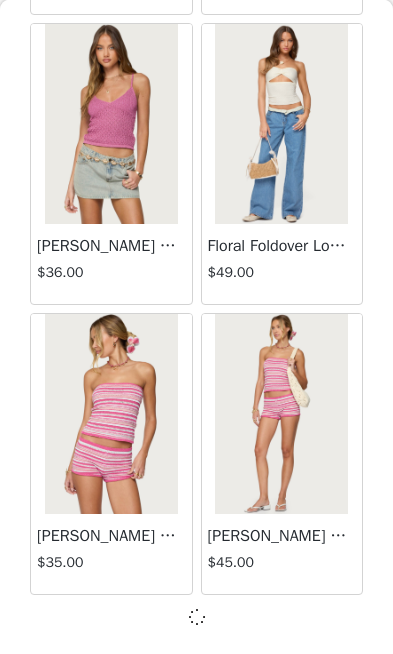 scroll, scrollTop: 8197, scrollLeft: 0, axis: vertical 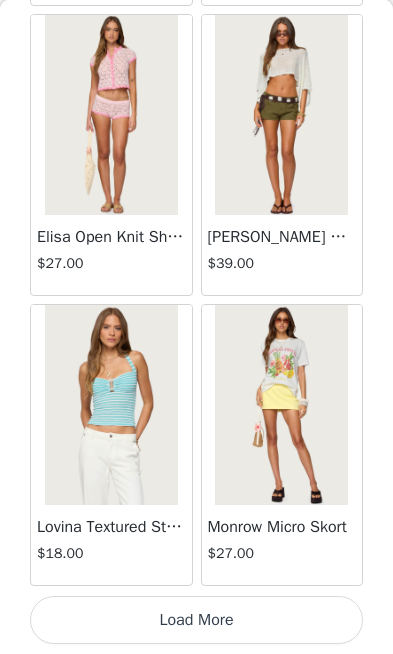 click on "Load More" at bounding box center (196, 620) 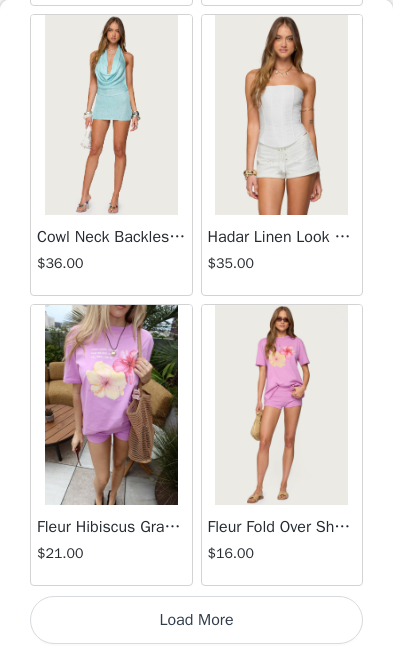 click on "Load More" at bounding box center (196, 620) 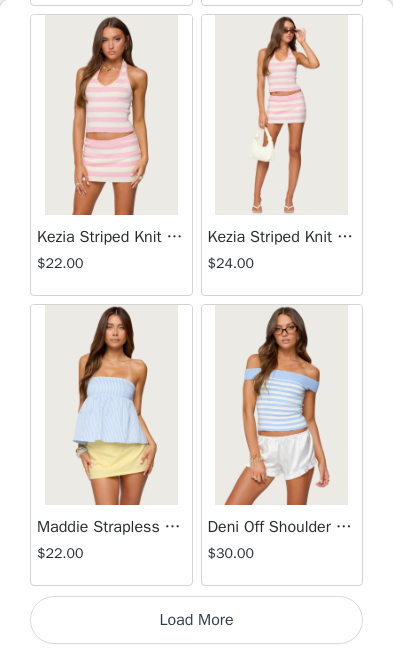 click on "Load More" at bounding box center (196, 620) 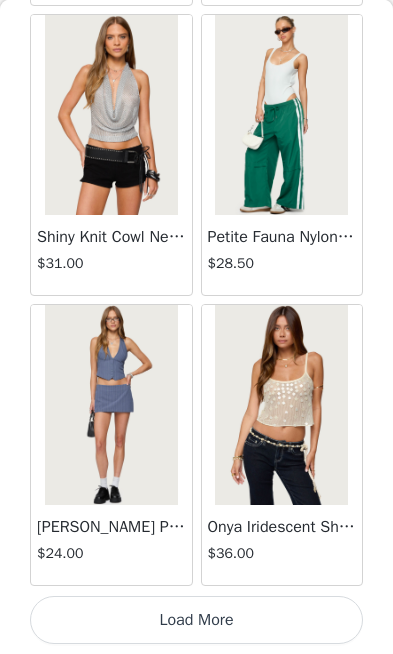 click on "Load More" at bounding box center (196, 620) 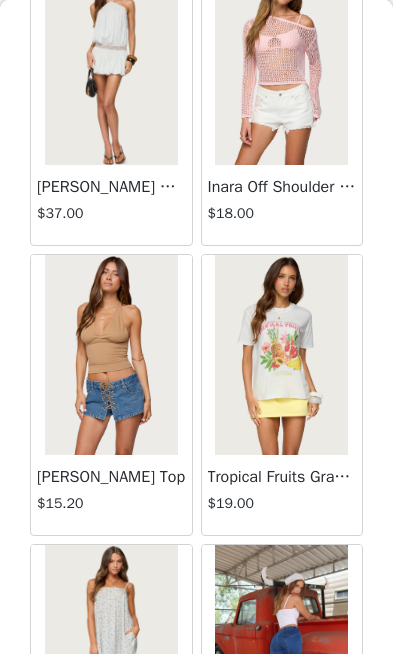 scroll, scrollTop: 21019, scrollLeft: 0, axis: vertical 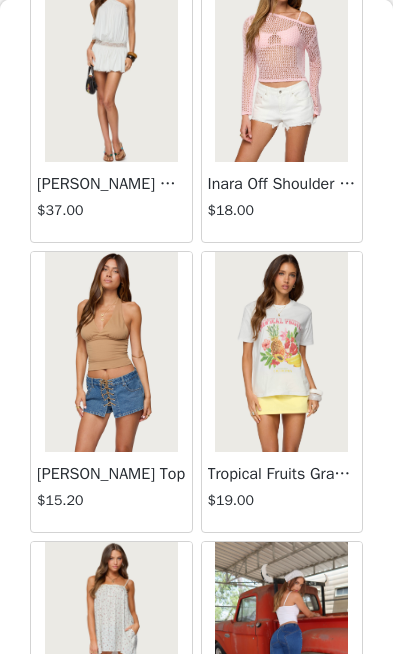 click on "[PERSON_NAME] Top" at bounding box center (111, 474) 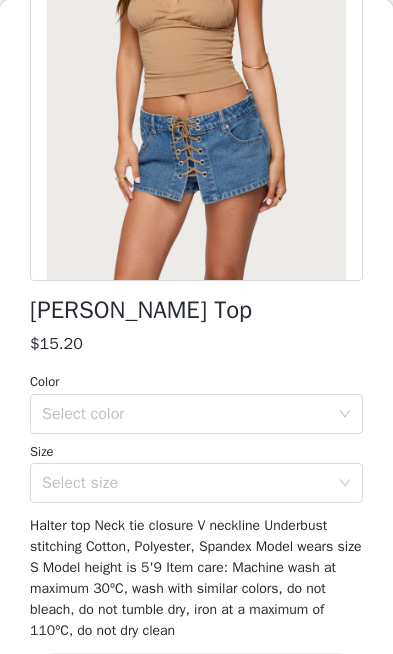 scroll, scrollTop: 277, scrollLeft: 0, axis: vertical 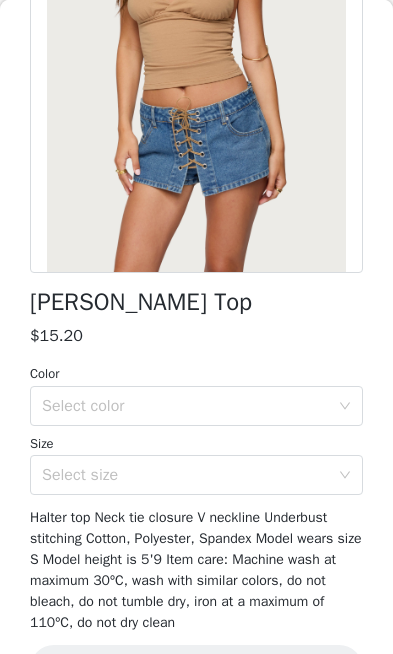 click on "Select color" at bounding box center (185, 406) 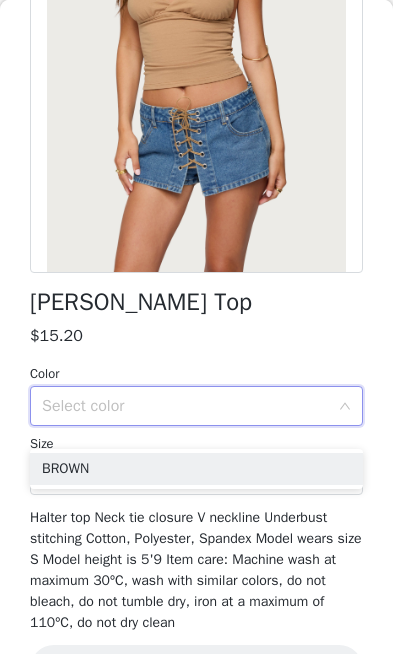 click on "BROWN" at bounding box center (196, 469) 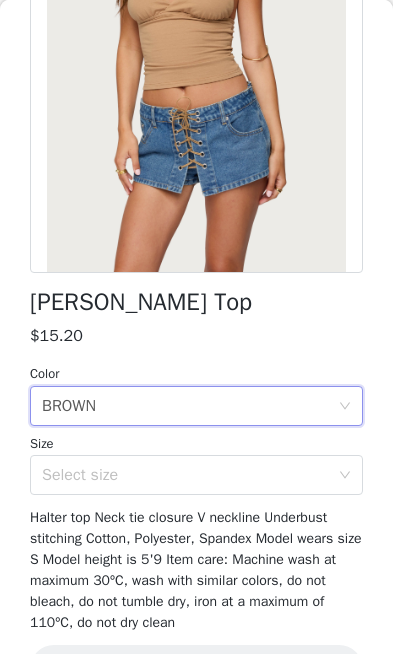 click on "Select size" at bounding box center [185, 475] 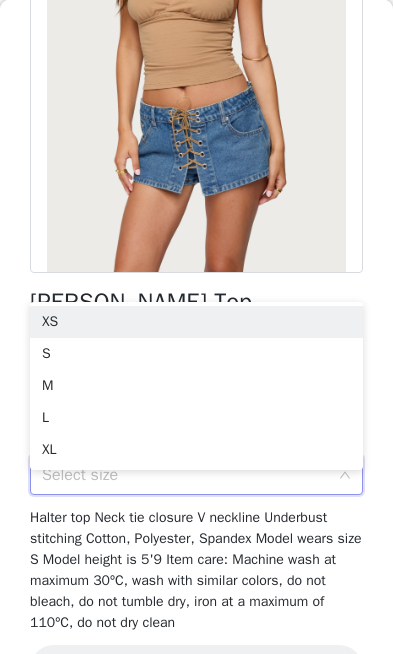 click on "S" at bounding box center [196, 354] 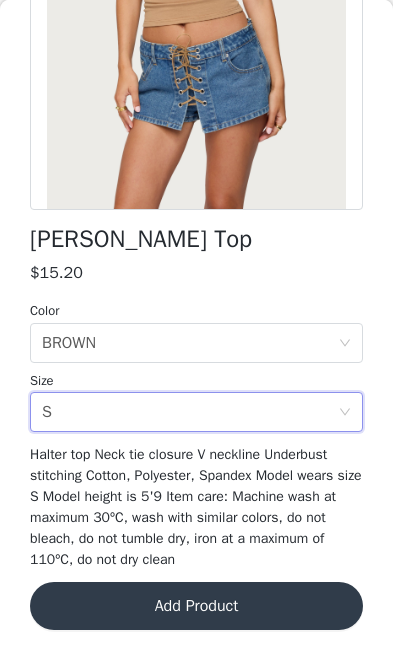 scroll, scrollTop: 339, scrollLeft: 0, axis: vertical 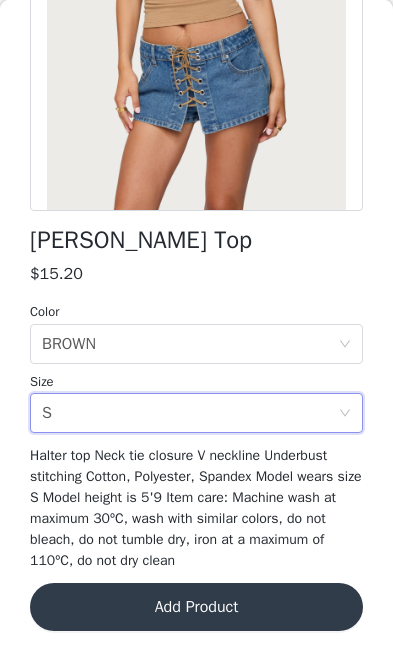 click on "Add Product" at bounding box center (196, 607) 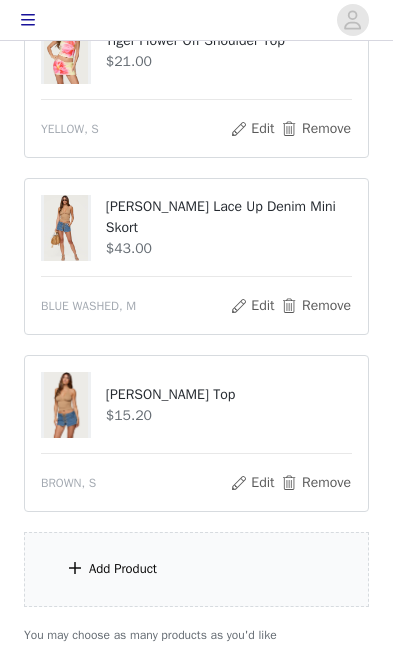 click on "Add Product" at bounding box center [196, 569] 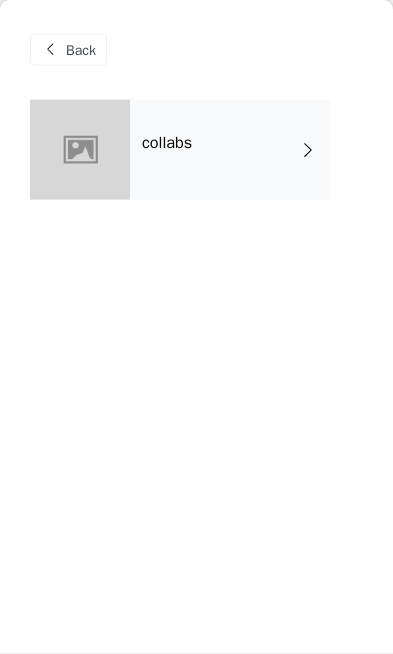 click on "collabs" at bounding box center (230, 150) 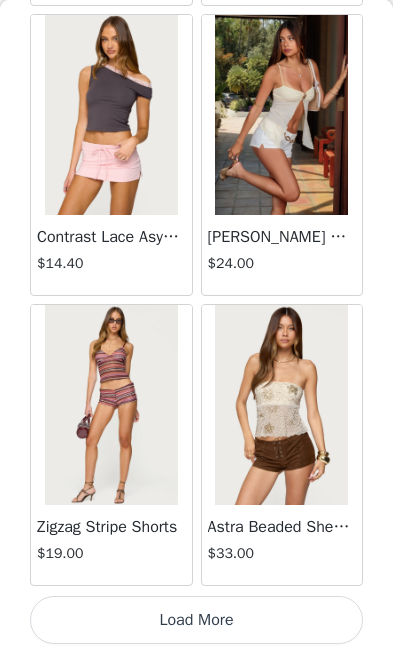 click on "Load More" at bounding box center (196, 620) 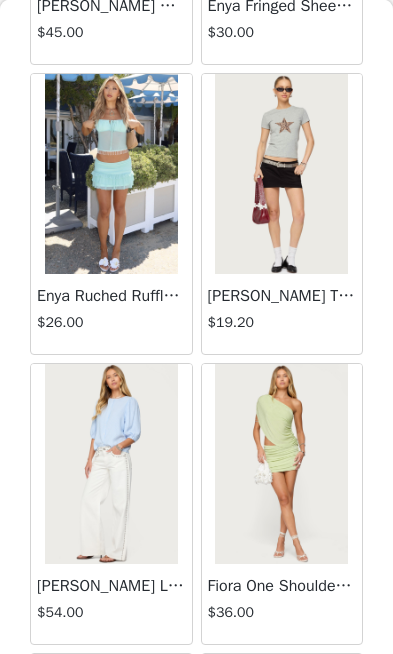 scroll, scrollTop: 4958, scrollLeft: 0, axis: vertical 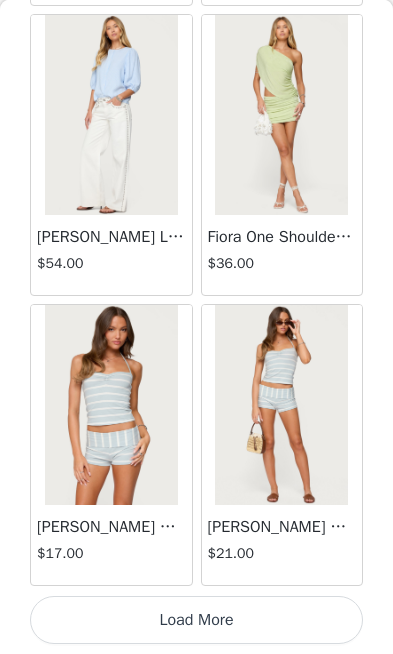 click on "Load More" at bounding box center (196, 620) 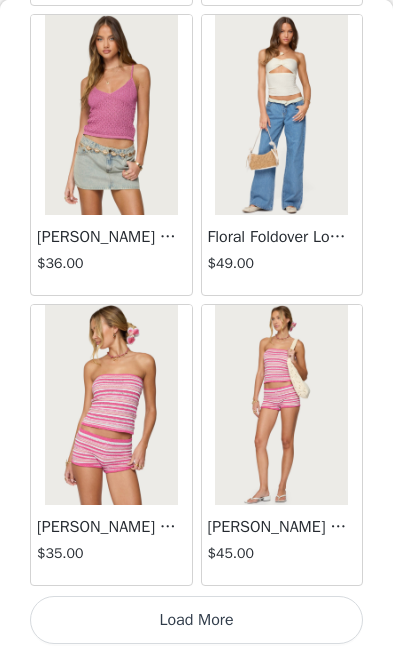 click on "Load More" at bounding box center (196, 620) 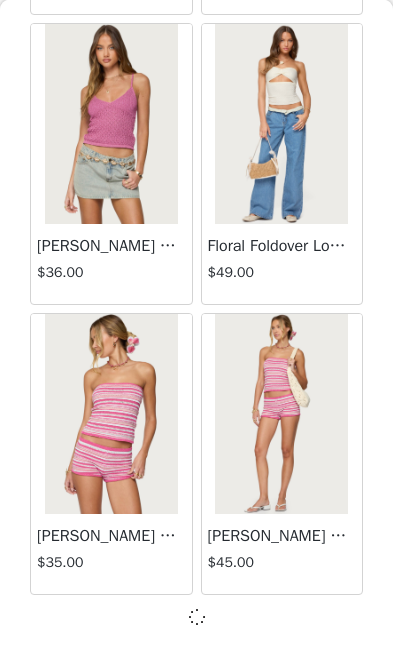 scroll, scrollTop: 8197, scrollLeft: 0, axis: vertical 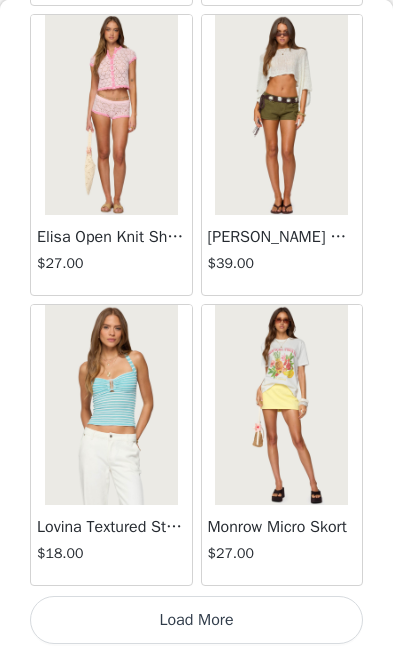 click on "Load More" at bounding box center [196, 620] 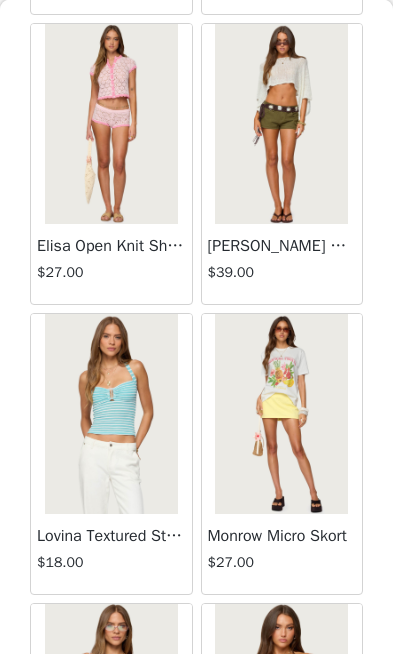 scroll, scrollTop: 314, scrollLeft: 0, axis: vertical 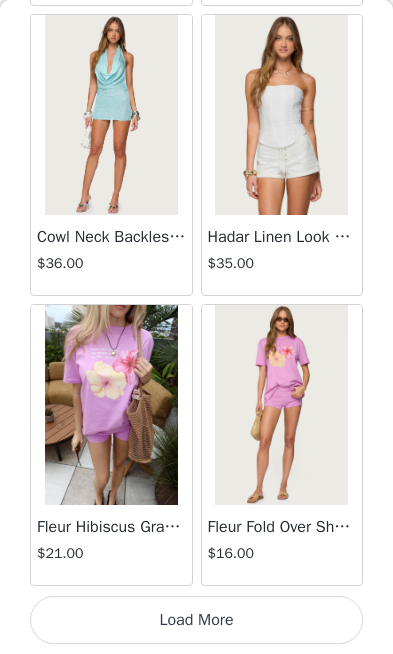 click on "Load More" at bounding box center [196, 620] 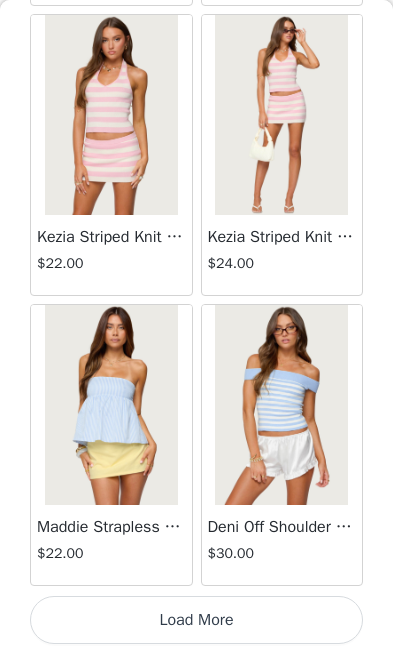 click on "Load More" at bounding box center [196, 620] 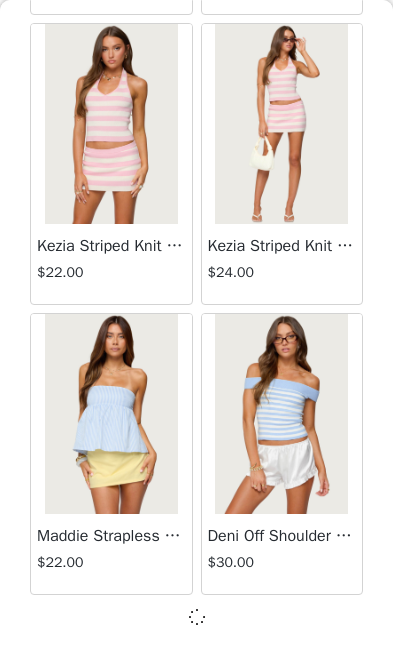 scroll, scrollTop: 421, scrollLeft: 0, axis: vertical 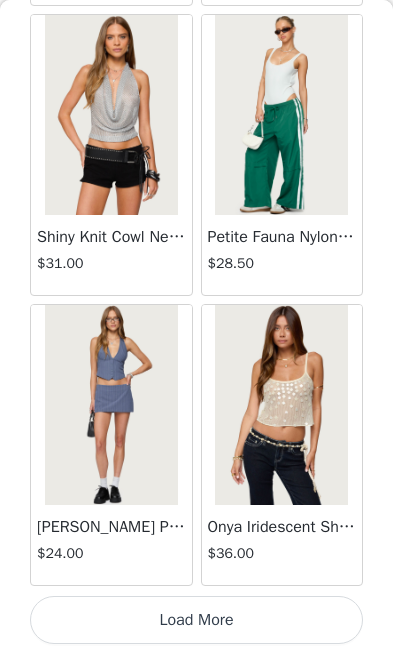 click on "Load More" at bounding box center (196, 620) 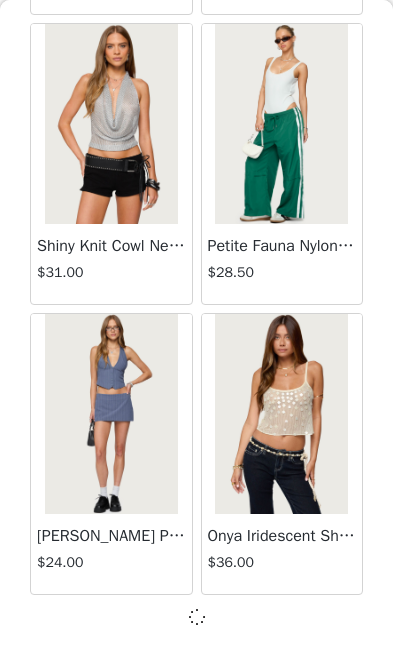 scroll, scrollTop: 19797, scrollLeft: 0, axis: vertical 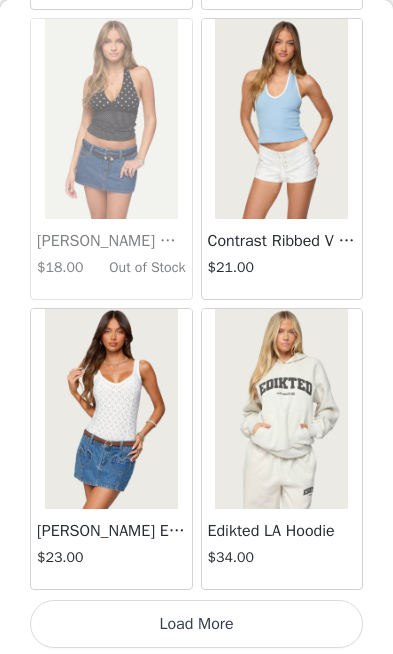 click on "Load More" at bounding box center [196, 624] 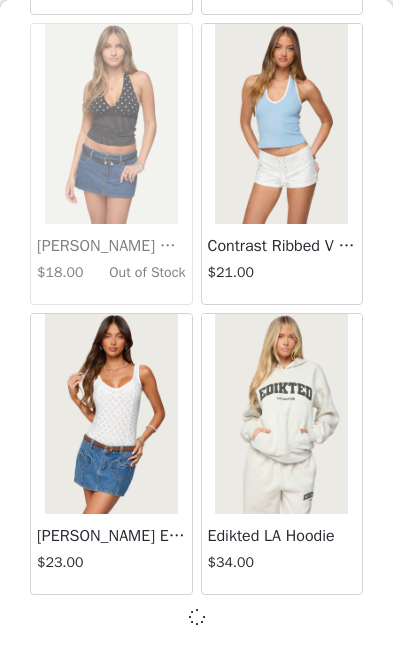 scroll, scrollTop: 22697, scrollLeft: 0, axis: vertical 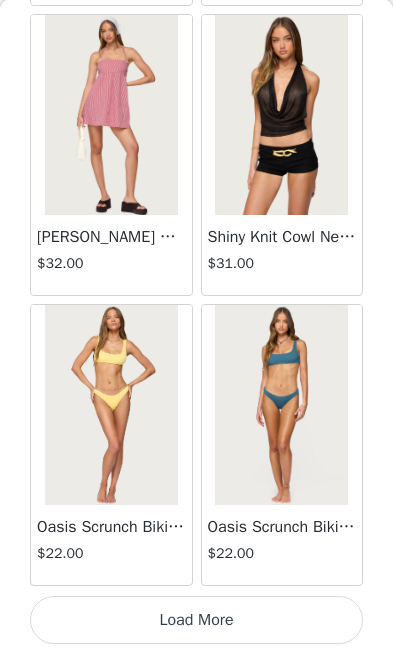 click on "Load More" at bounding box center [196, 620] 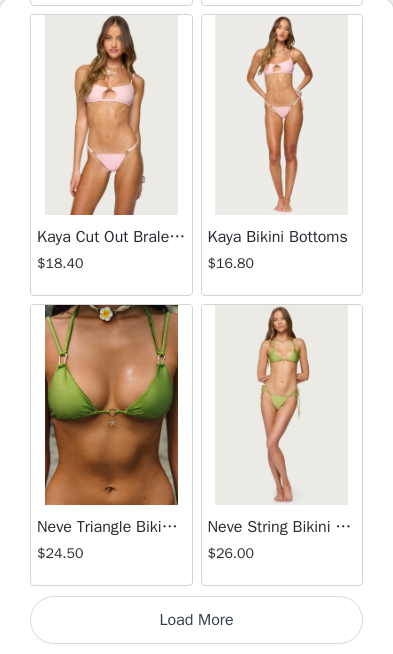 click on "Load More" at bounding box center [196, 620] 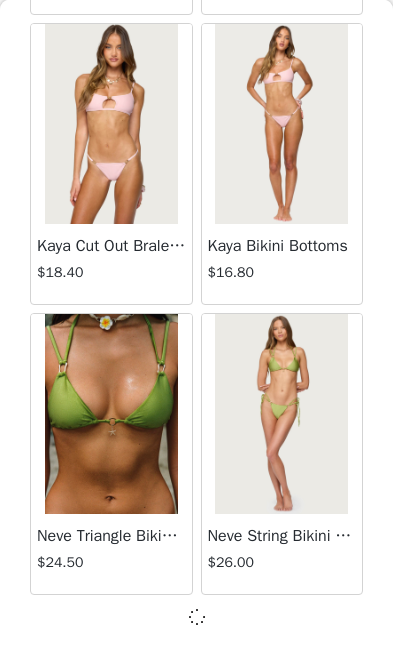 scroll, scrollTop: 28497, scrollLeft: 0, axis: vertical 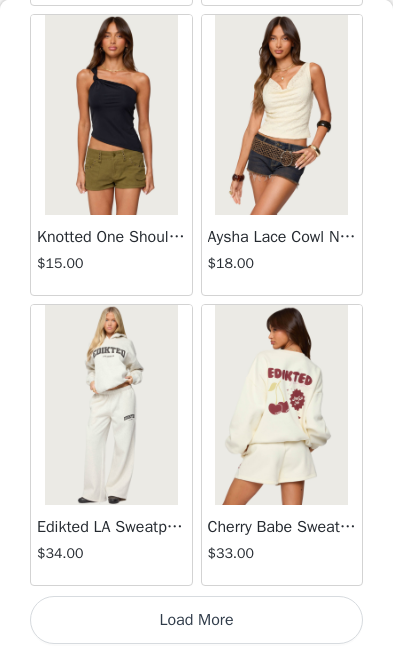 click on "Load More" at bounding box center (196, 620) 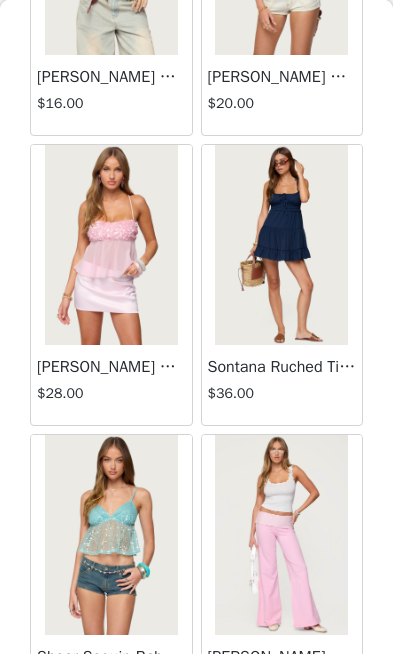 scroll, scrollTop: 33015, scrollLeft: 0, axis: vertical 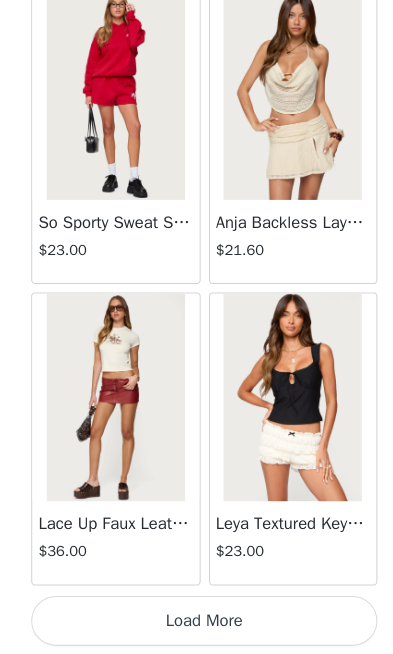click on "Load More" at bounding box center [196, 620] 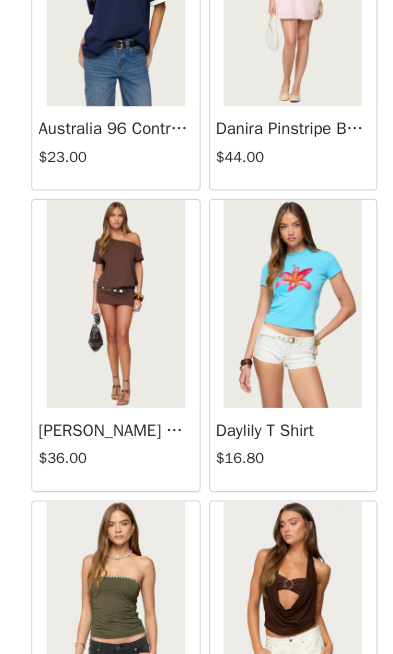 scroll, scrollTop: 35270, scrollLeft: 0, axis: vertical 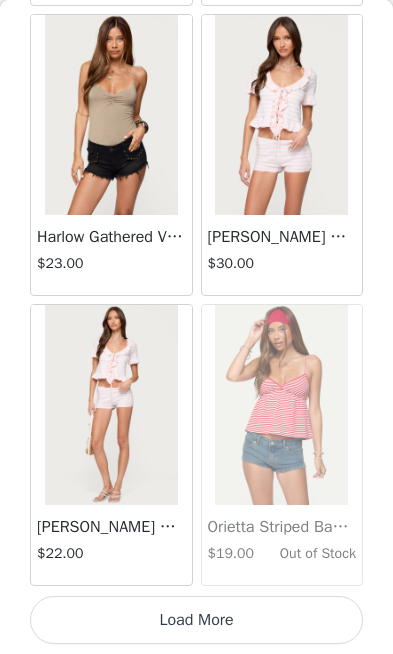 click on "Load More" at bounding box center [196, 620] 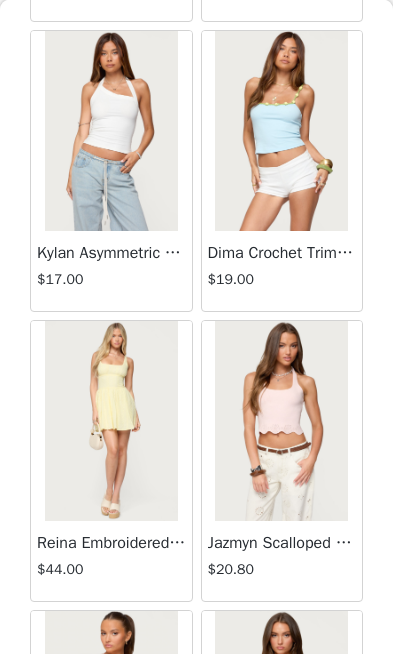 scroll, scrollTop: 39041, scrollLeft: 0, axis: vertical 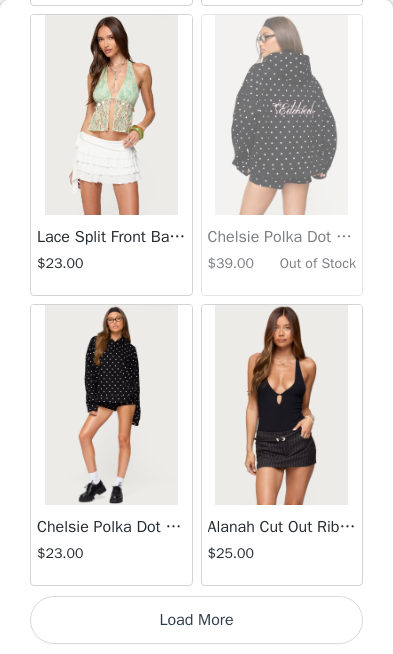 click on "Load More" at bounding box center (196, 620) 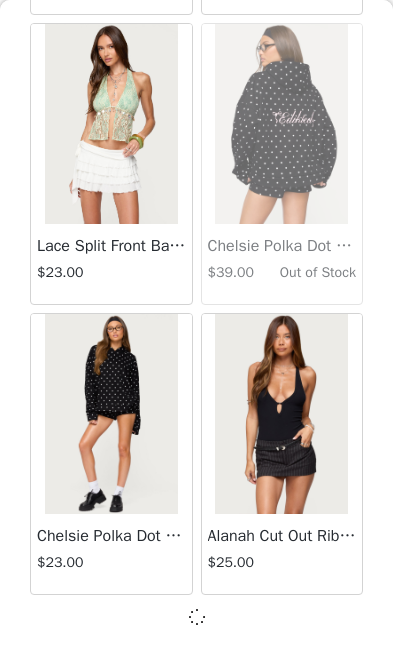 scroll, scrollTop: 361, scrollLeft: 0, axis: vertical 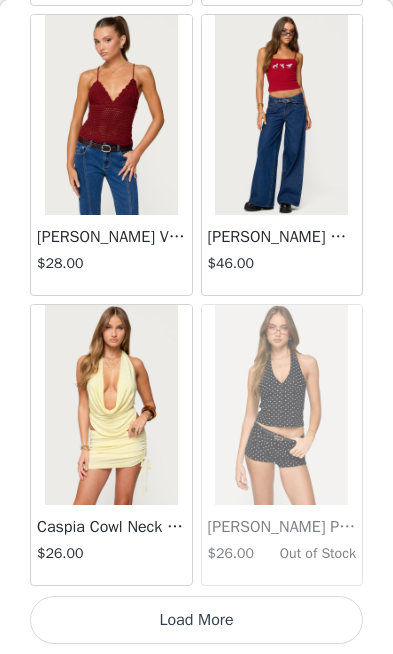 click on "Load More" at bounding box center [196, 620] 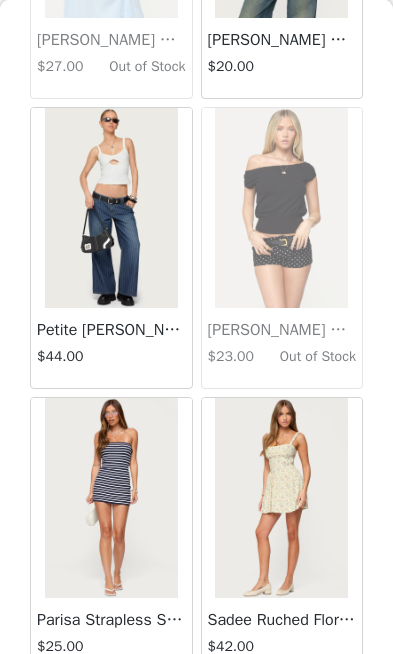 scroll, scrollTop: 44374, scrollLeft: 0, axis: vertical 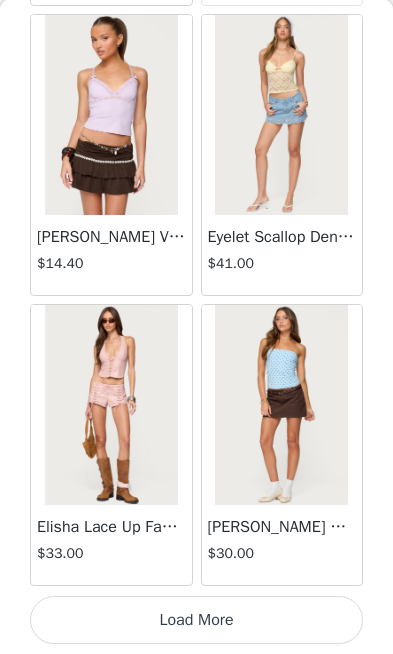 click on "Load More" at bounding box center [196, 620] 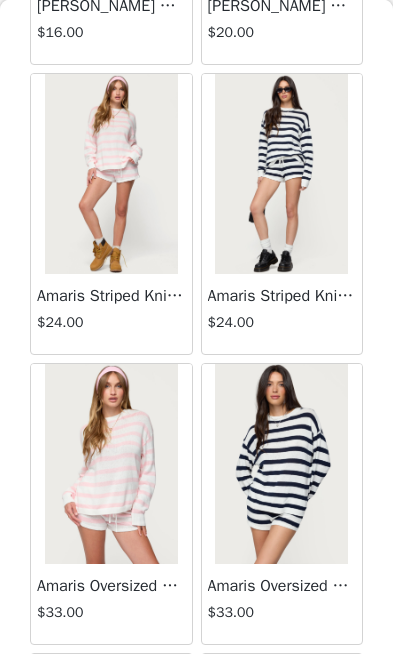 scroll, scrollTop: 47567, scrollLeft: 0, axis: vertical 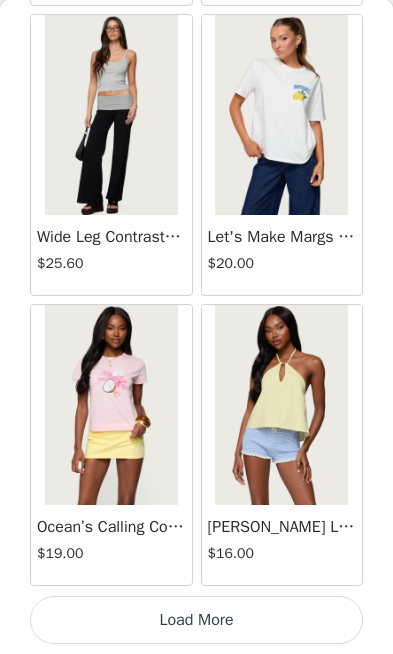 click on "Load More" at bounding box center (196, 620) 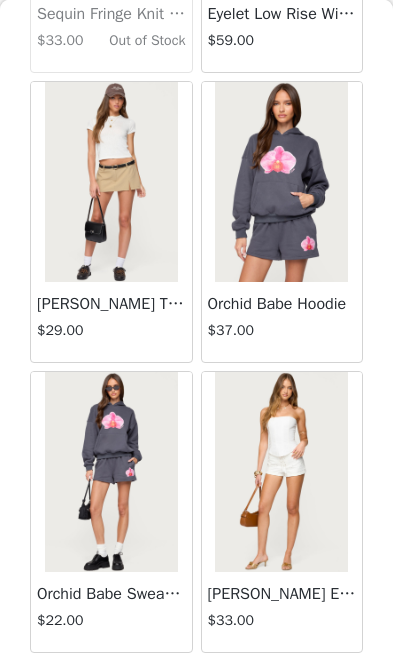 scroll, scrollTop: 51084, scrollLeft: 0, axis: vertical 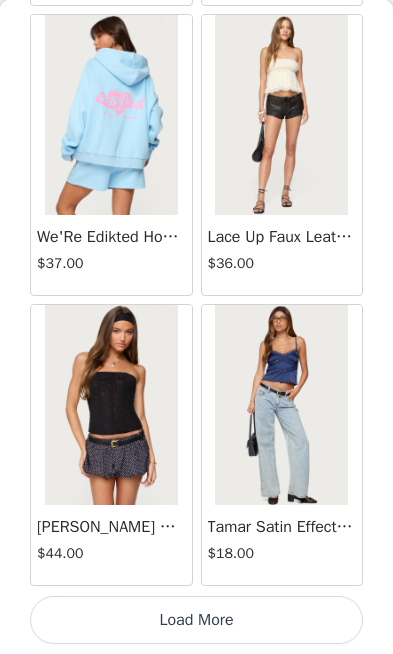 click on "Load More" at bounding box center (196, 620) 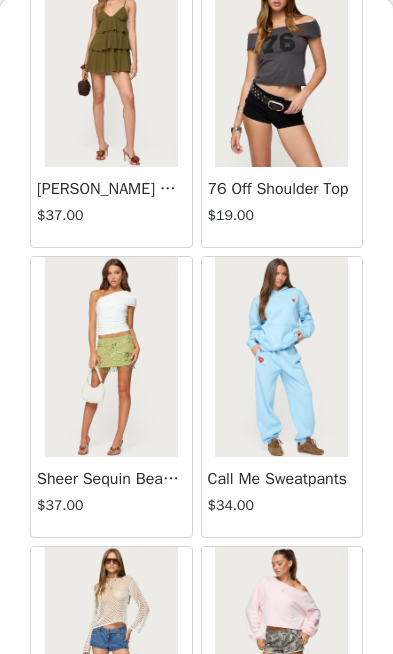 scroll, scrollTop: 53620, scrollLeft: 0, axis: vertical 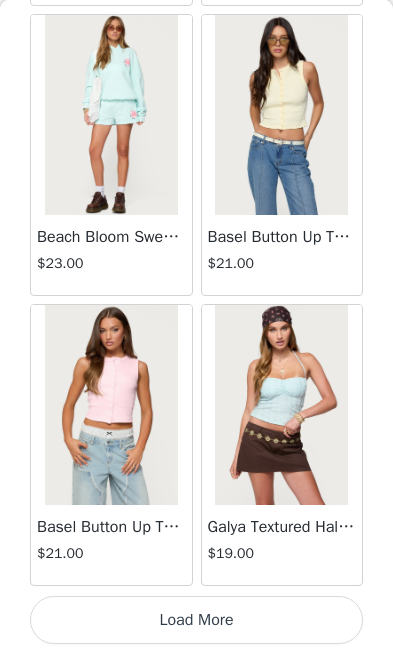click on "Load More" at bounding box center (196, 620) 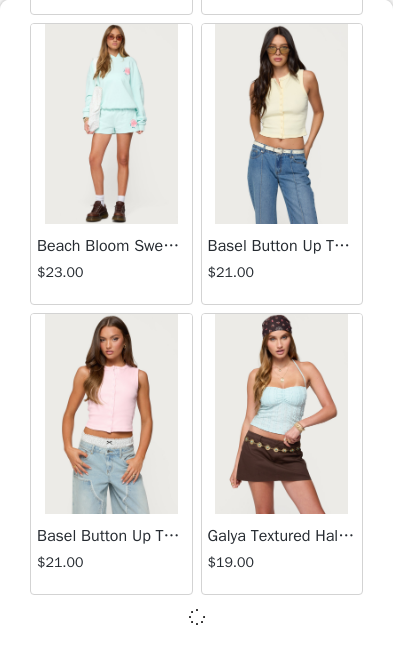 scroll, scrollTop: 54597, scrollLeft: 0, axis: vertical 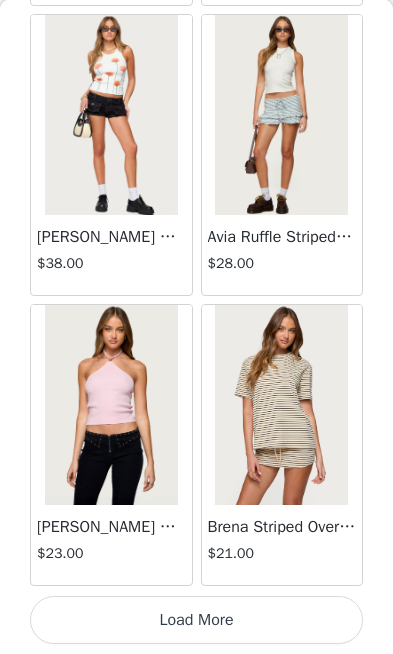 click on "Load More" at bounding box center [196, 620] 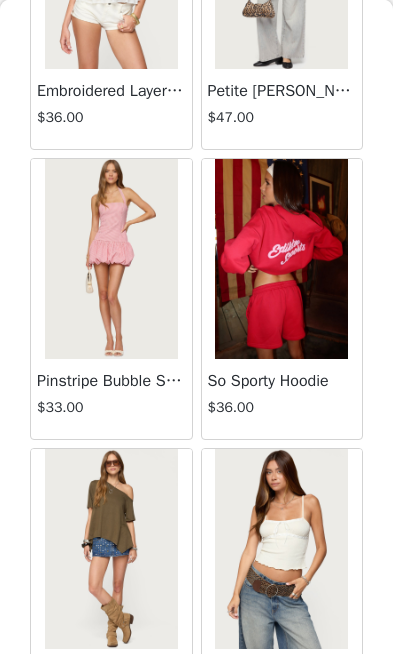 scroll, scrollTop: 36220, scrollLeft: 0, axis: vertical 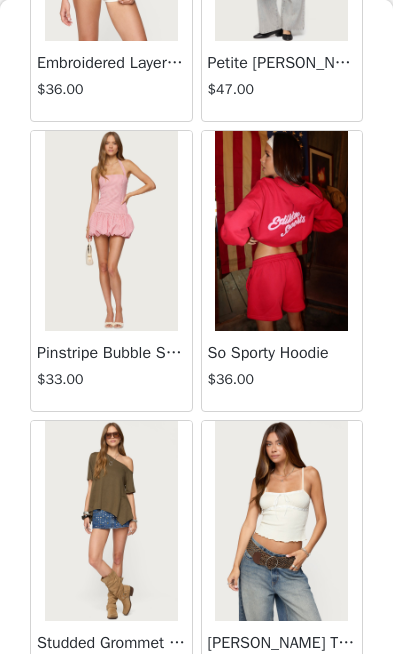 click on "$36.00" at bounding box center [282, 379] 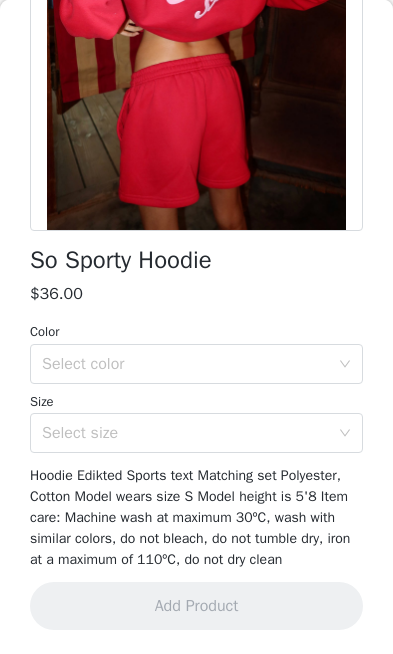 scroll, scrollTop: 339, scrollLeft: 0, axis: vertical 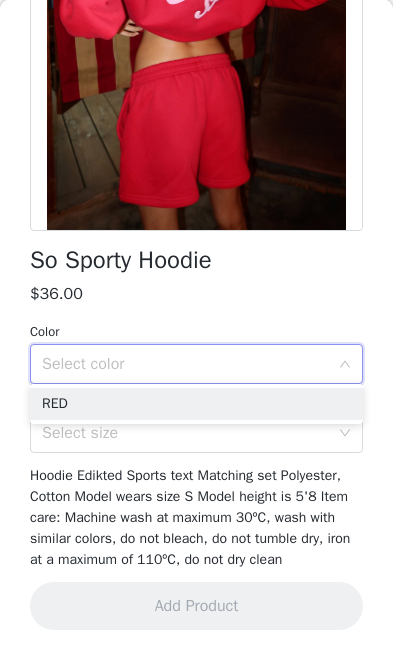click on "RED" at bounding box center (196, 404) 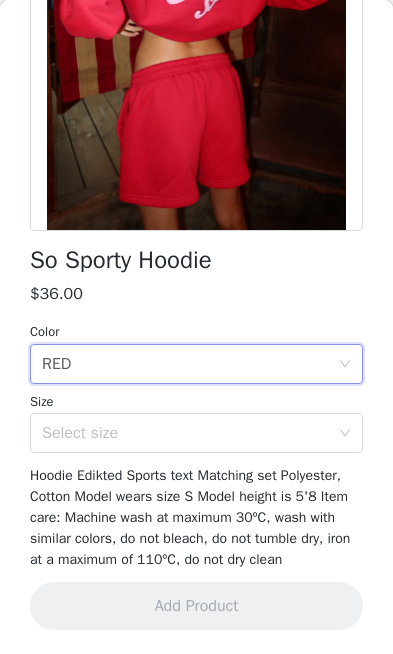 click on "Select size" at bounding box center [185, 433] 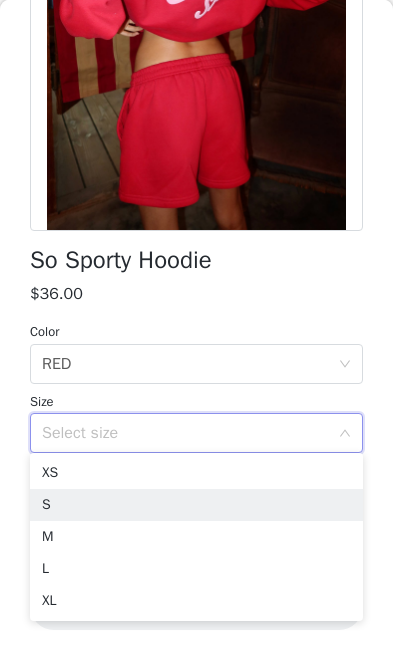 click on "S" at bounding box center [196, 505] 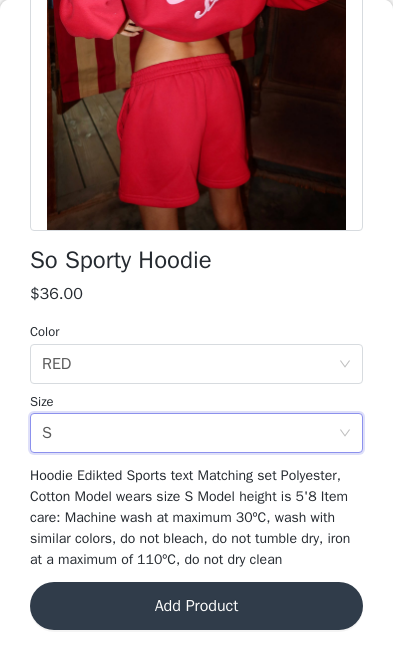 click on "Add Product" at bounding box center (196, 606) 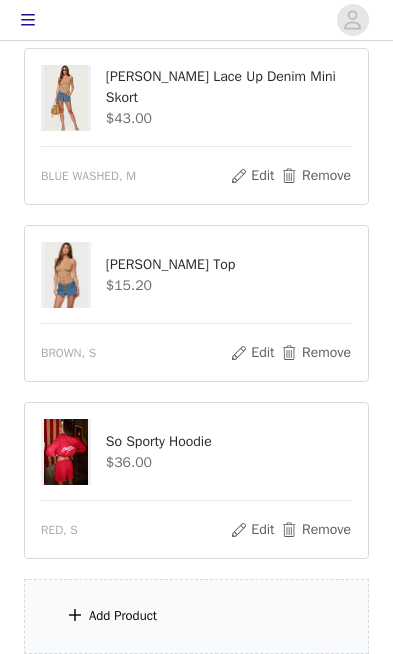 scroll, scrollTop: 422, scrollLeft: 0, axis: vertical 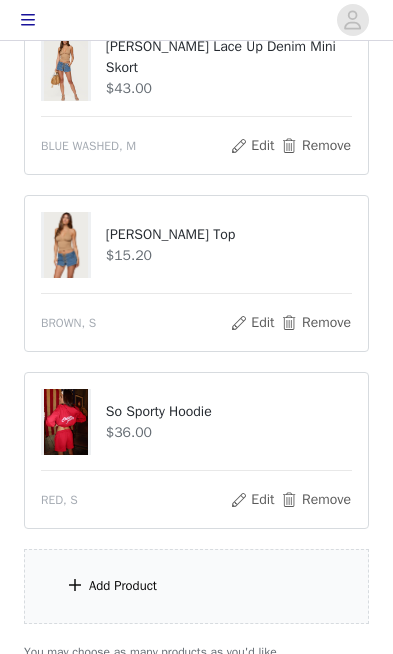 click on "Add Product" at bounding box center [196, 586] 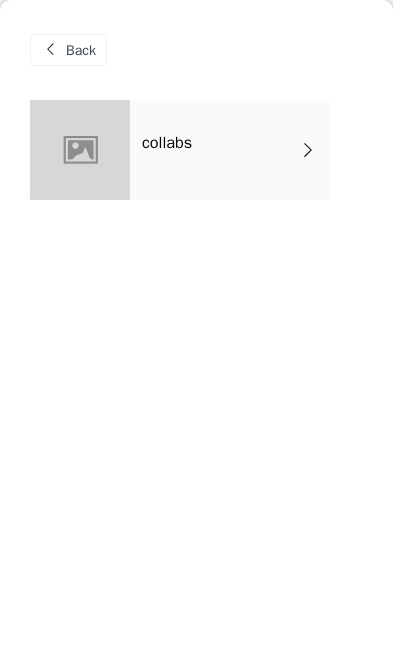 click on "collabs" at bounding box center (230, 150) 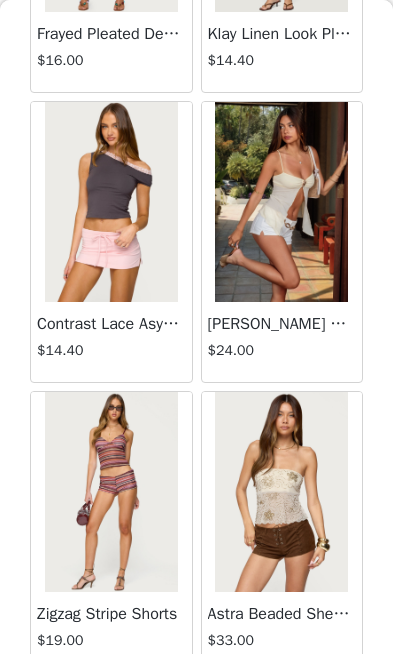 click on "Load More" at bounding box center (196, 707) 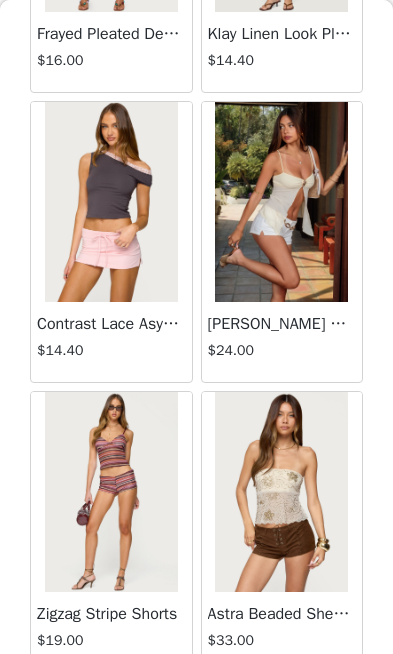 scroll, scrollTop: 2310, scrollLeft: 0, axis: vertical 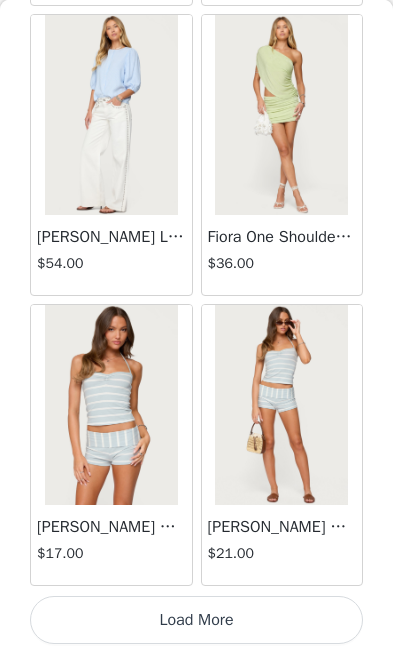 click on "Load More" at bounding box center [196, 620] 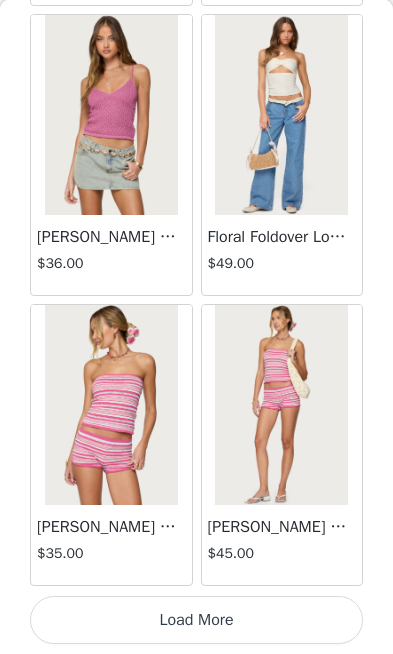 click on "Load More" at bounding box center [196, 620] 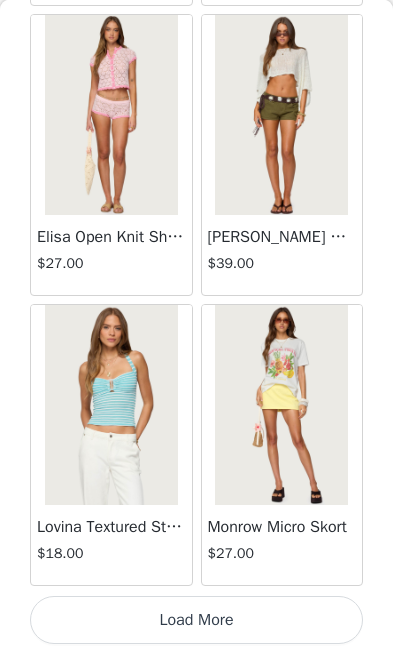 click on "Load More" at bounding box center [196, 620] 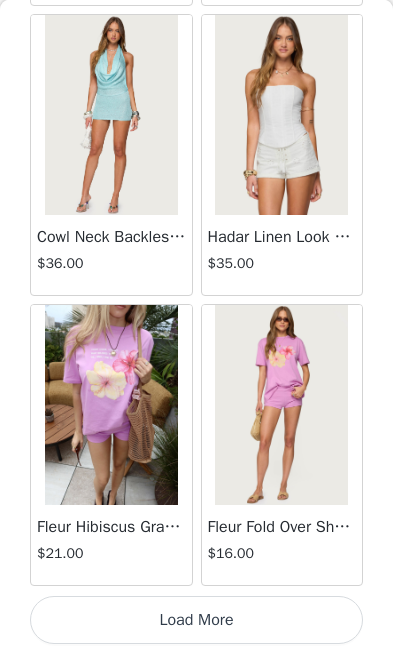 click on "Load More" at bounding box center (196, 620) 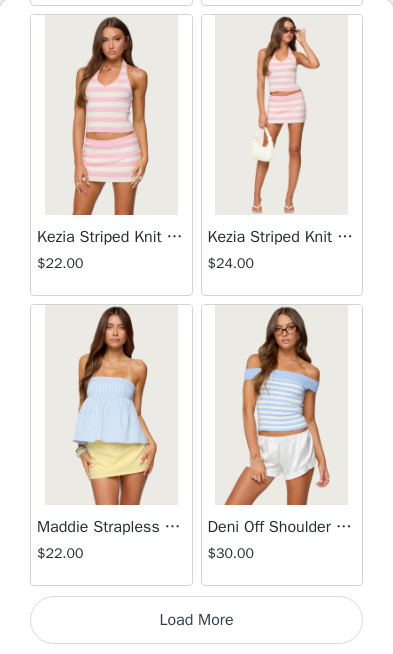 click on "Load More" at bounding box center (196, 620) 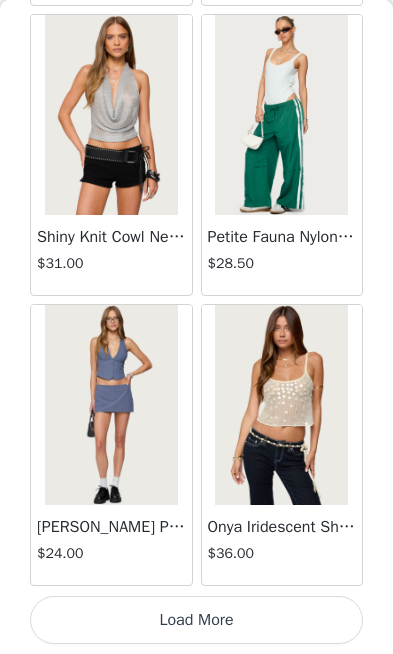 click on "Load More" at bounding box center [196, 620] 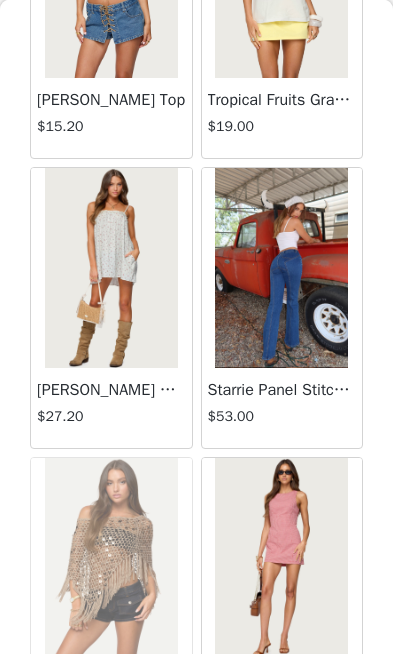 scroll, scrollTop: 21395, scrollLeft: 0, axis: vertical 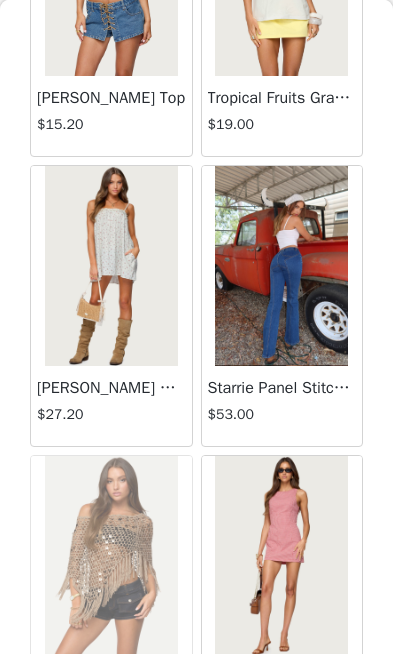 click at bounding box center [281, 266] 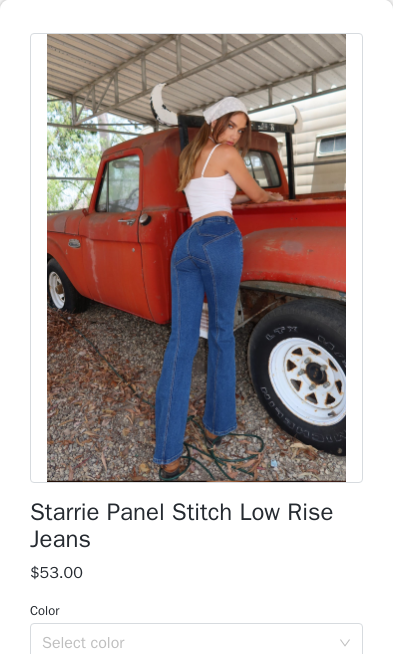 scroll, scrollTop: 69, scrollLeft: 0, axis: vertical 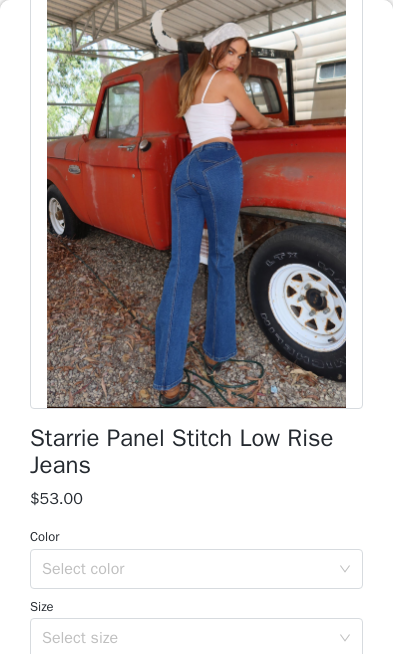 click on "Select color" at bounding box center [185, 569] 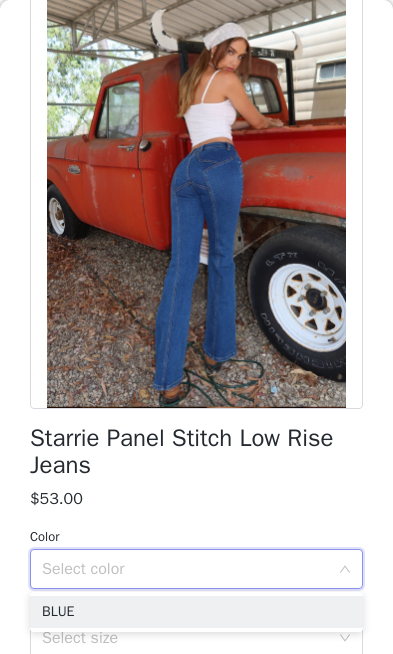 click on "BLUE" at bounding box center [196, 612] 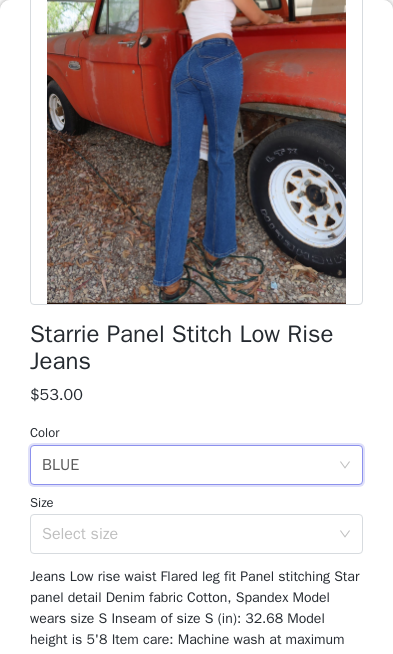 scroll, scrollTop: 257, scrollLeft: 0, axis: vertical 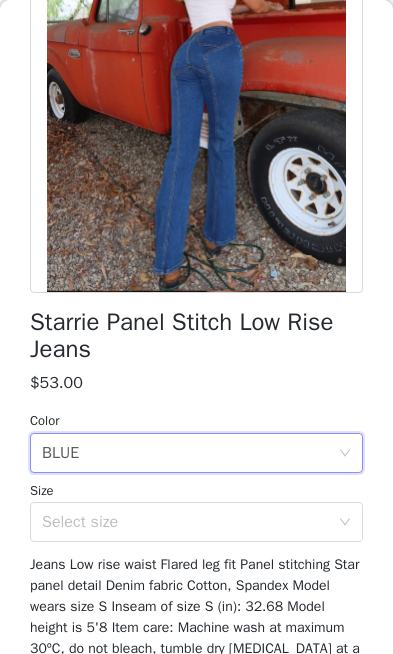 click on "Select size" at bounding box center [185, 522] 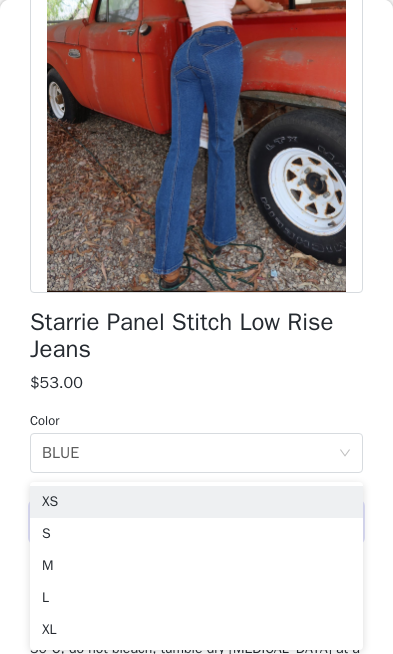 scroll, scrollTop: 616, scrollLeft: 0, axis: vertical 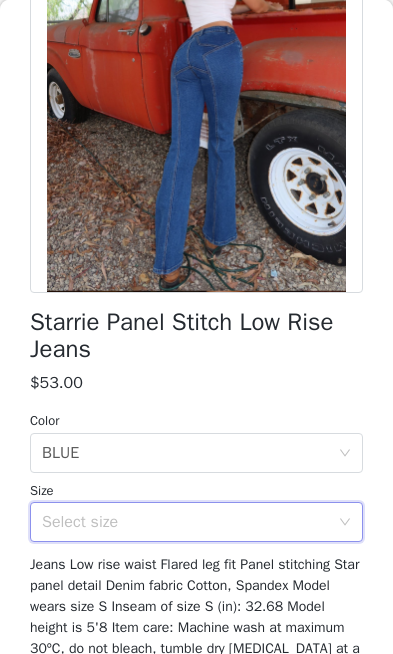 click on "Starrie Panel Stitch Low Rise Jeans" at bounding box center (196, 336) 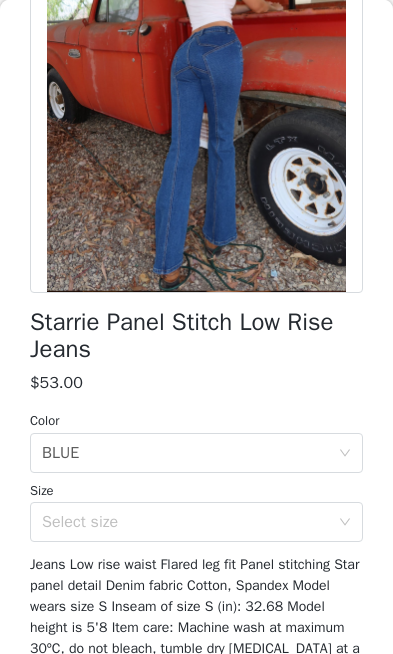 click on "Select size" at bounding box center [185, 522] 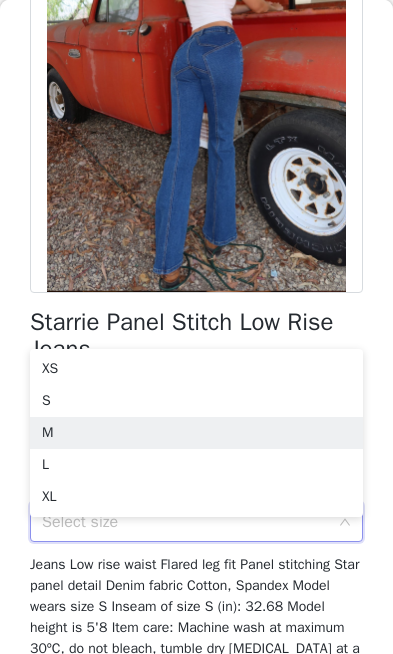 click on "M" at bounding box center (196, 433) 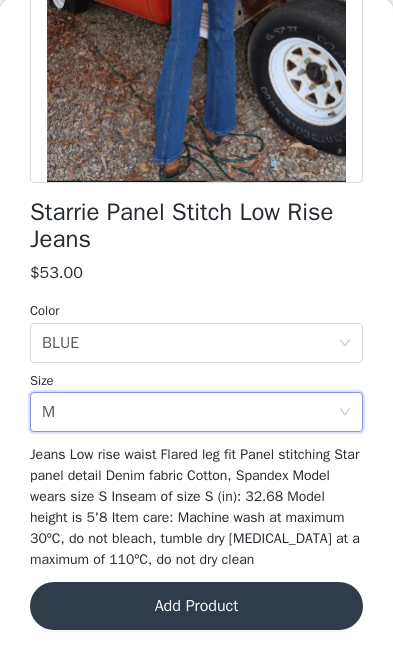 scroll, scrollTop: 366, scrollLeft: 0, axis: vertical 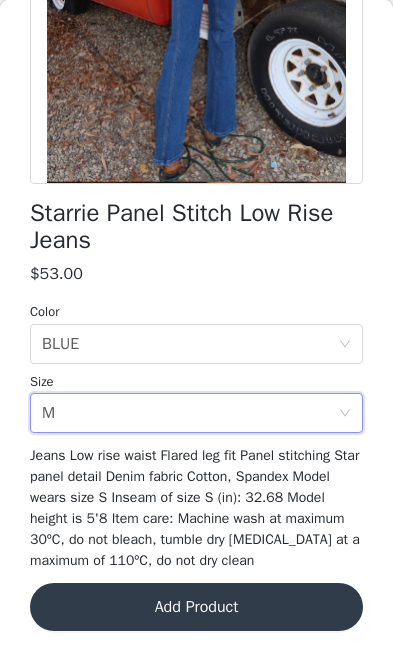 click on "Add Product" at bounding box center (196, 607) 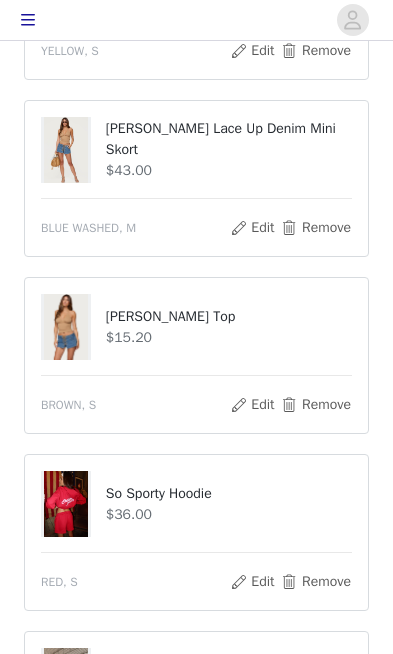 scroll, scrollTop: 666, scrollLeft: 0, axis: vertical 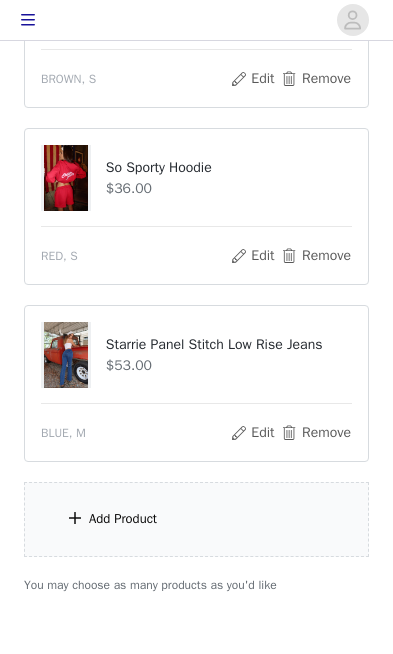 click on "Add Product" at bounding box center (196, 519) 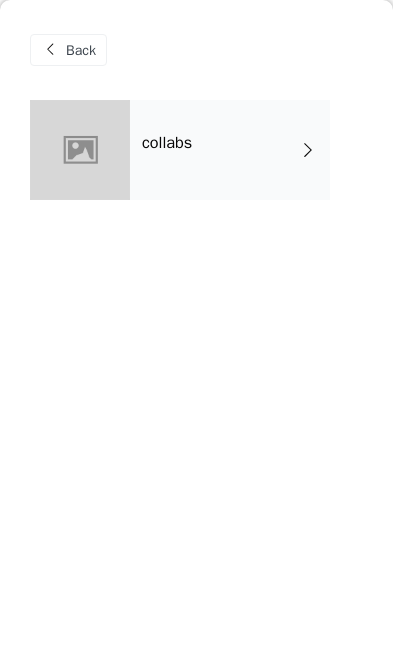 click on "collabs" at bounding box center (230, 150) 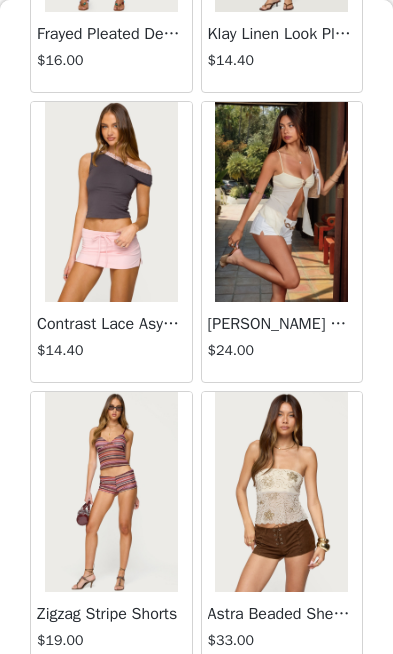 click on "Load More" at bounding box center (196, 707) 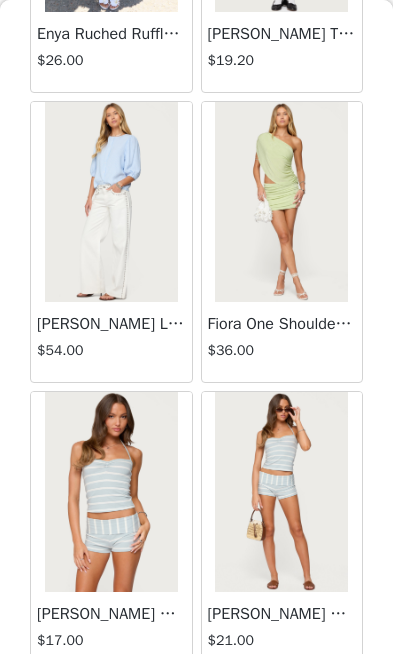 click on "Load More" at bounding box center (196, 707) 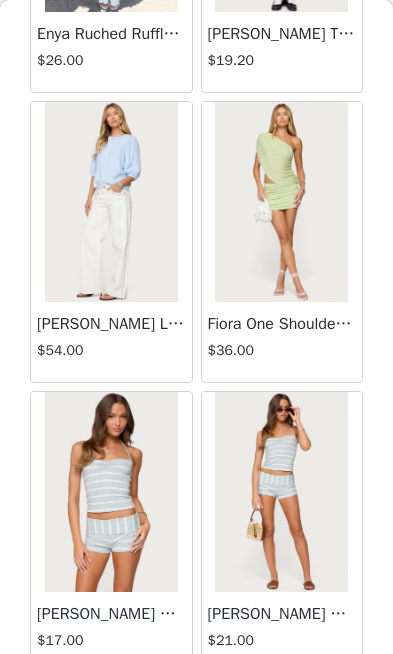 scroll, scrollTop: 5210, scrollLeft: 0, axis: vertical 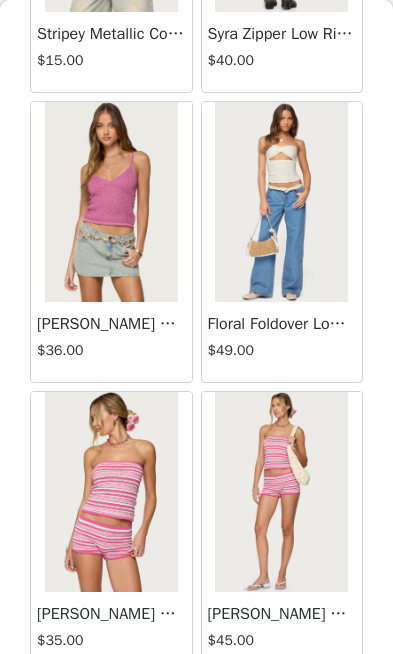 click on "Load More" at bounding box center (196, 707) 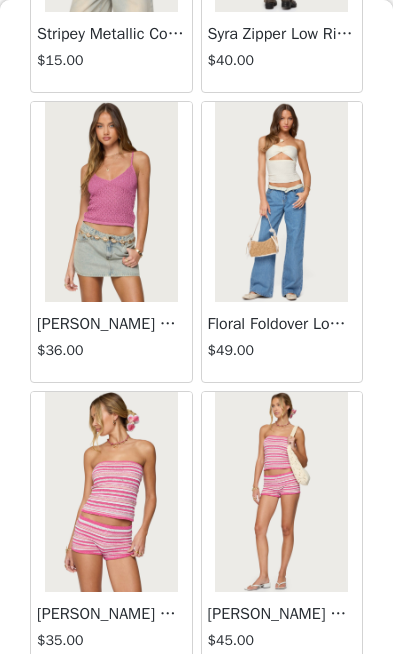 scroll, scrollTop: 8110, scrollLeft: 0, axis: vertical 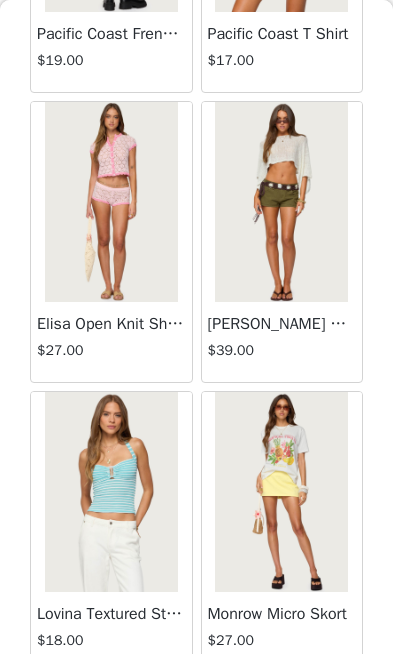 click on "Load More" at bounding box center [196, 707] 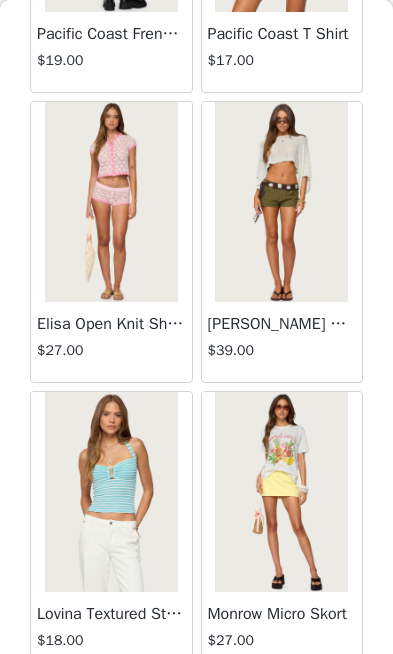 scroll, scrollTop: 11010, scrollLeft: 0, axis: vertical 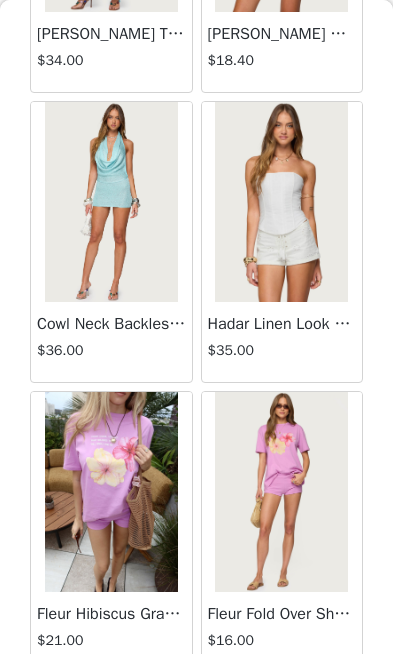 click on "Load More" at bounding box center (196, 707) 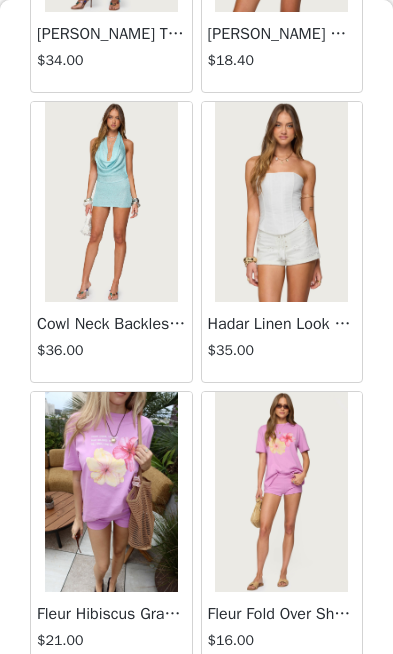 scroll, scrollTop: 13910, scrollLeft: 0, axis: vertical 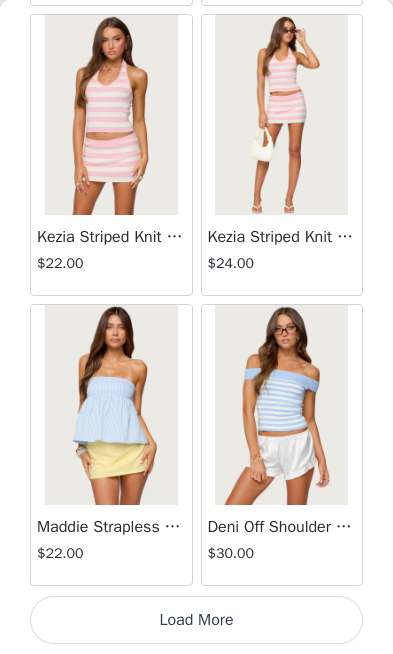 click on "Load More" at bounding box center (196, 620) 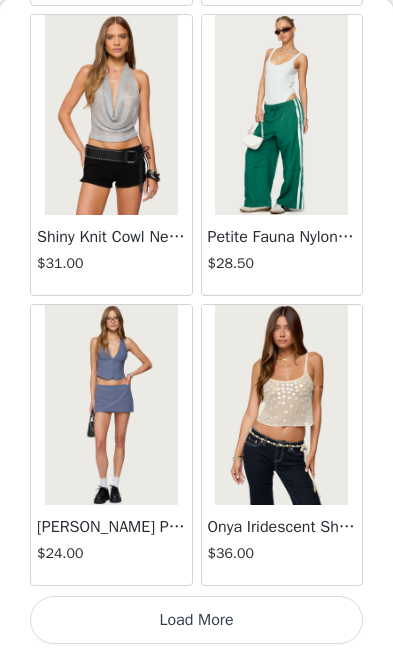 click on "Load More" at bounding box center (196, 620) 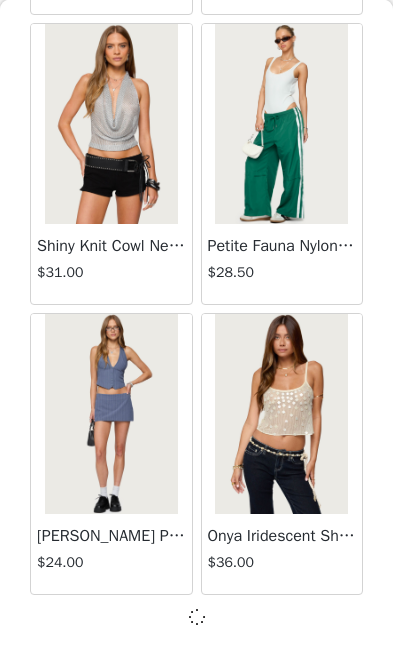 scroll, scrollTop: 19797, scrollLeft: 0, axis: vertical 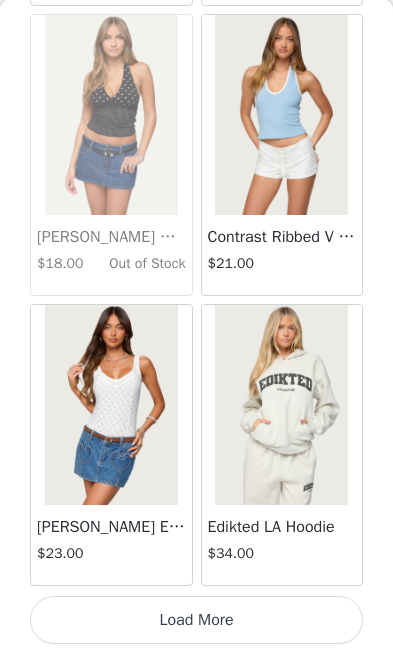 click on "Load More" at bounding box center [196, 620] 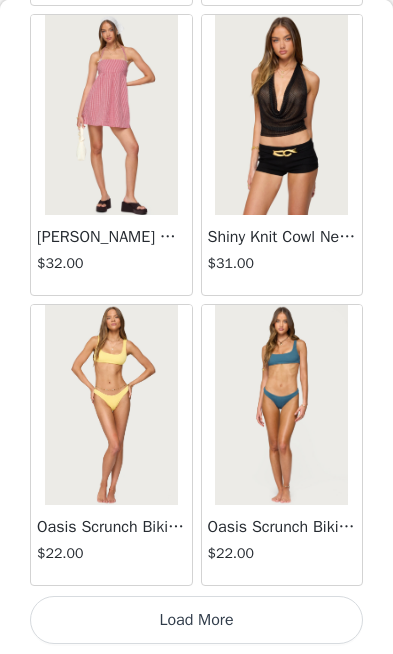 click on "Load More" at bounding box center [196, 620] 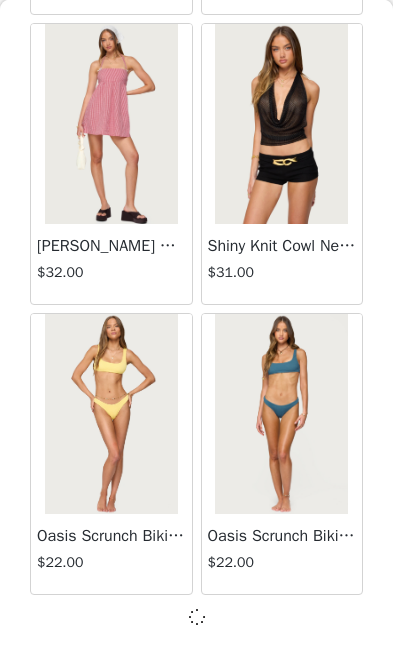 scroll, scrollTop: 25597, scrollLeft: 0, axis: vertical 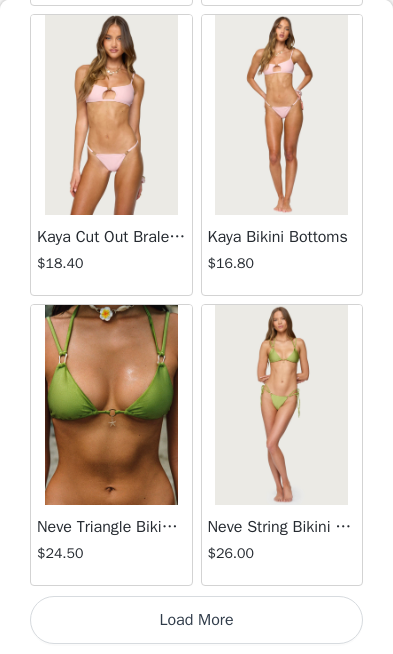 click on "Load More" at bounding box center (196, 620) 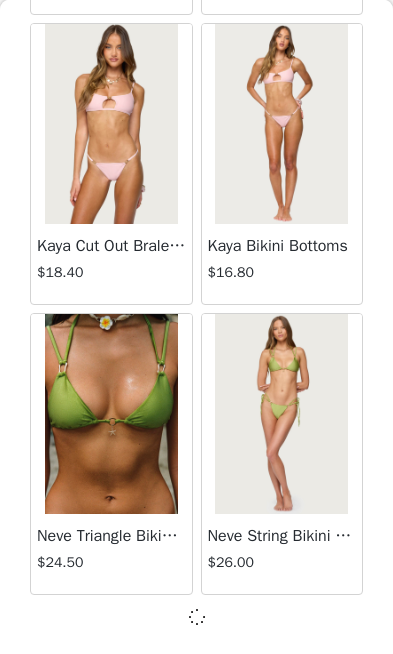 scroll, scrollTop: 28497, scrollLeft: 0, axis: vertical 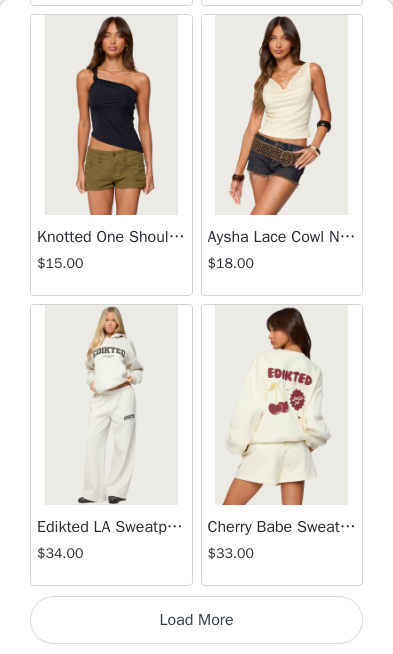 click on "Load More" at bounding box center (196, 620) 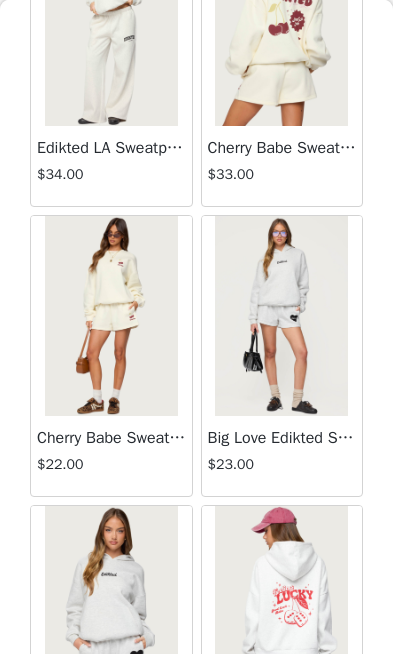 scroll, scrollTop: 31769, scrollLeft: 0, axis: vertical 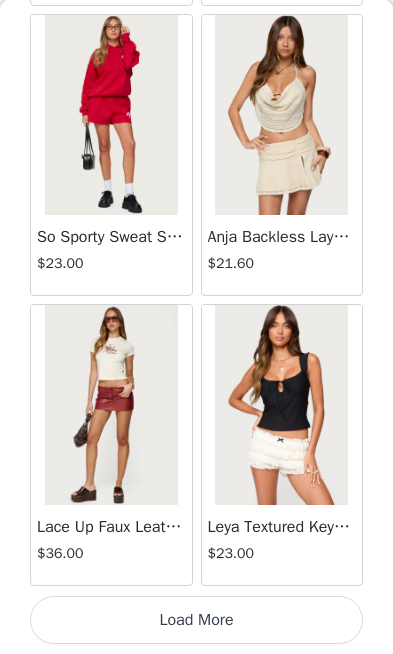 click on "Load More" at bounding box center [196, 620] 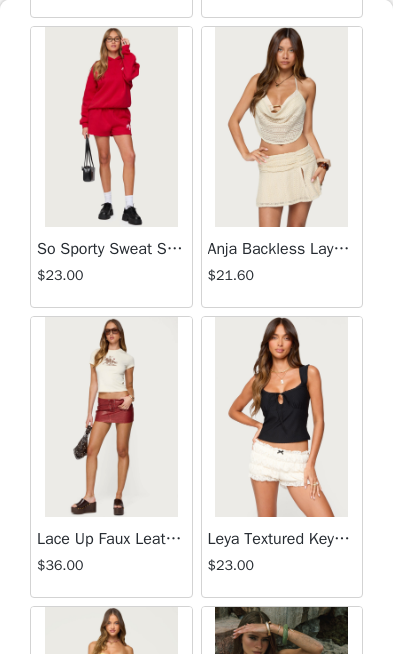scroll, scrollTop: 34293, scrollLeft: 0, axis: vertical 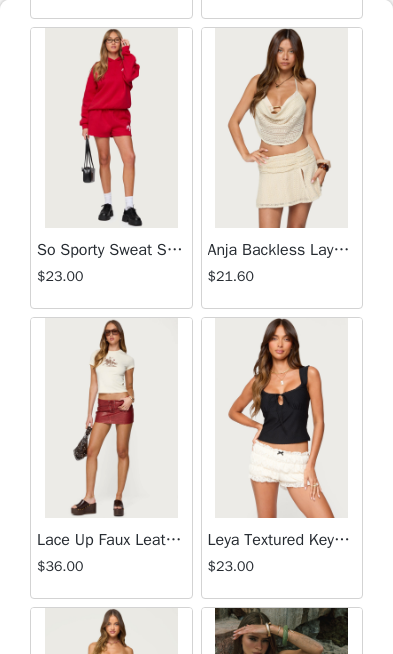 click on "So Sporty Sweat Shorts" at bounding box center (111, 250) 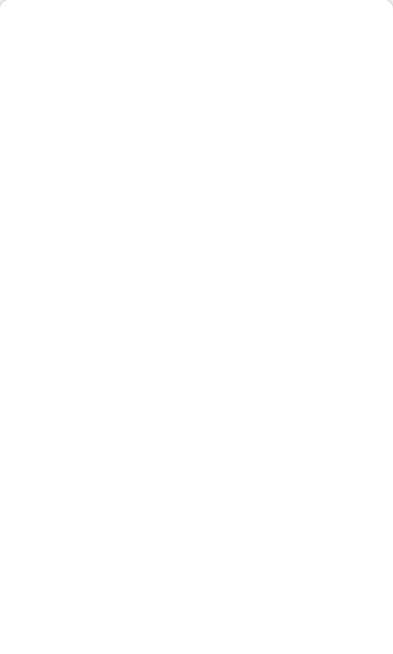 scroll, scrollTop: 0, scrollLeft: 0, axis: both 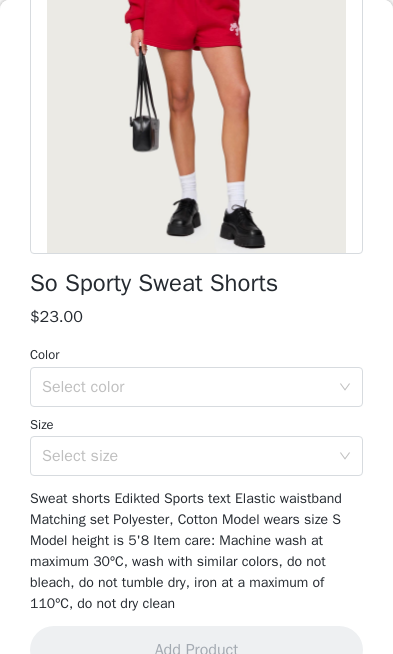 click on "Select color" at bounding box center [185, 387] 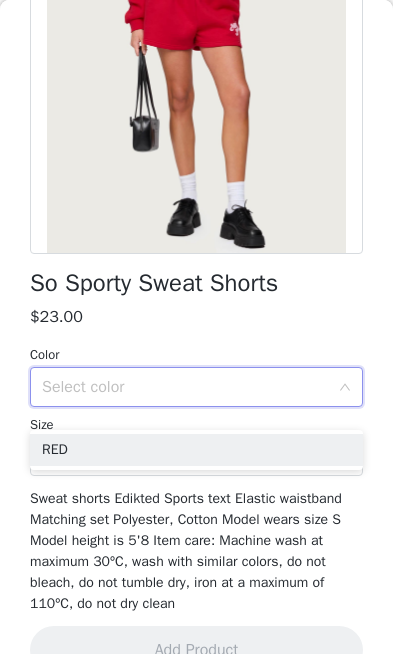 click on "RED" at bounding box center [196, 450] 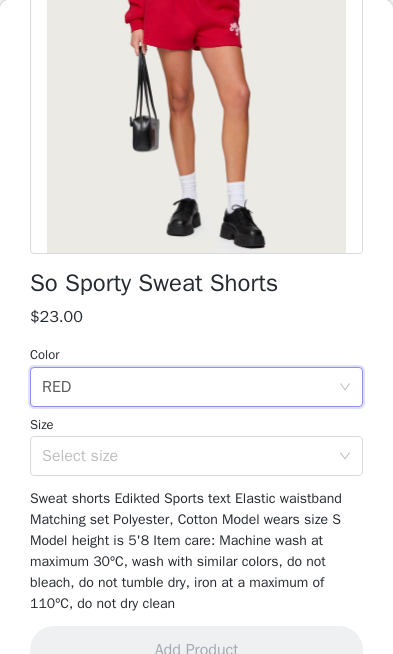 click on "Select size" at bounding box center (185, 456) 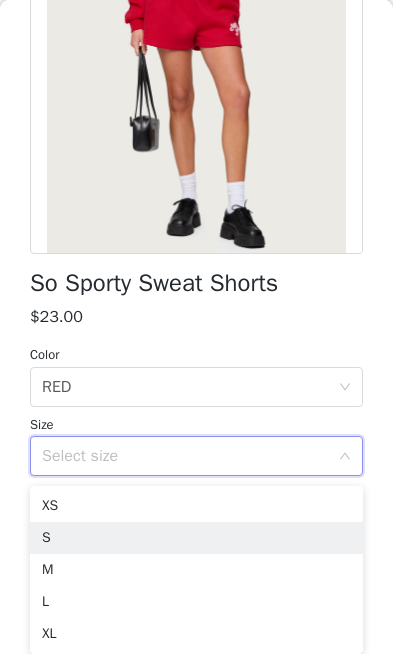 click on "S" at bounding box center (196, 538) 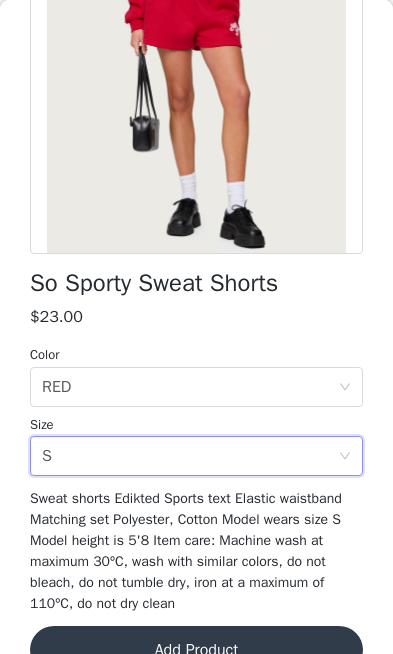 click on "Add Product" at bounding box center (196, 650) 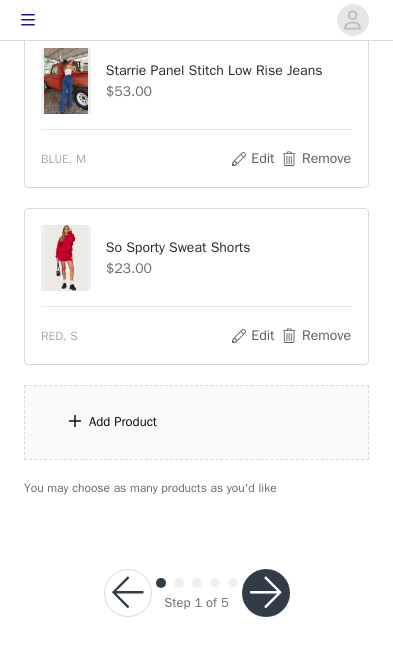 scroll, scrollTop: 937, scrollLeft: 0, axis: vertical 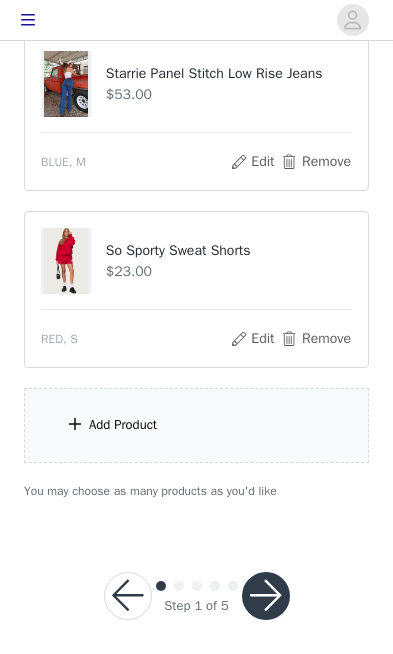 click on "Add Product" at bounding box center (196, 425) 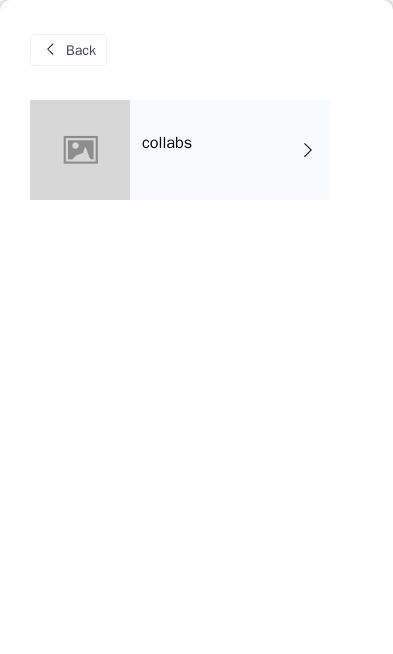 click on "collabs" at bounding box center (230, 150) 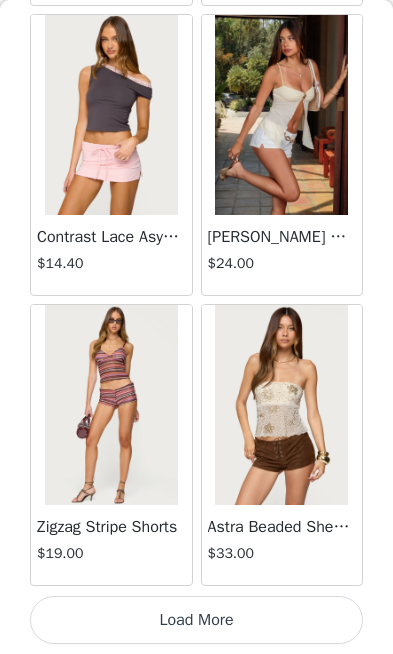 click on "Load More" at bounding box center (196, 620) 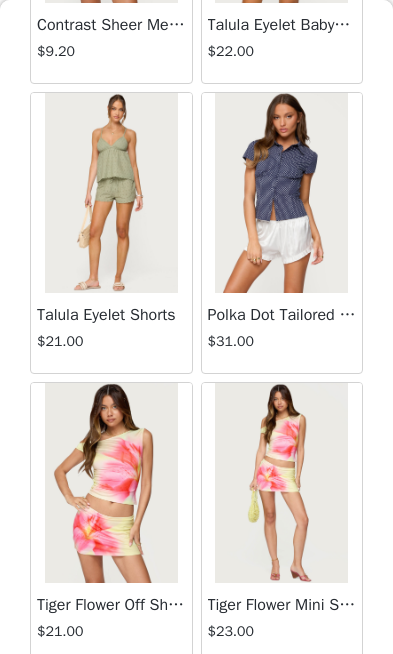 scroll, scrollTop: 4076, scrollLeft: 0, axis: vertical 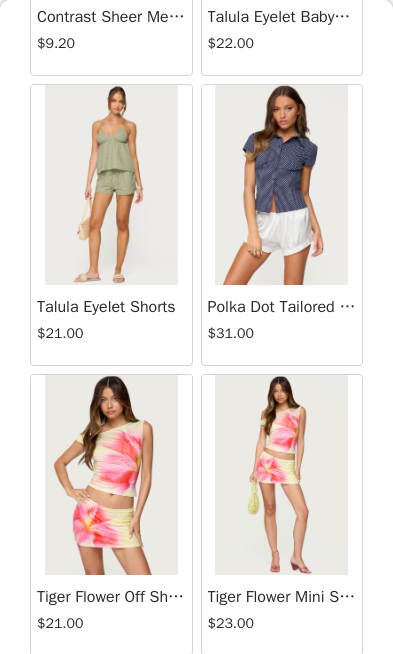 click at bounding box center (281, 475) 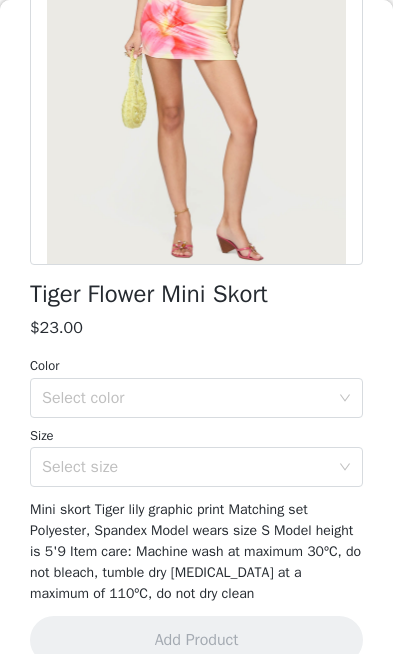 scroll, scrollTop: 287, scrollLeft: 0, axis: vertical 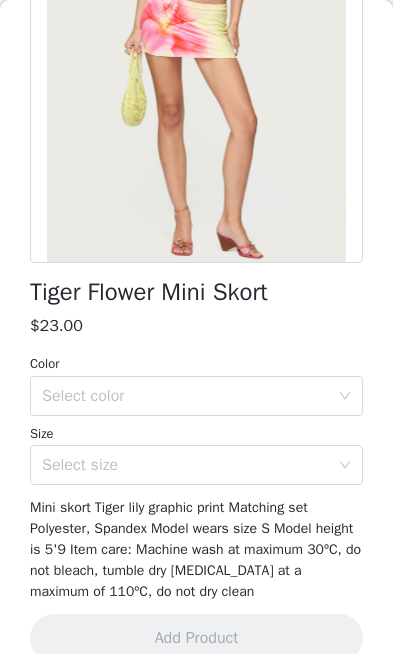 click on "Select color" at bounding box center [185, 396] 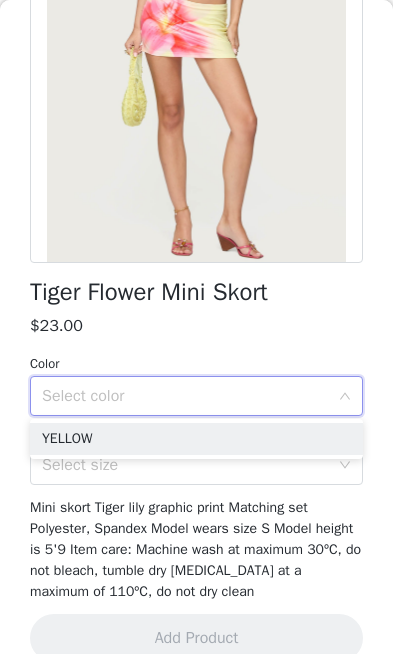 click on "YELLOW" at bounding box center (196, 439) 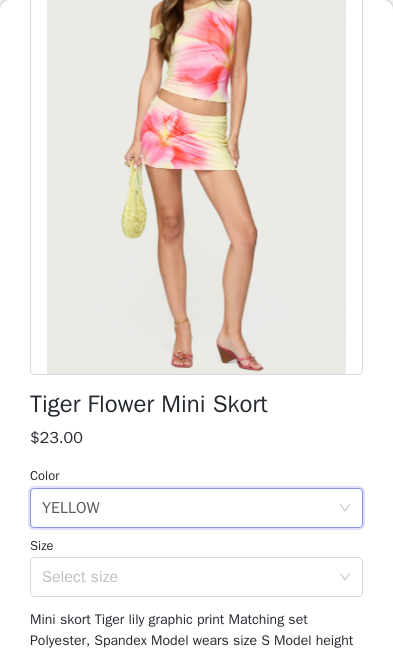 scroll, scrollTop: 181, scrollLeft: 0, axis: vertical 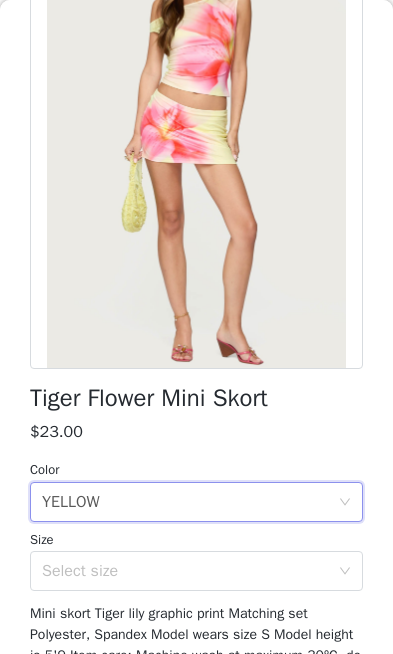 click on "Select size" at bounding box center [185, 571] 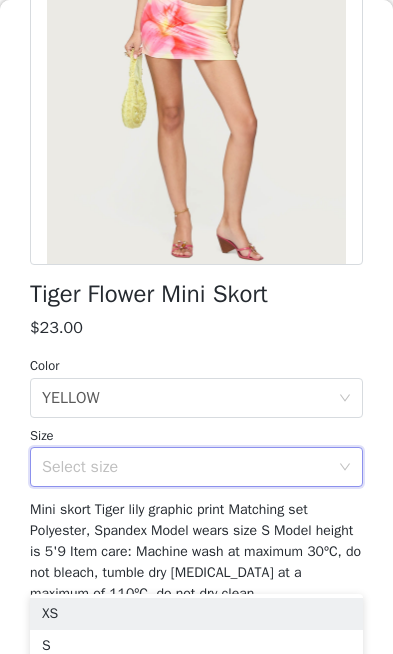 scroll, scrollTop: 292, scrollLeft: 0, axis: vertical 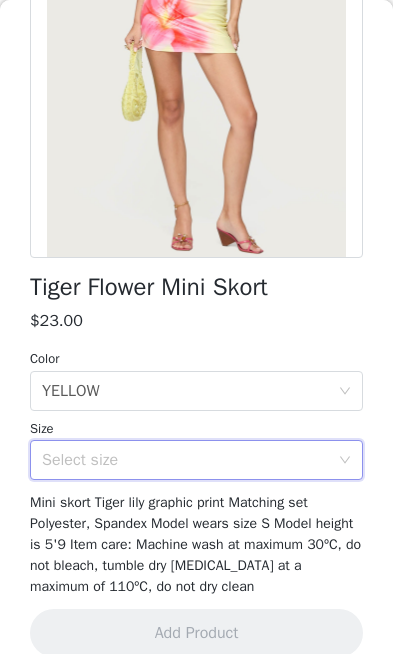 click on "Select size" at bounding box center (185, 460) 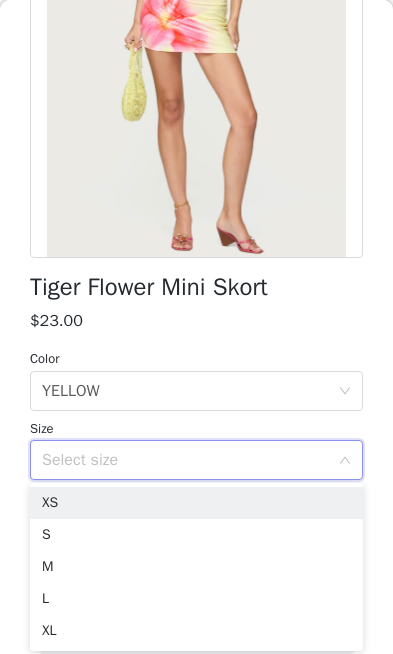 click on "Select size" at bounding box center (185, 460) 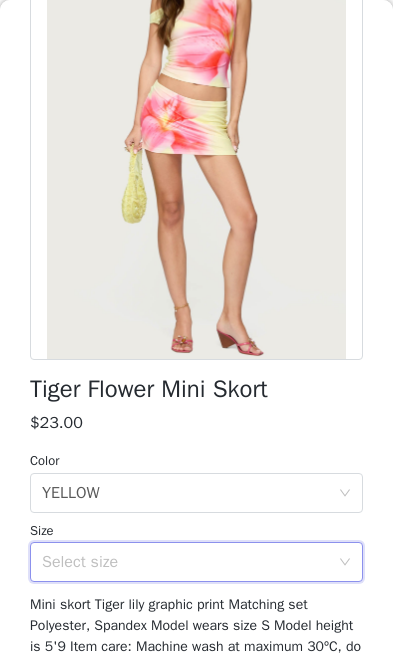 scroll, scrollTop: 185, scrollLeft: 0, axis: vertical 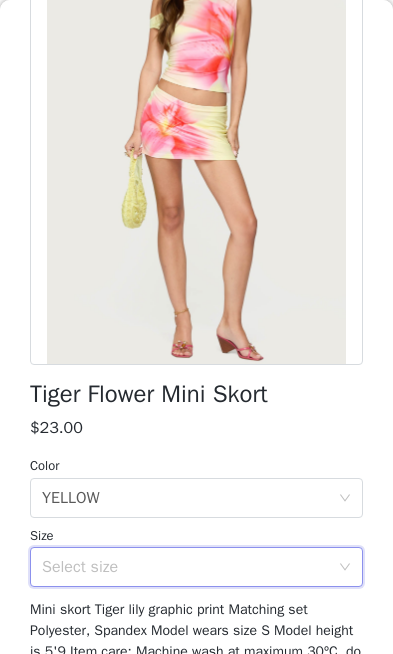 click on "Select size" at bounding box center [185, 567] 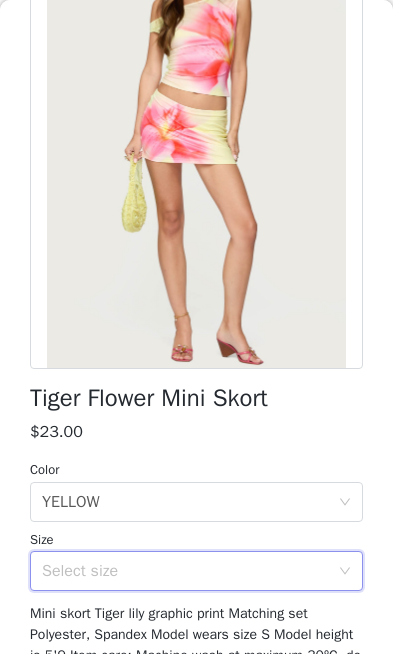click on "Select size" at bounding box center (185, 571) 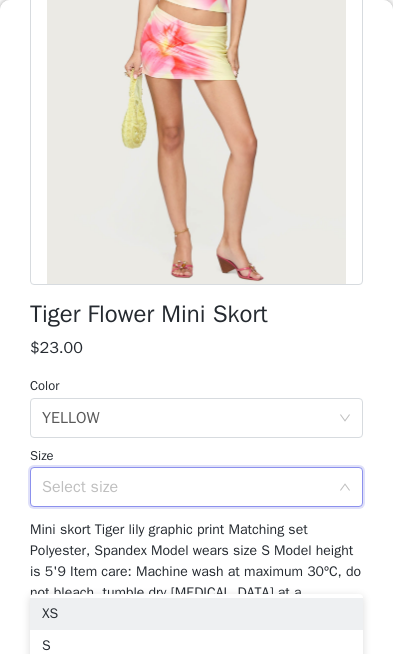 scroll, scrollTop: 265, scrollLeft: 0, axis: vertical 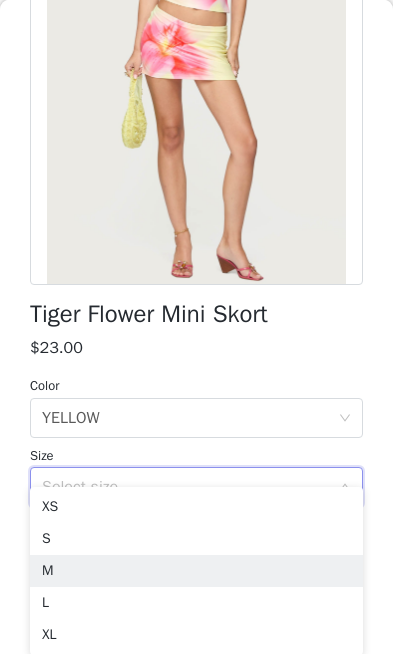 click on "M" at bounding box center (196, 571) 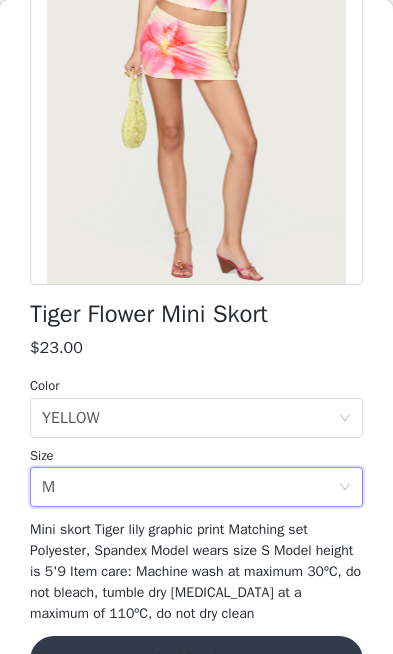 scroll, scrollTop: 970, scrollLeft: 0, axis: vertical 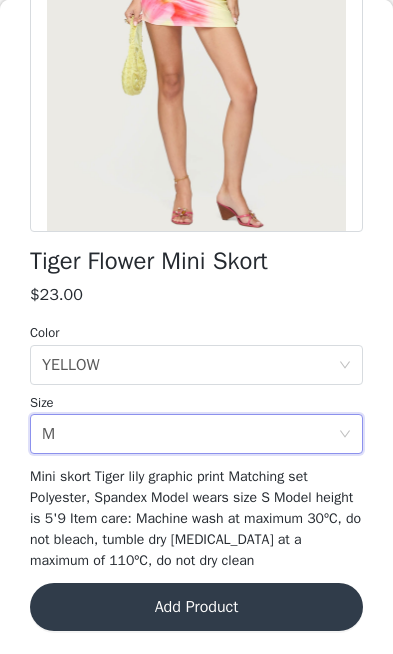 click on "Add Product" at bounding box center (196, 607) 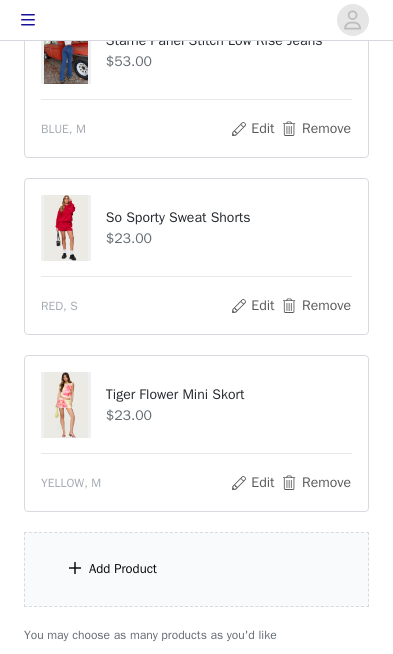 click on "Add Product" at bounding box center (196, 569) 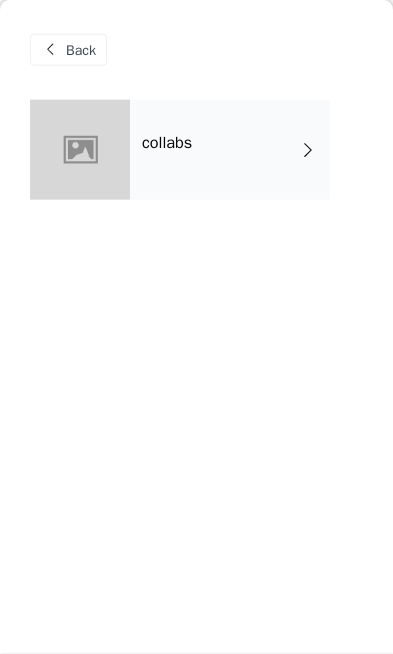 click on "collabs" at bounding box center (230, 150) 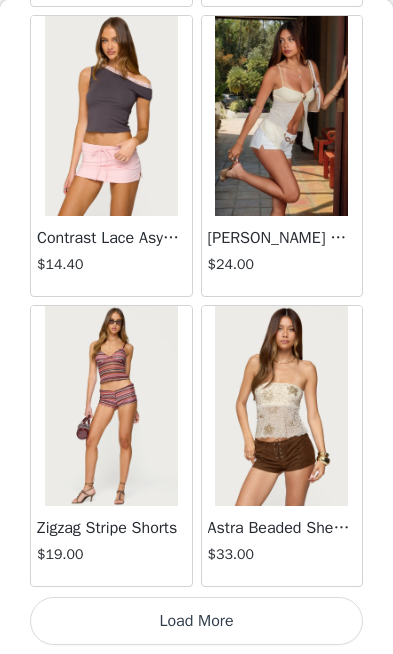 click on "Load More" at bounding box center (196, 621) 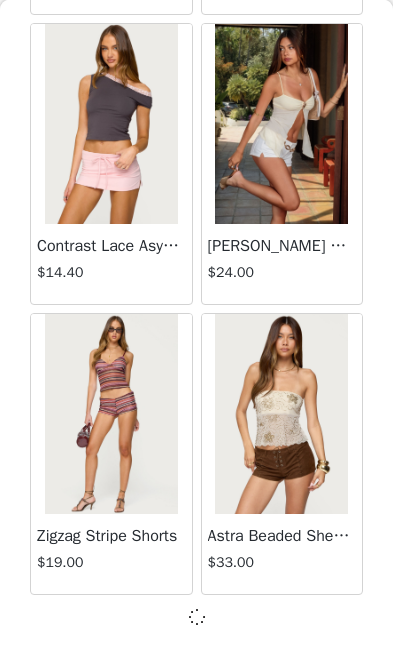 scroll, scrollTop: 2397, scrollLeft: 0, axis: vertical 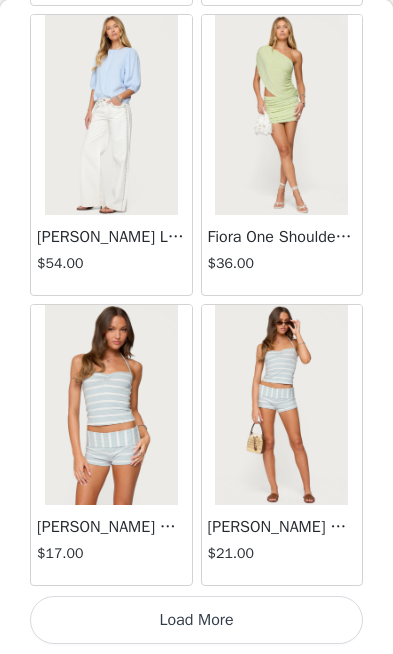 click on "Load More" at bounding box center (196, 620) 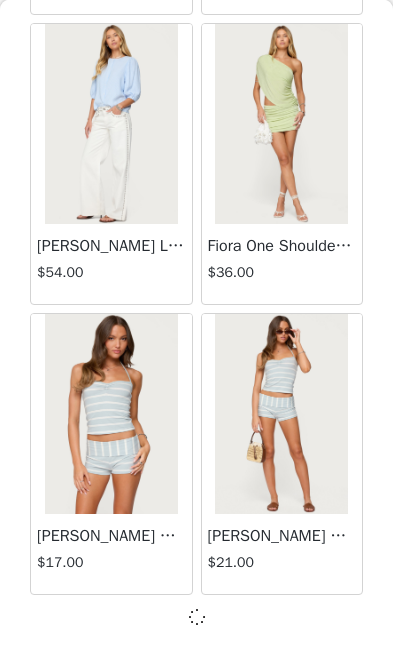 scroll, scrollTop: 5297, scrollLeft: 0, axis: vertical 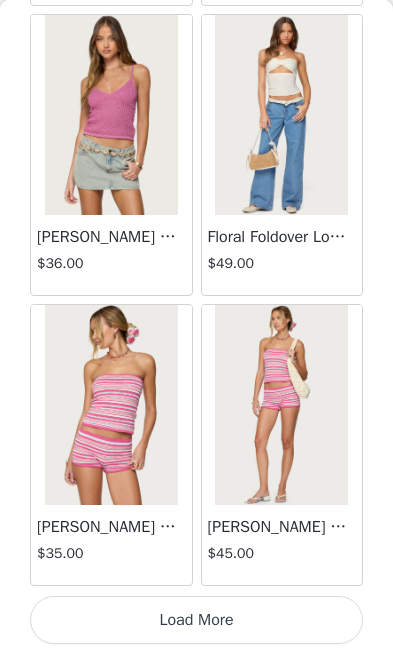 click on "Load More" at bounding box center [196, 620] 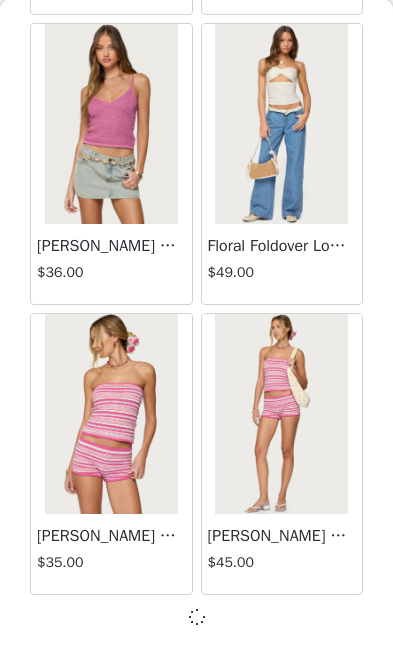 scroll, scrollTop: 1147, scrollLeft: 0, axis: vertical 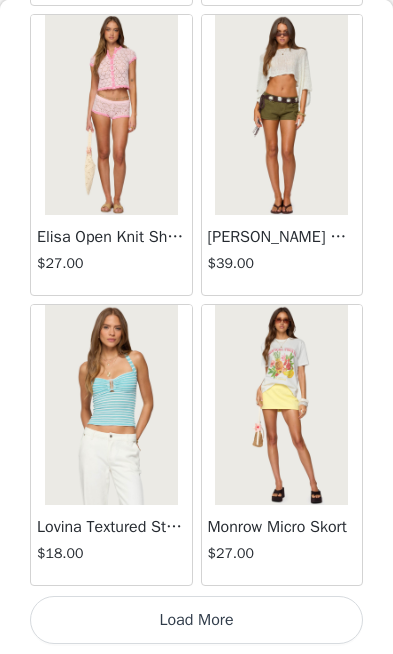 click on "Load More" at bounding box center [196, 620] 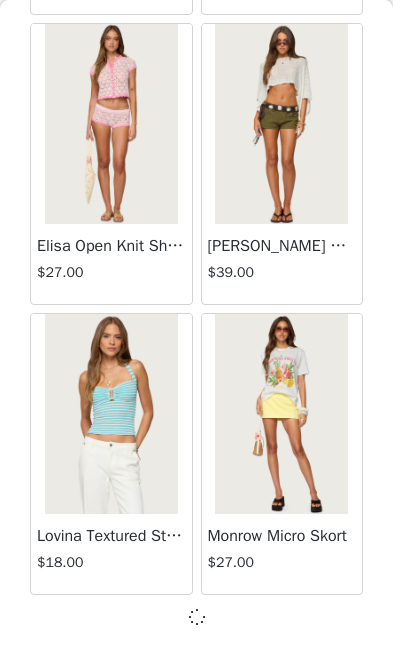 scroll, scrollTop: 11097, scrollLeft: 0, axis: vertical 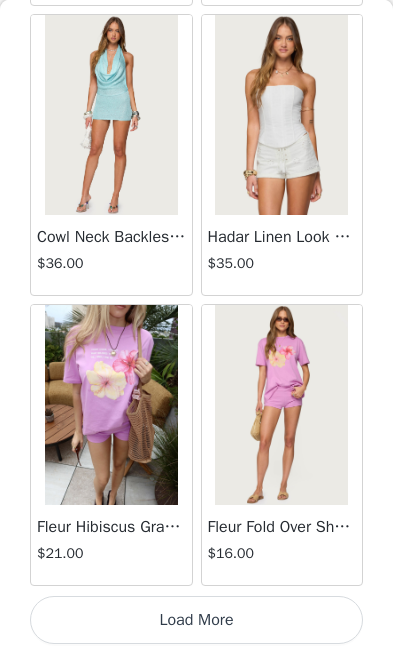 click on "Load More" at bounding box center (196, 620) 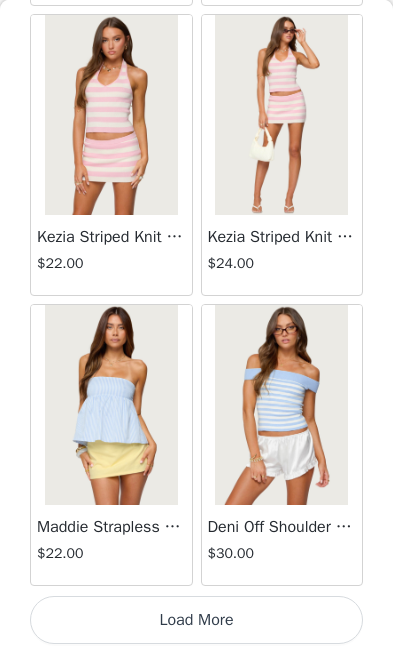click on "Load More" at bounding box center (196, 620) 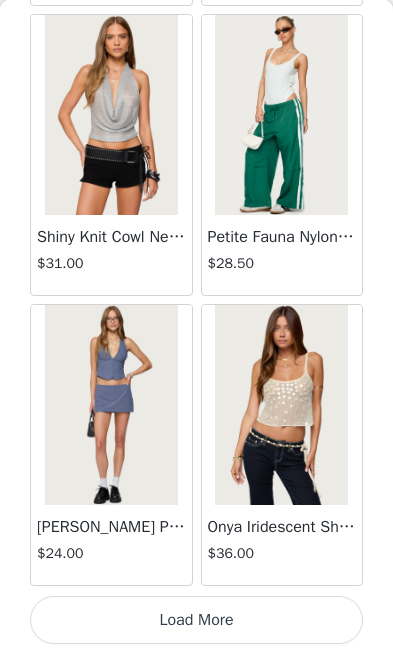 click on "Load More" at bounding box center [196, 620] 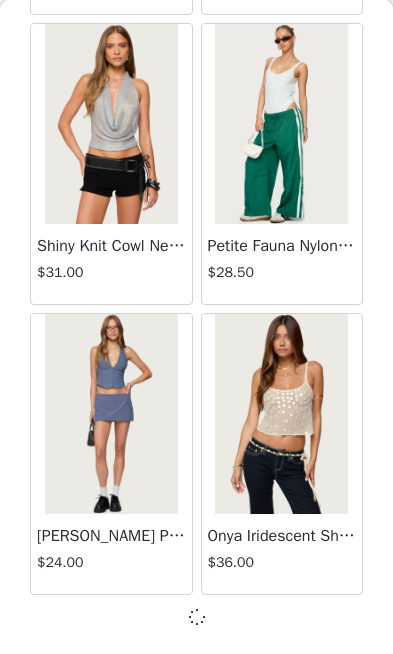 scroll, scrollTop: 19797, scrollLeft: 0, axis: vertical 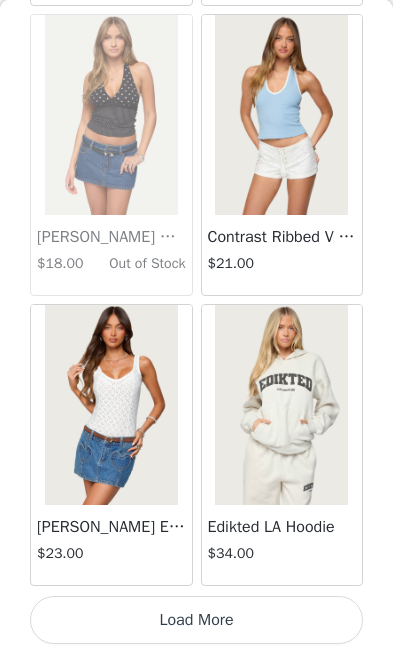 click on "Load More" at bounding box center (196, 620) 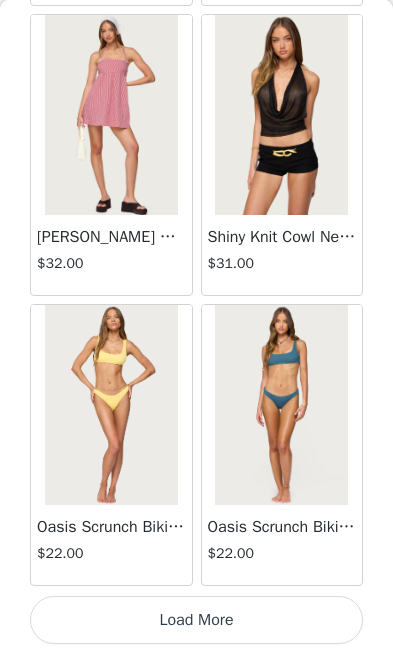 scroll, scrollTop: 25606, scrollLeft: 0, axis: vertical 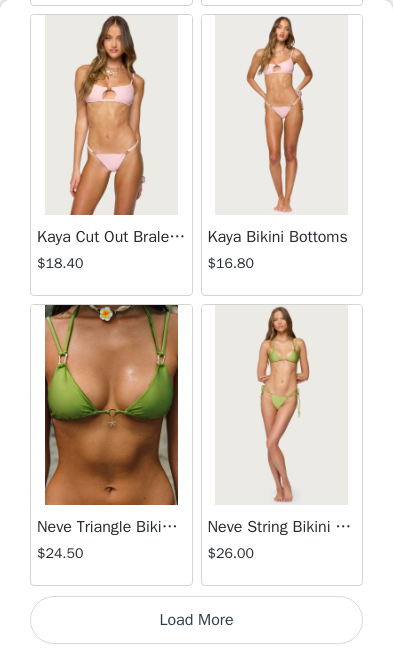 click on "Load More" at bounding box center (196, 620) 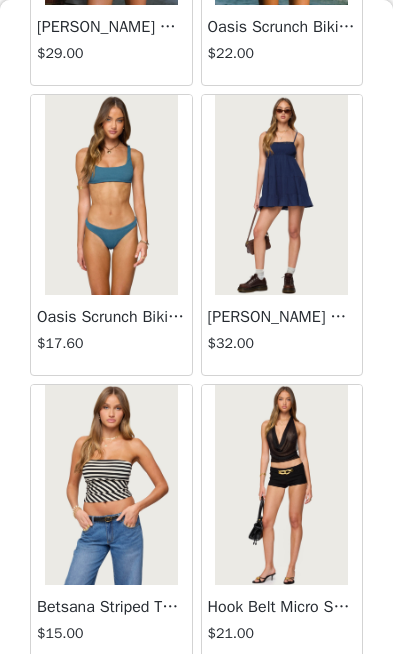 scroll, scrollTop: 30439, scrollLeft: 0, axis: vertical 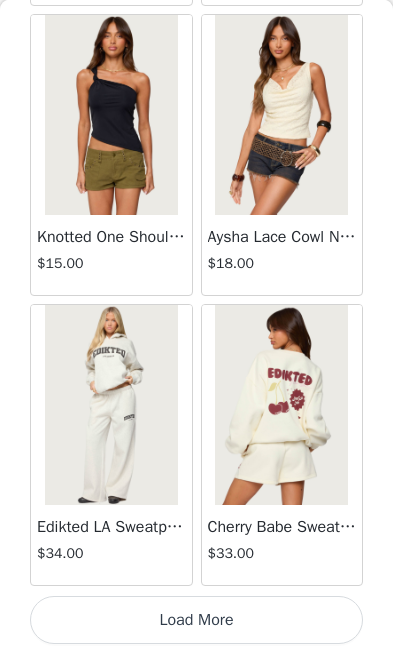 click on "Load More" at bounding box center (196, 620) 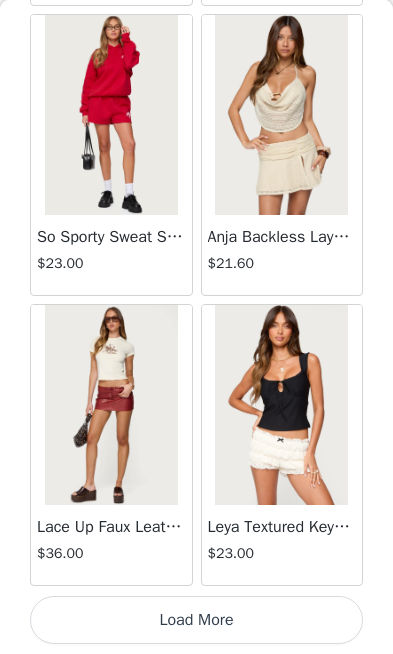 scroll, scrollTop: 34306, scrollLeft: 0, axis: vertical 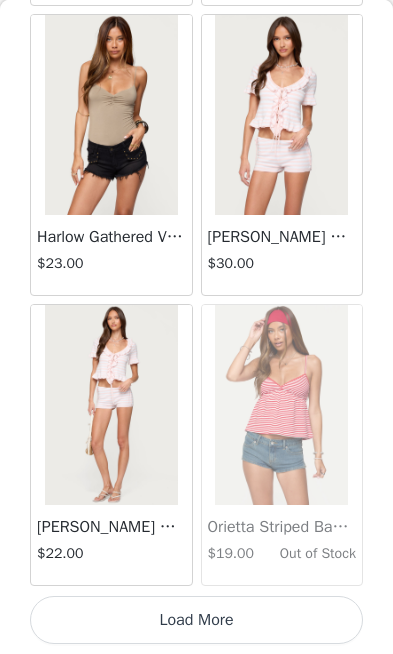 click on "Load More" at bounding box center (196, 620) 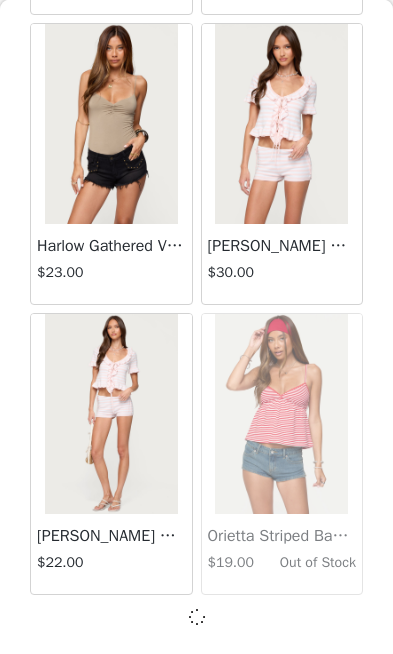 scroll, scrollTop: 37197, scrollLeft: 0, axis: vertical 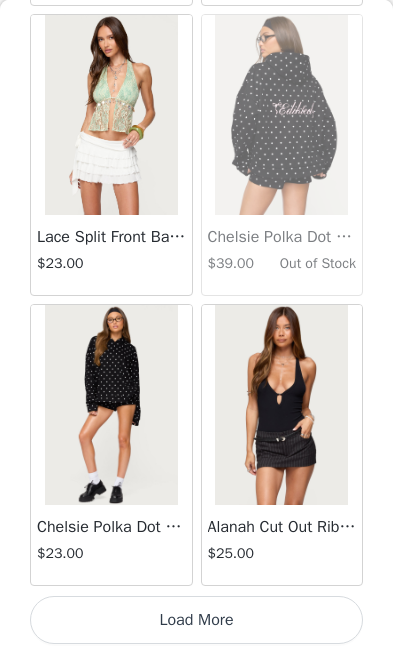 click on "Load More" at bounding box center [196, 620] 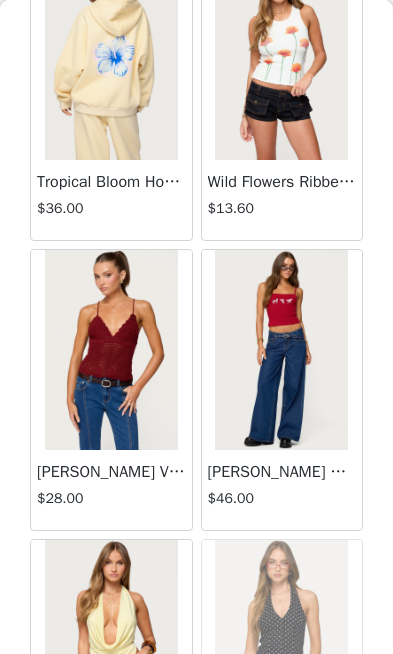 scroll, scrollTop: 42784, scrollLeft: 0, axis: vertical 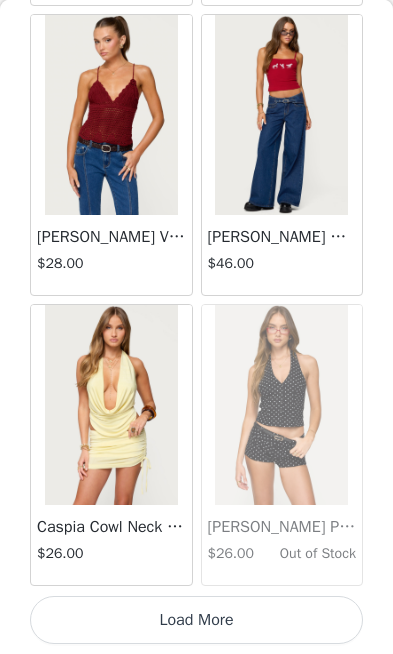 click on "Load More" at bounding box center [196, 620] 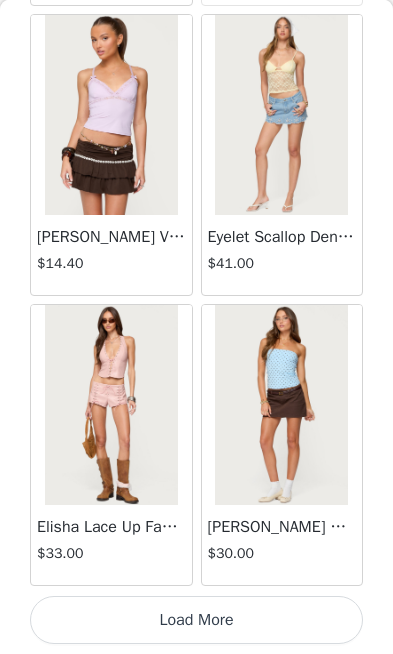 click on "Load More" at bounding box center [196, 620] 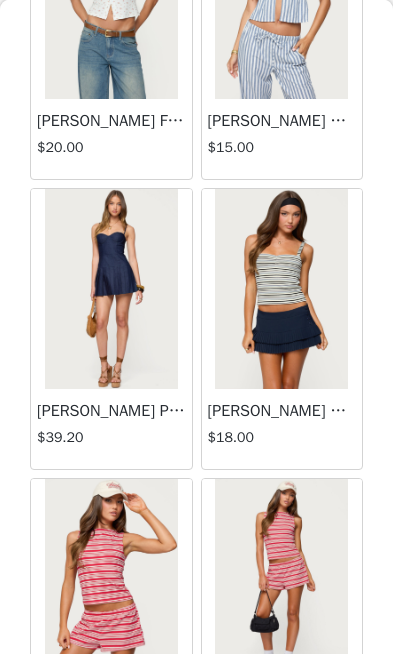 scroll, scrollTop: 46862, scrollLeft: 0, axis: vertical 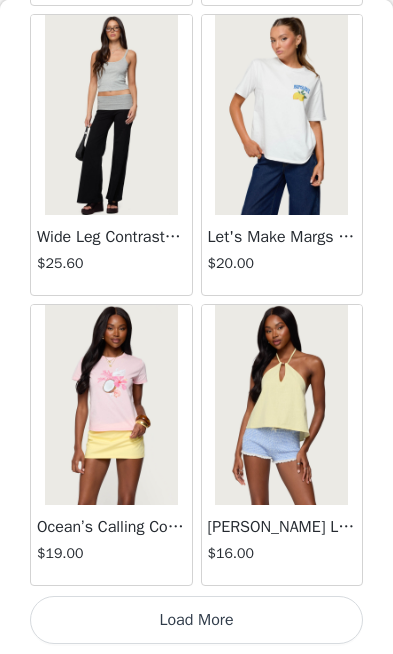 click on "Load More" at bounding box center [196, 620] 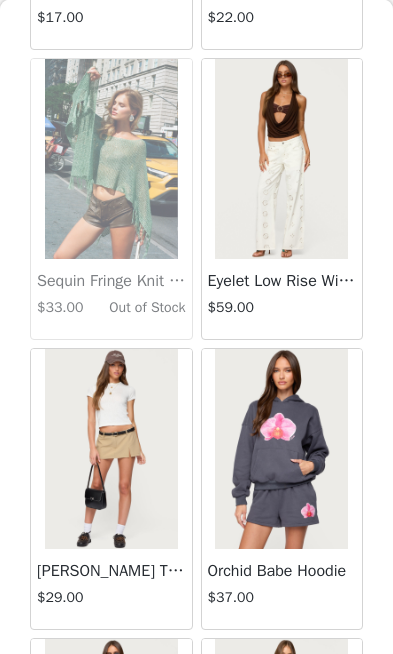 scroll, scrollTop: 50793, scrollLeft: 0, axis: vertical 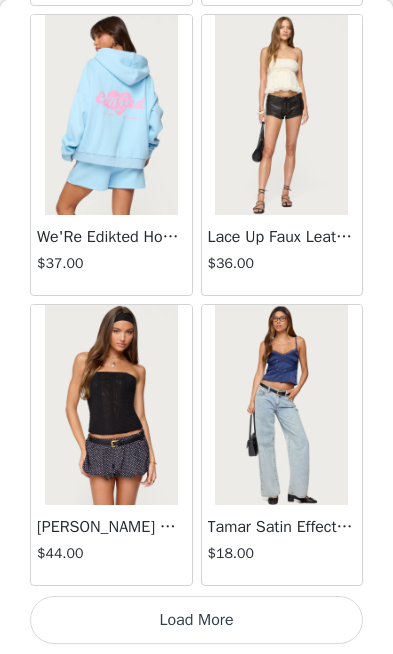 click on "Load More" at bounding box center [196, 620] 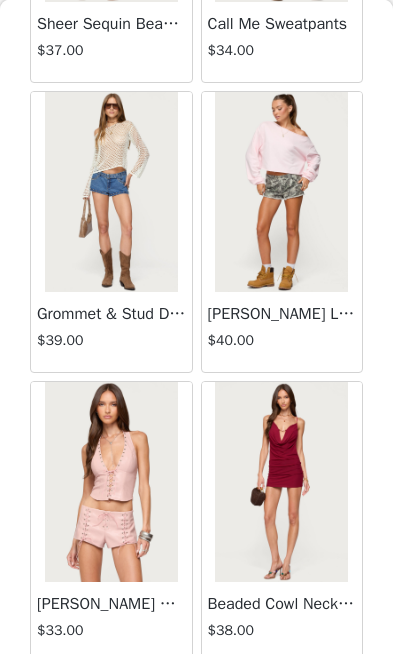 scroll, scrollTop: 53979, scrollLeft: 0, axis: vertical 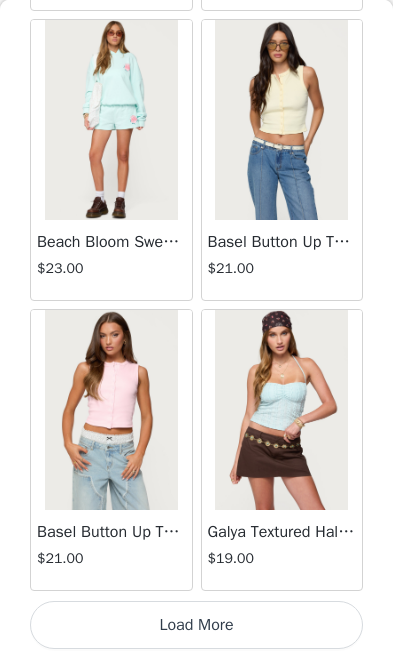 click on "Load More" at bounding box center (196, 625) 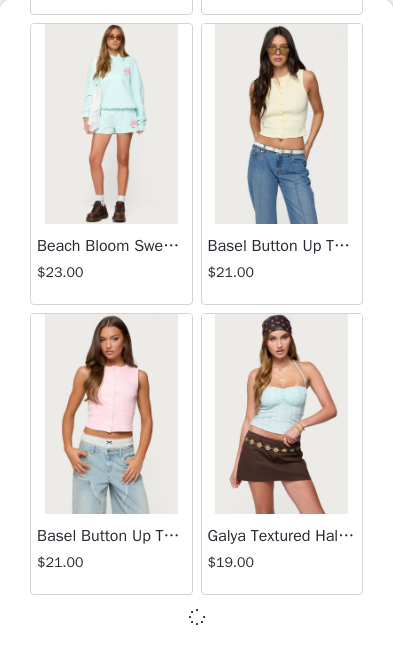 scroll, scrollTop: 1147, scrollLeft: 0, axis: vertical 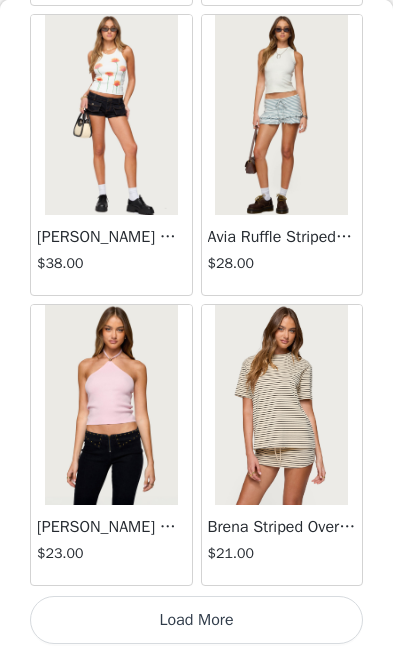 click on "Load More" at bounding box center (196, 620) 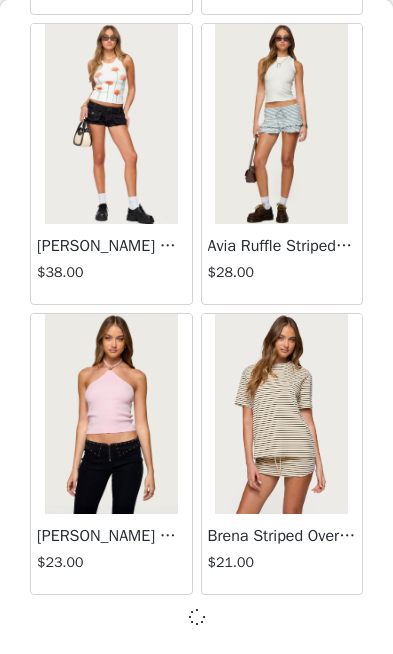 scroll, scrollTop: 1080, scrollLeft: 0, axis: vertical 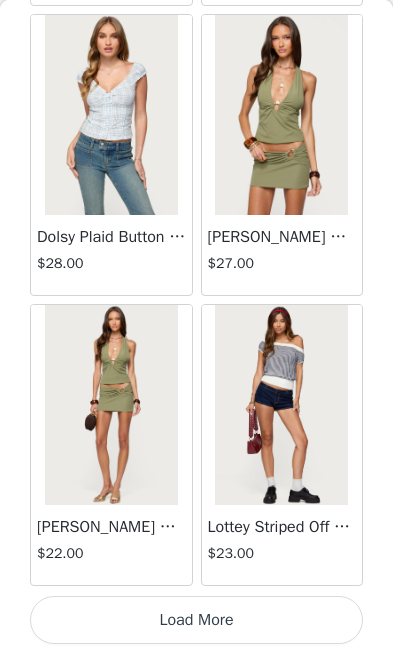 click on "Load More" at bounding box center (196, 620) 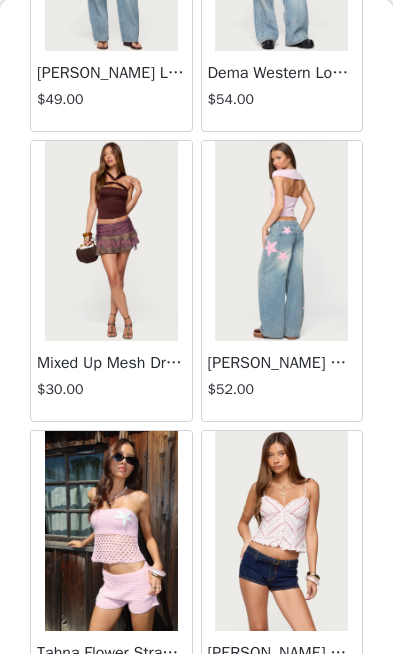 scroll, scrollTop: 63035, scrollLeft: 0, axis: vertical 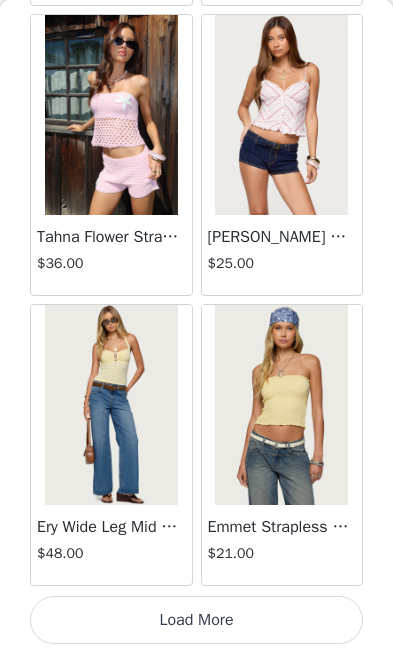 click on "Load More" at bounding box center [196, 620] 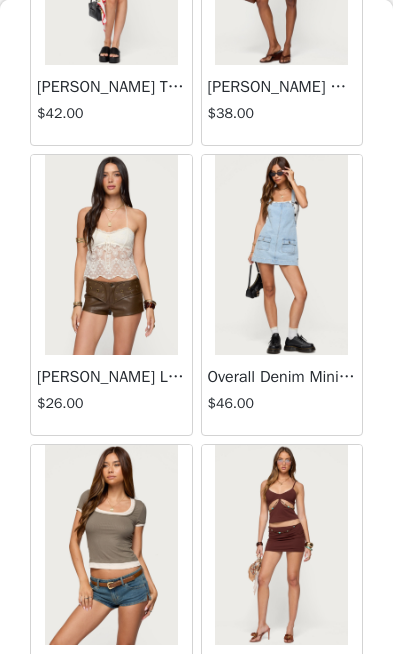 scroll, scrollTop: 65197, scrollLeft: 0, axis: vertical 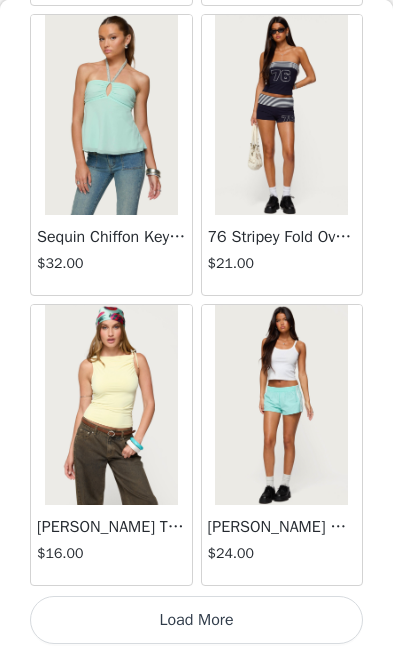 click on "Load More" at bounding box center [196, 620] 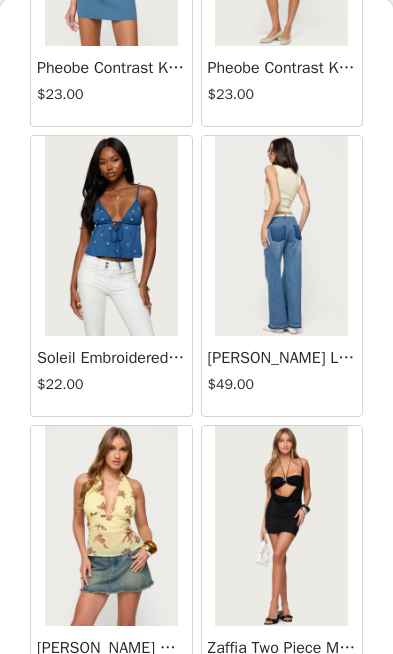 scroll, scrollTop: 68990, scrollLeft: 0, axis: vertical 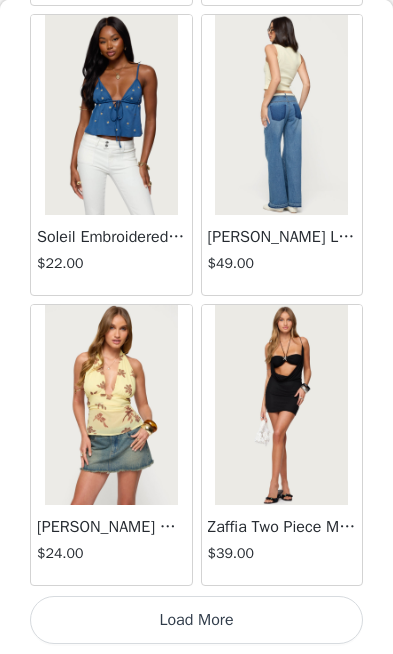 click on "Load More" at bounding box center [196, 620] 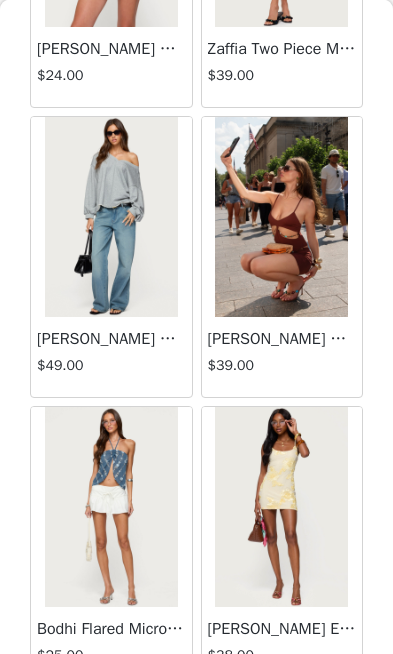scroll, scrollTop: 69585, scrollLeft: 0, axis: vertical 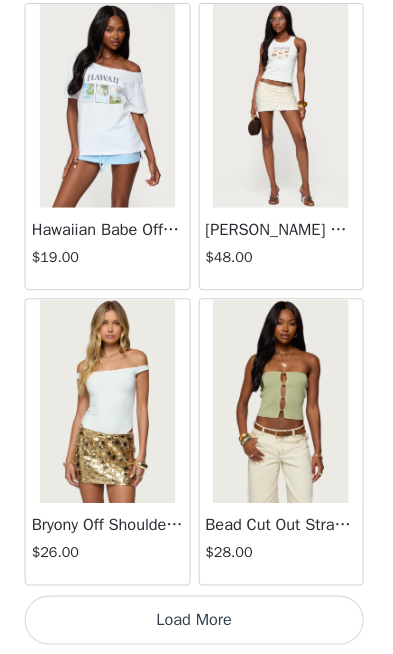 click on "Load More" at bounding box center (196, 620) 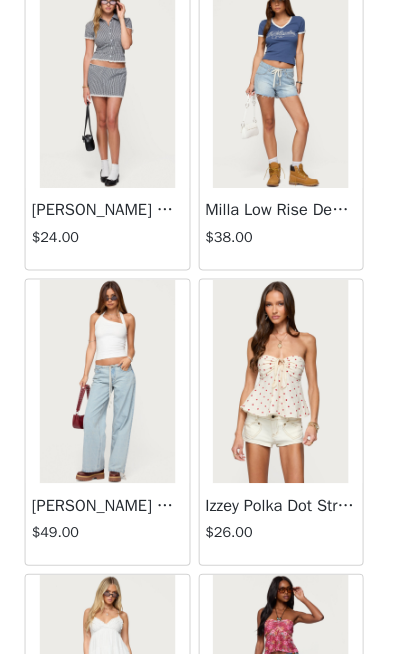 scroll, scrollTop: 64468, scrollLeft: 0, axis: vertical 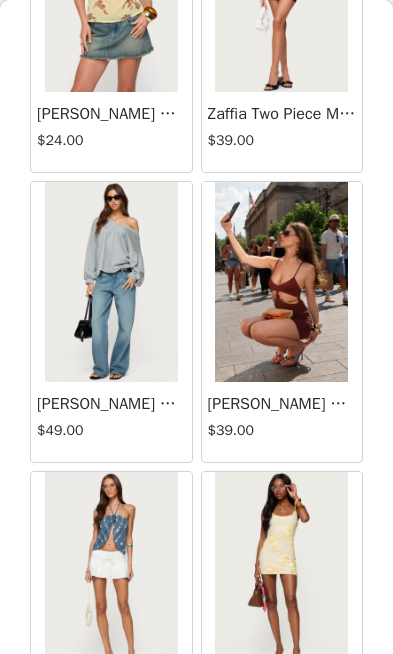 click at bounding box center (111, 282) 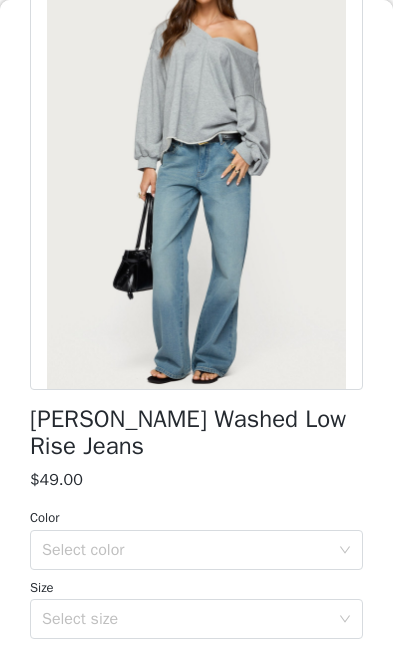 scroll, scrollTop: 162, scrollLeft: 0, axis: vertical 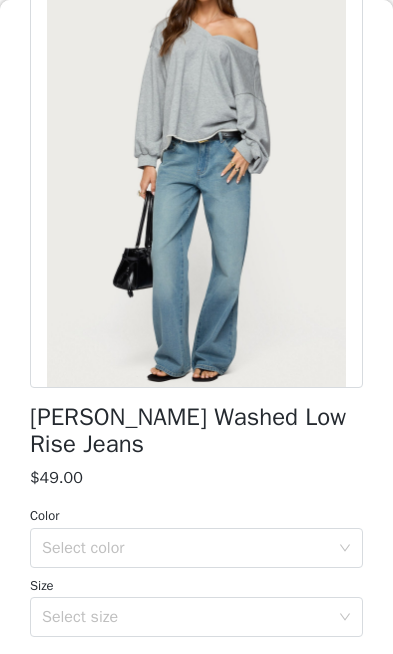 click on "Select color" at bounding box center (185, 548) 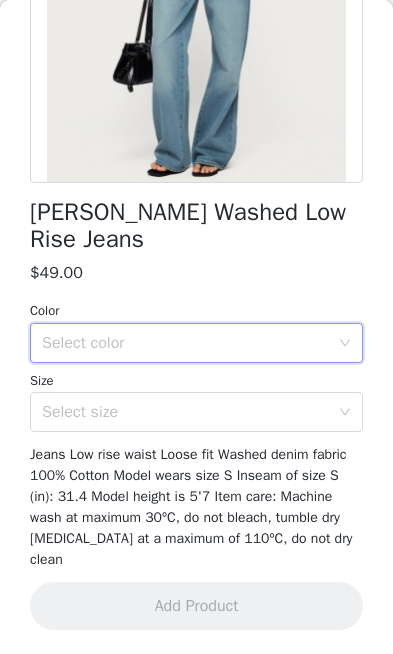 scroll, scrollTop: 366, scrollLeft: 0, axis: vertical 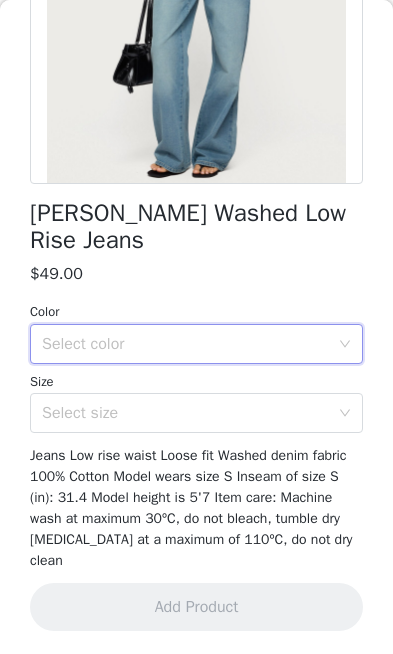 click on "Select color" at bounding box center (185, 344) 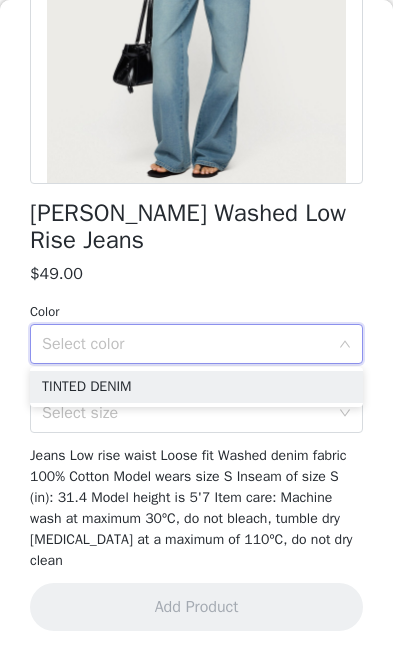 click on "TINTED DENIM" at bounding box center [196, 387] 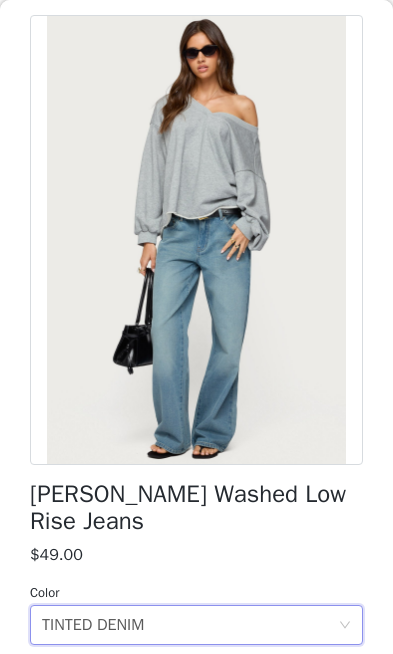 scroll, scrollTop: 37, scrollLeft: 0, axis: vertical 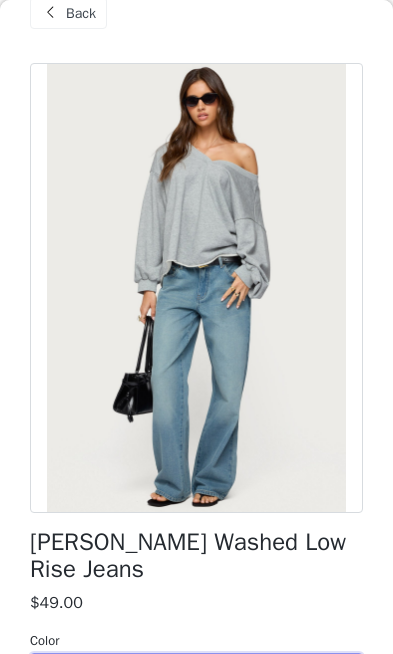 click on "Back" at bounding box center (81, 13) 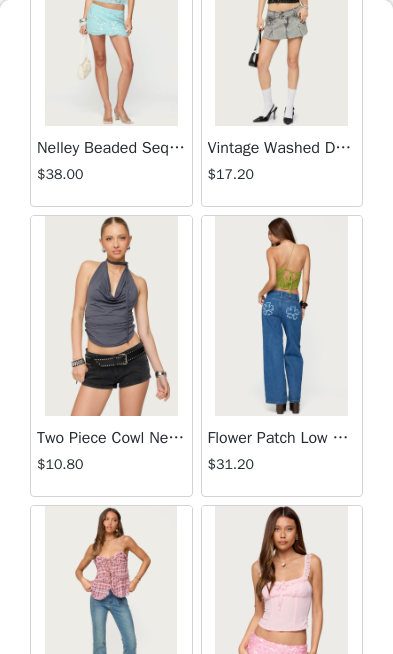 scroll, scrollTop: 7062, scrollLeft: 0, axis: vertical 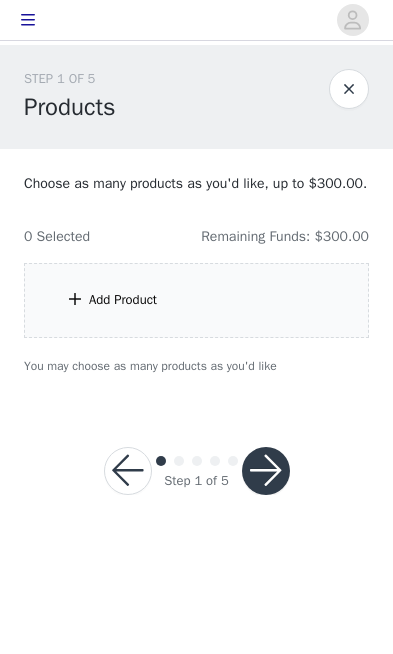 click on "Add Product" at bounding box center (196, 300) 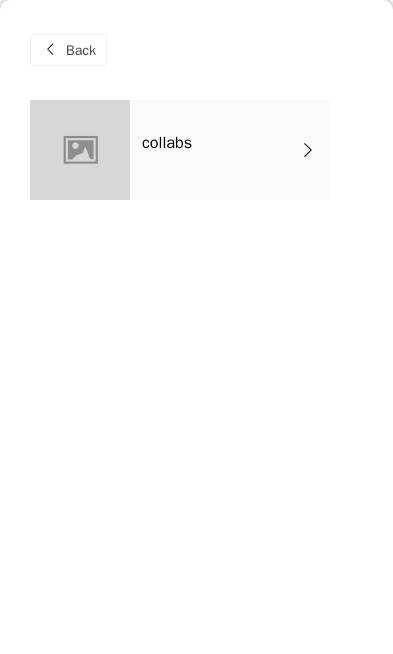 click on "collabs" at bounding box center (230, 150) 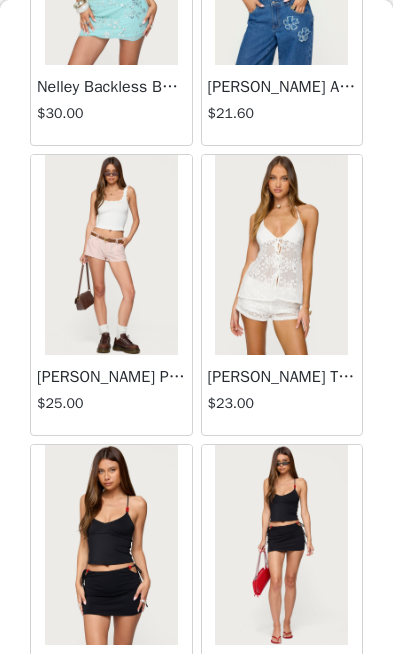 scroll, scrollTop: 572, scrollLeft: 0, axis: vertical 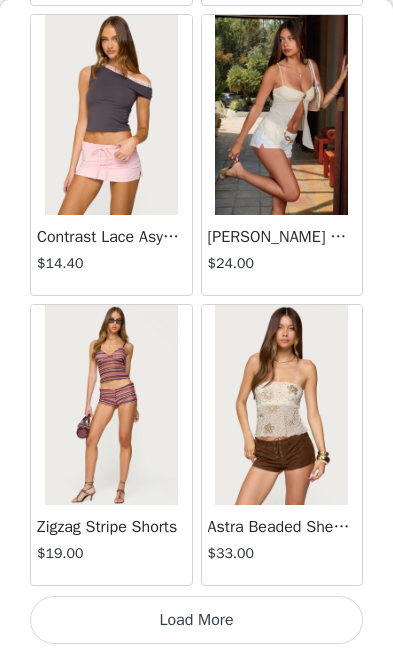 click on "Load More" at bounding box center (196, 620) 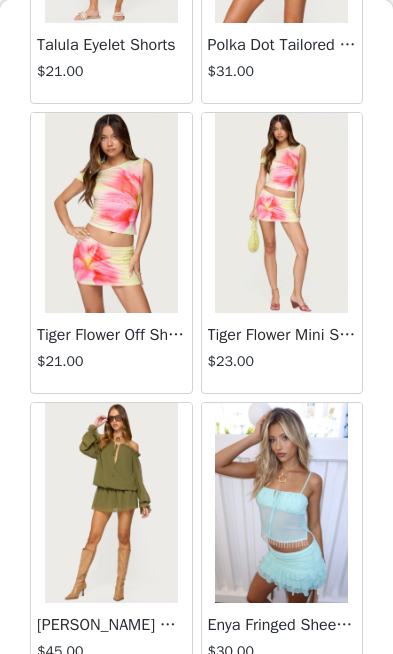 scroll, scrollTop: 4338, scrollLeft: 0, axis: vertical 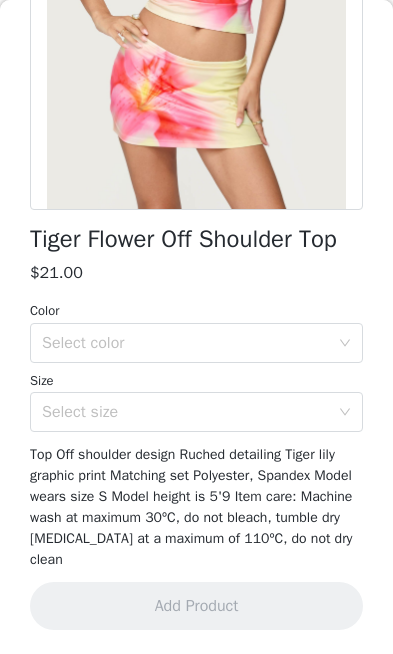click on "Select color" at bounding box center [185, 343] 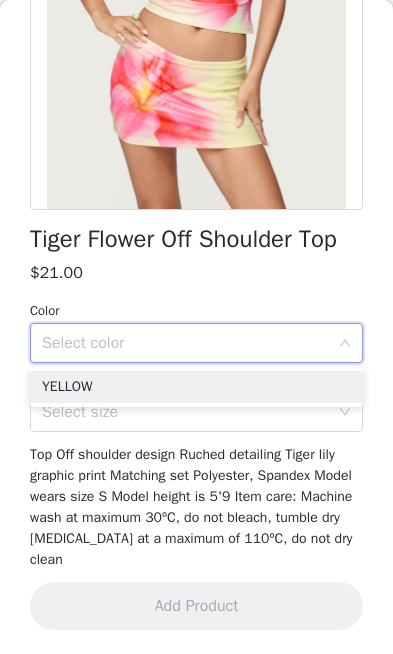 click on "YELLOW" at bounding box center [196, 387] 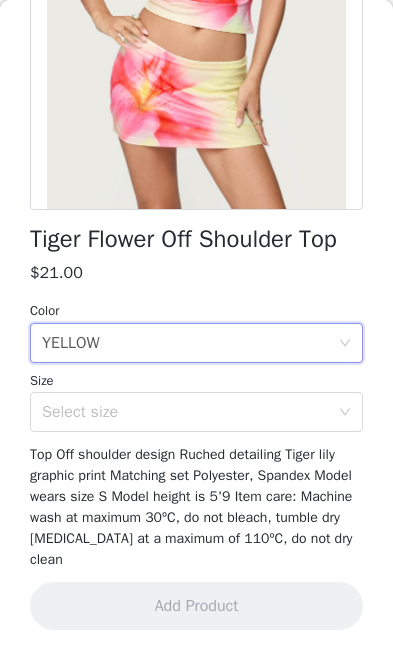 click on "Select size" at bounding box center (185, 412) 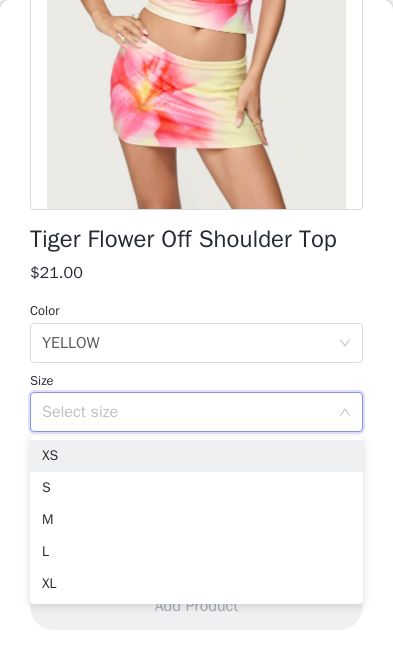 click on "S" at bounding box center [196, 488] 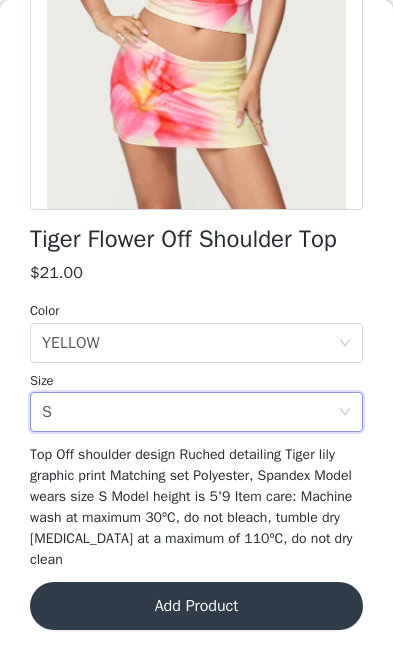 click on "Add Product" at bounding box center [196, 606] 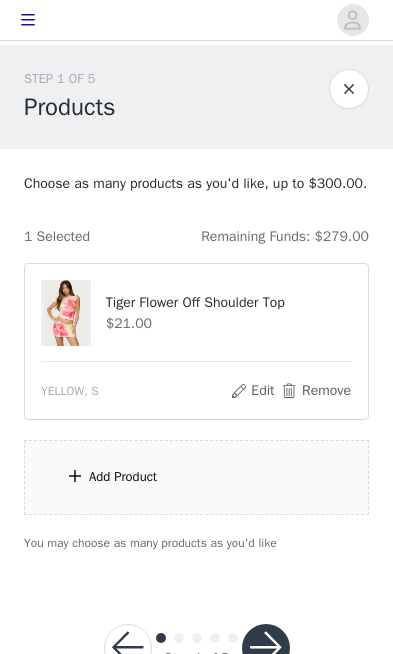 click on "Add Product" at bounding box center [196, 477] 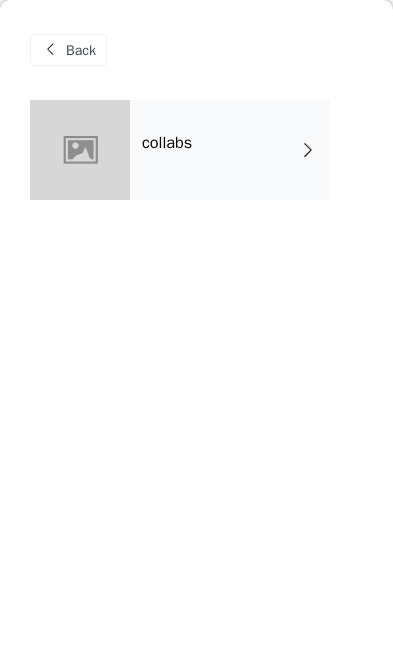 click on "collabs" at bounding box center [230, 150] 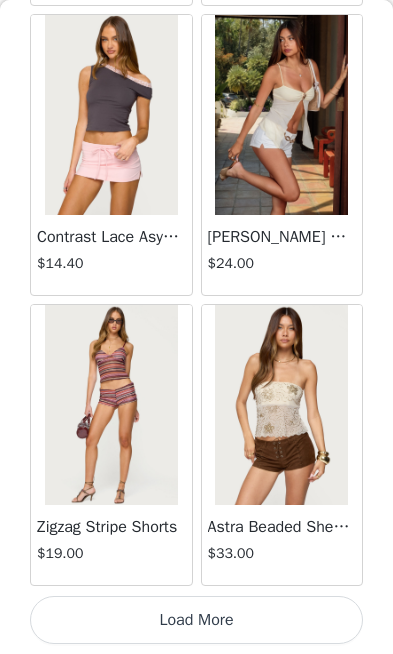 click on "Load More" at bounding box center (196, 620) 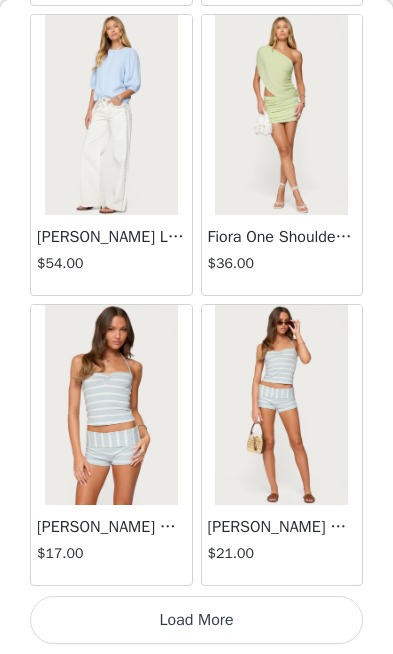 click on "Load More" at bounding box center (196, 620) 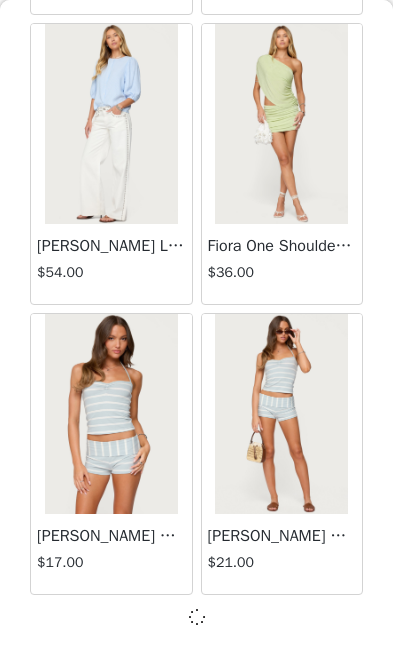 scroll, scrollTop: 85, scrollLeft: 0, axis: vertical 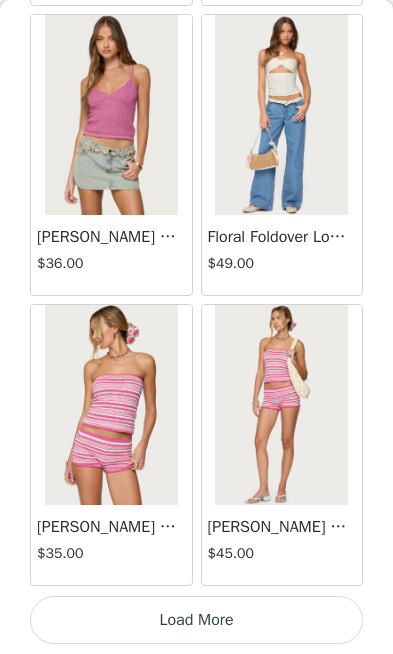 click on "Load More" at bounding box center (196, 620) 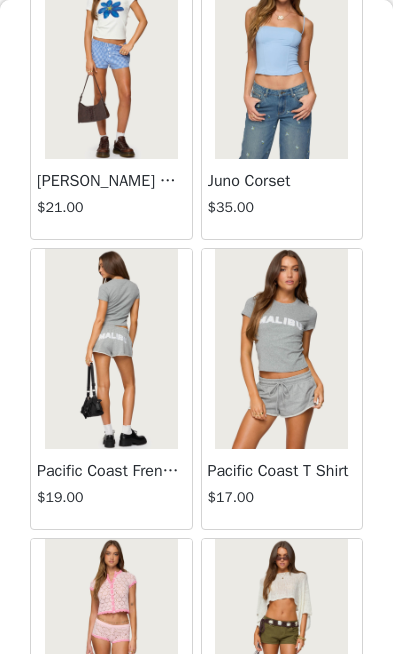 scroll, scrollTop: 10808, scrollLeft: 0, axis: vertical 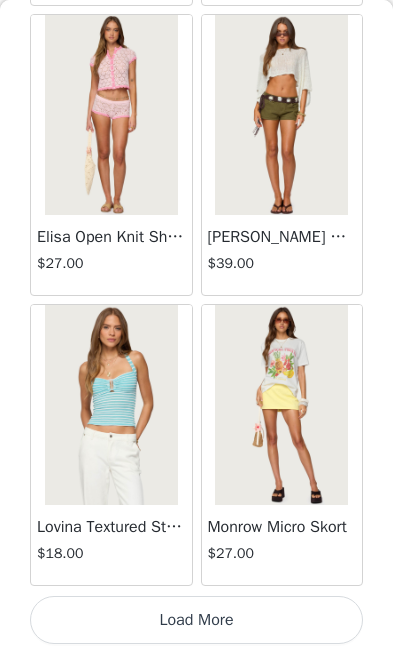 click on "Load More" at bounding box center [196, 620] 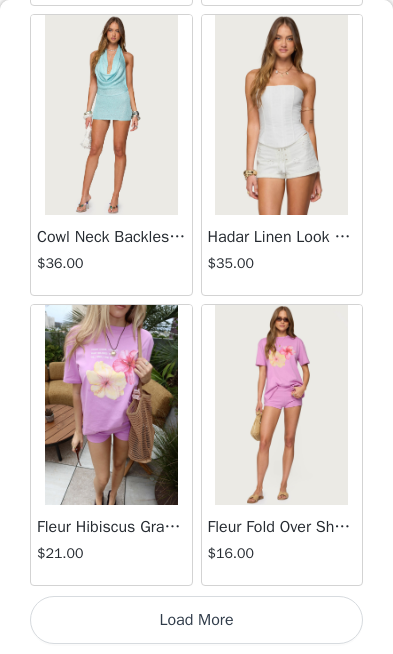 click on "Load More" at bounding box center [196, 620] 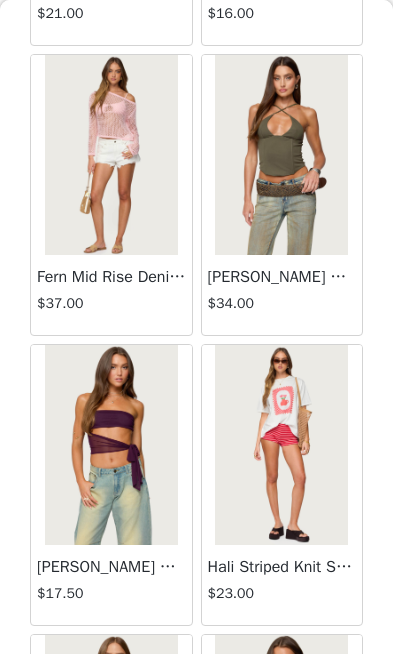 scroll, scrollTop: 15145, scrollLeft: 0, axis: vertical 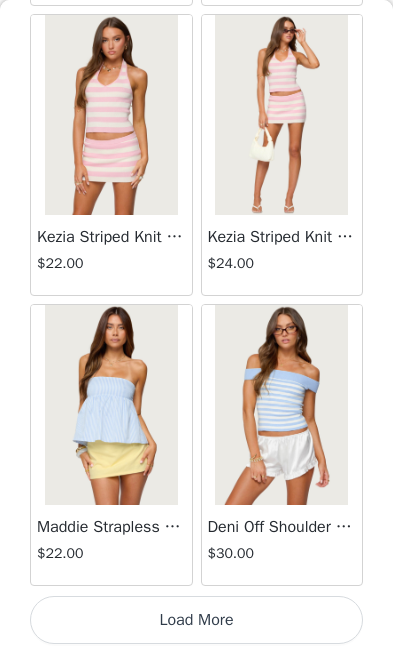 click on "Load More" at bounding box center [196, 620] 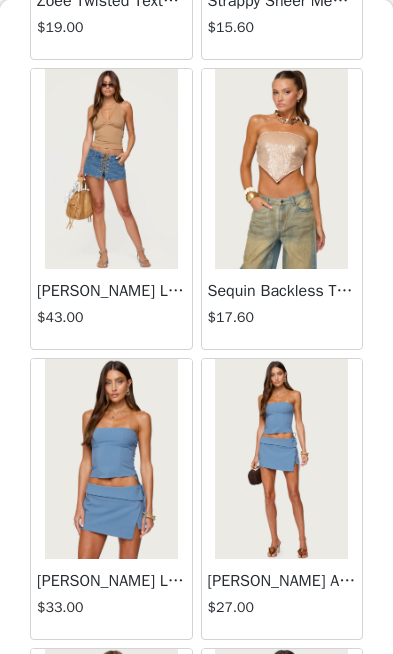 scroll, scrollTop: 18882, scrollLeft: 0, axis: vertical 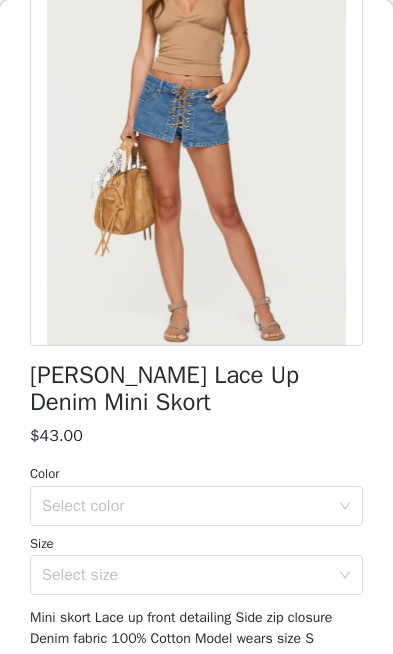 click on "Select color" at bounding box center (185, 506) 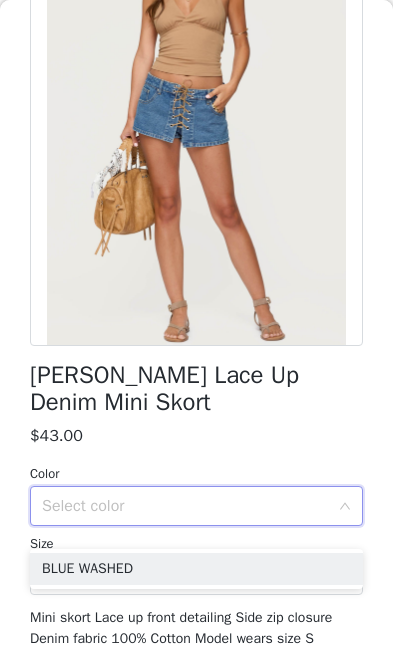 click on "BLUE WASHED" at bounding box center (196, 569) 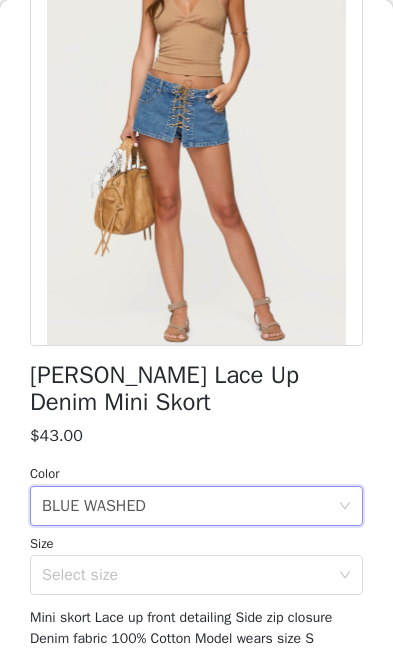 click on "Select size" at bounding box center (185, 575) 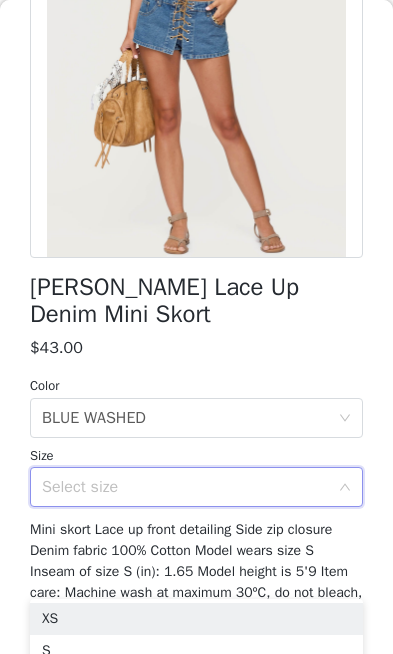 scroll, scrollTop: 302, scrollLeft: 0, axis: vertical 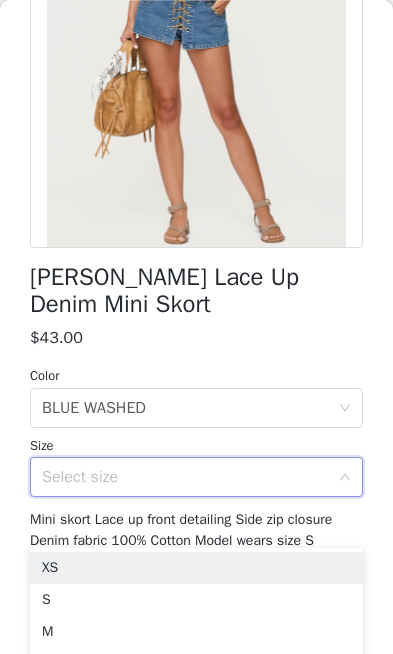 click on "M" at bounding box center [196, 632] 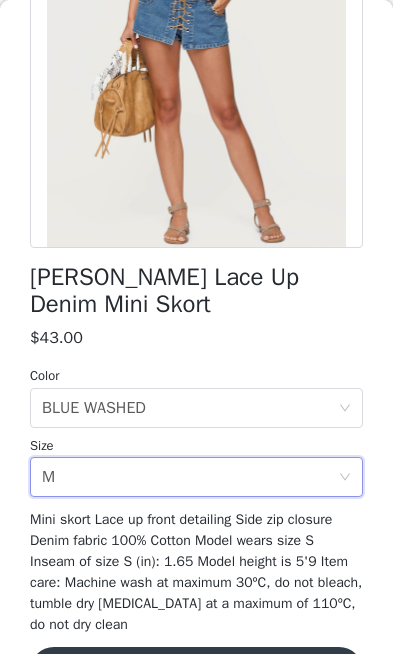 scroll, scrollTop: 85, scrollLeft: 0, axis: vertical 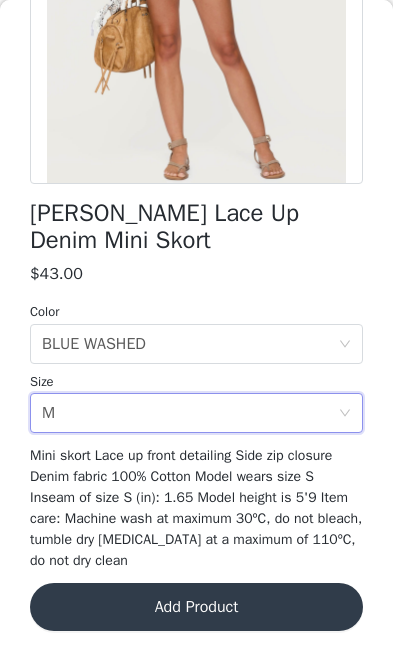 click on "Add Product" at bounding box center (196, 607) 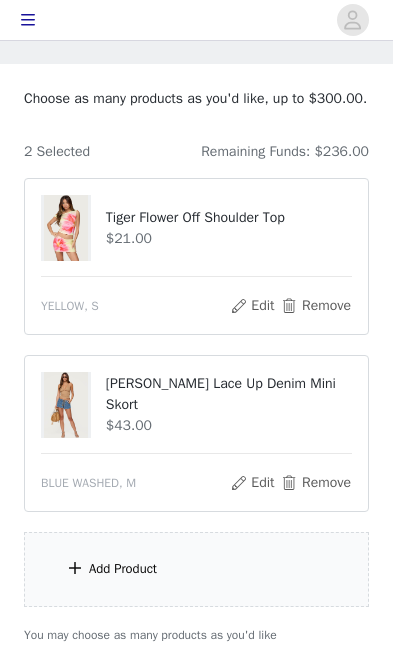 click on "Add Product" at bounding box center (196, 569) 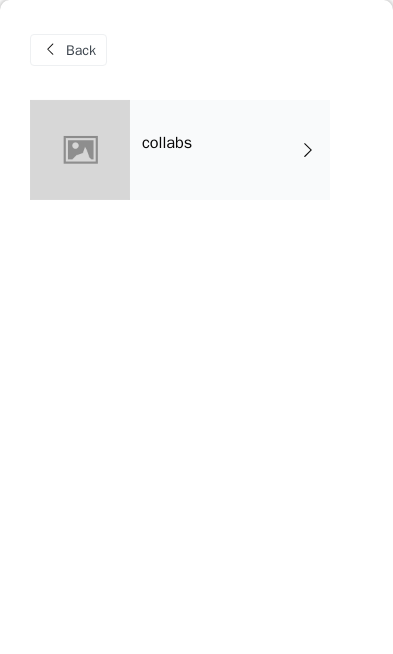 click at bounding box center (308, 150) 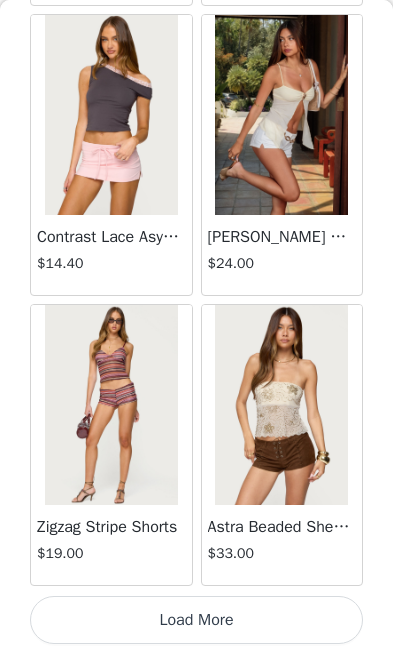 scroll, scrollTop: 2406, scrollLeft: 0, axis: vertical 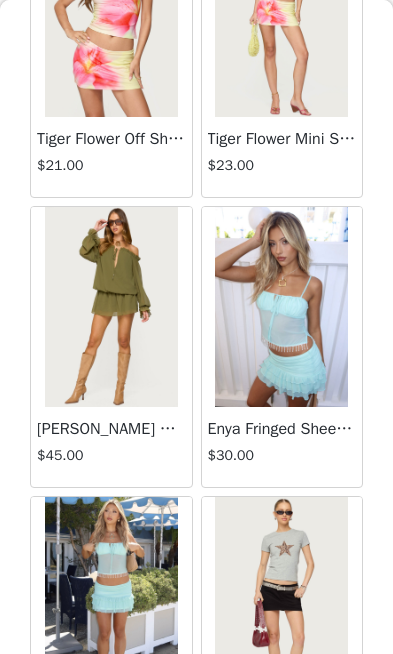 click on "Tiger Flower Mini Skort" at bounding box center [282, 139] 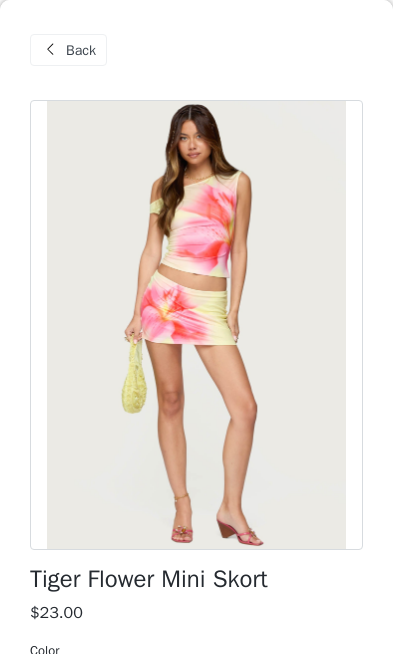 scroll, scrollTop: 191, scrollLeft: 0, axis: vertical 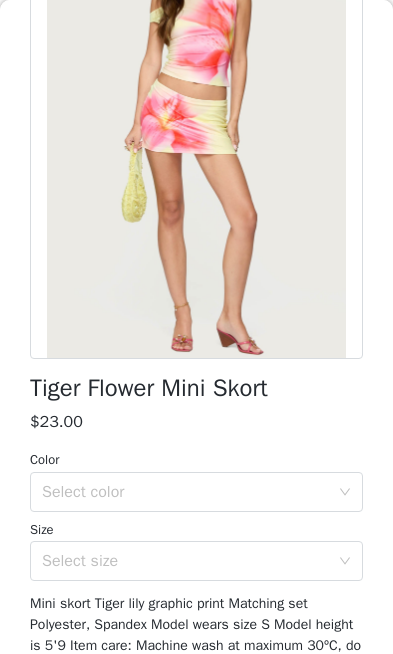 click on "Select color" at bounding box center (185, 492) 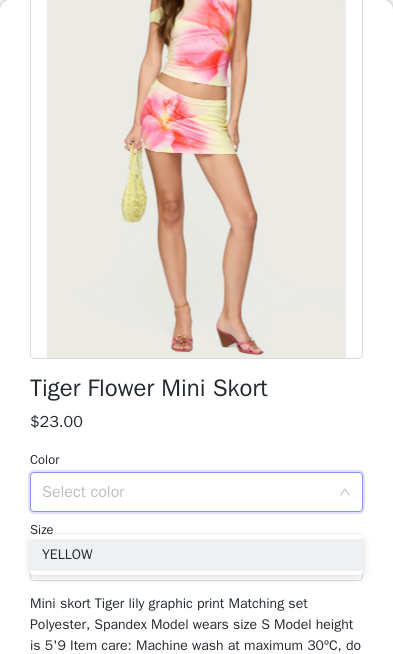 click on "YELLOW" at bounding box center [196, 555] 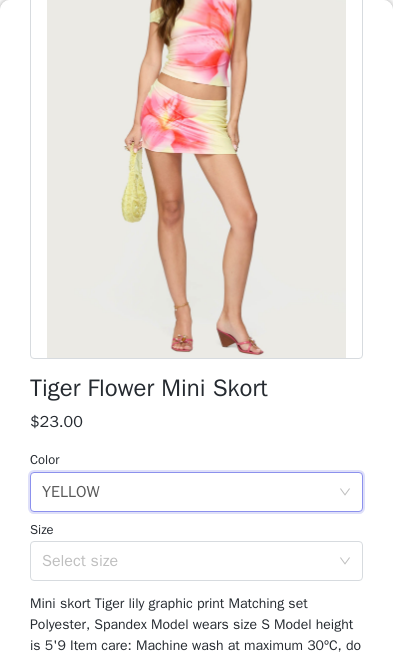 click on "Select size" at bounding box center [185, 561] 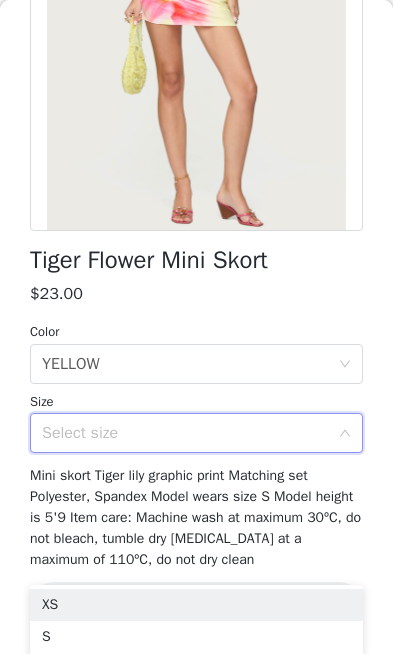 scroll, scrollTop: 318, scrollLeft: 0, axis: vertical 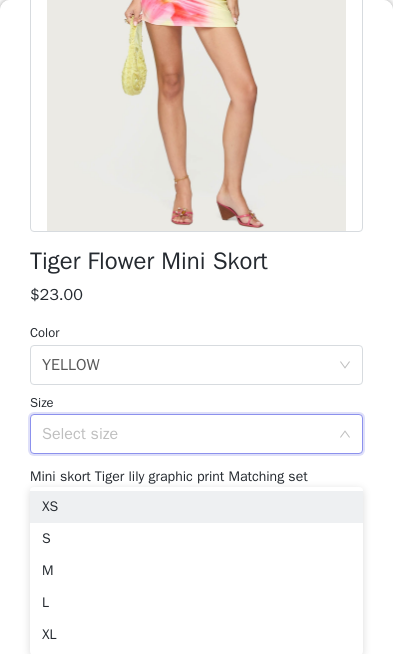 click on "M" at bounding box center [196, 571] 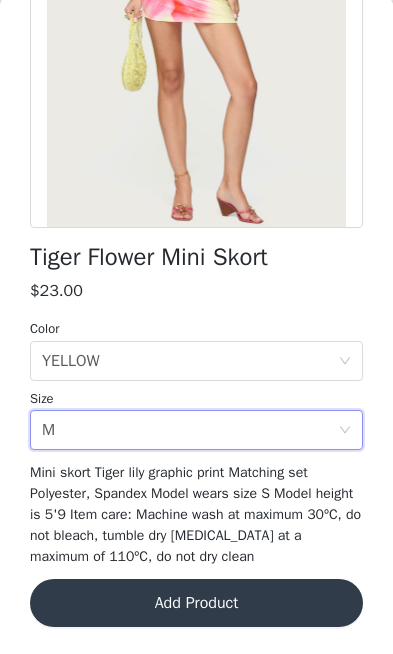 scroll, scrollTop: 262, scrollLeft: 0, axis: vertical 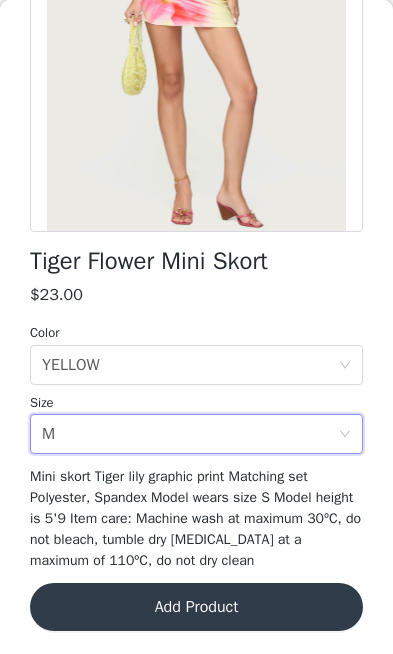 click on "Add Product" at bounding box center [196, 607] 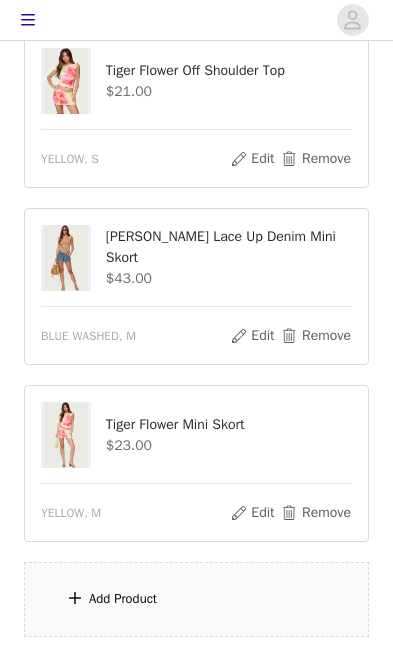 click on "Add Product" at bounding box center (196, 599) 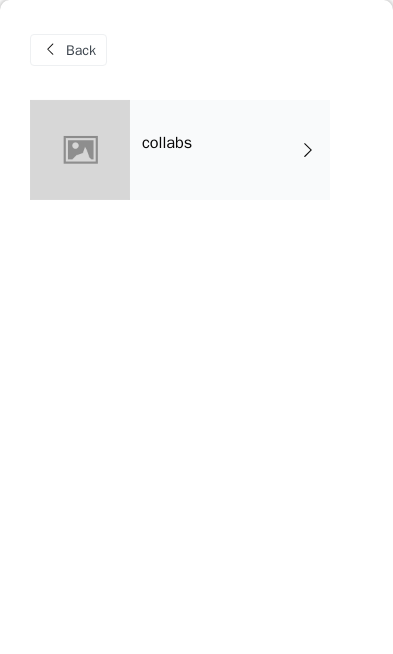 click at bounding box center (80, 150) 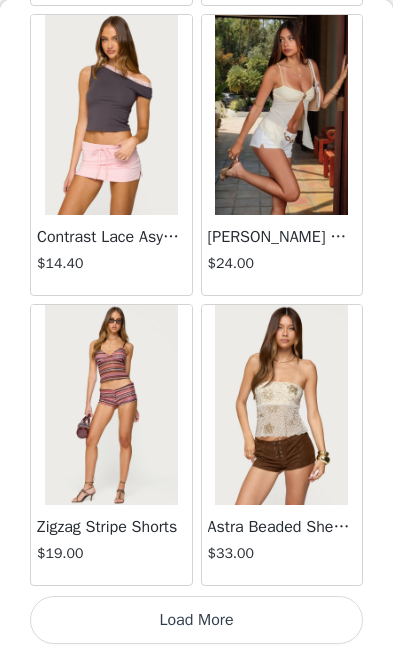 click on "Load More" at bounding box center [196, 620] 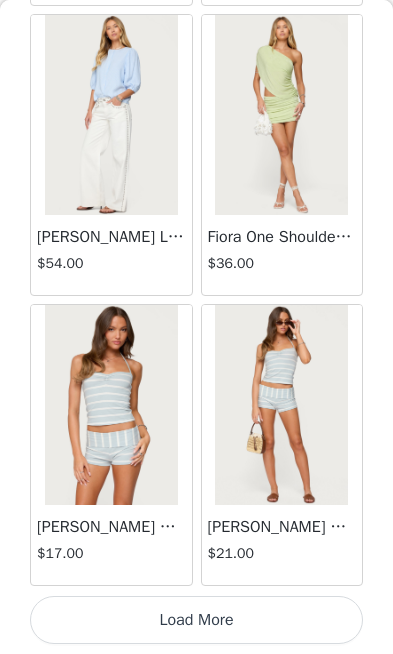 click on "Load More" at bounding box center [196, 620] 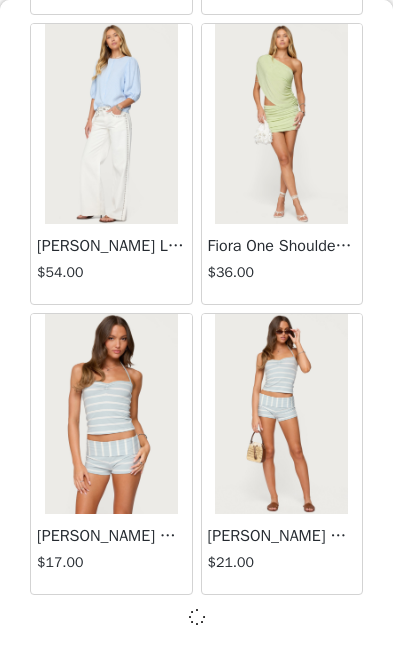 scroll, scrollTop: 439, scrollLeft: 0, axis: vertical 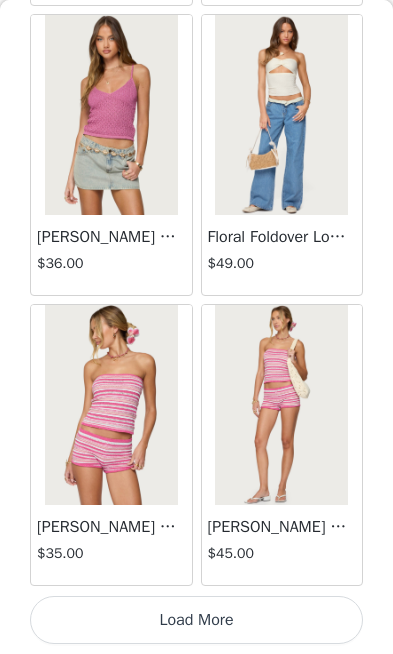 click on "Load More" at bounding box center (196, 620) 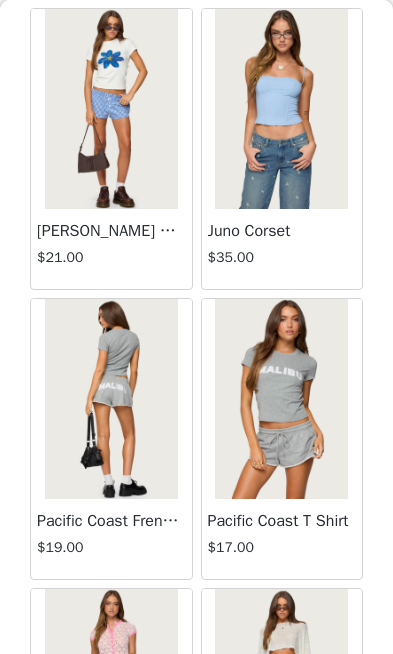 scroll, scrollTop: 10540, scrollLeft: 0, axis: vertical 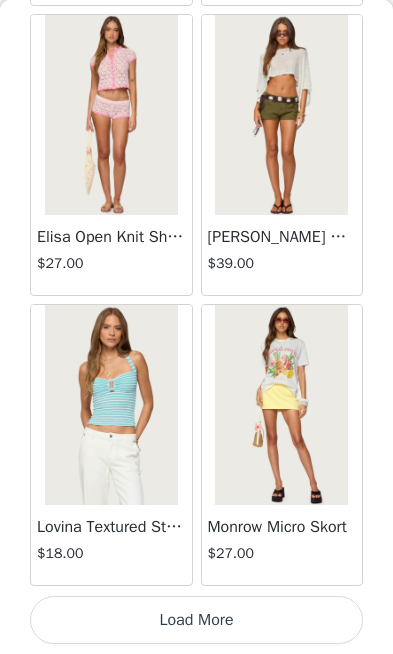 click on "Load More" at bounding box center (196, 620) 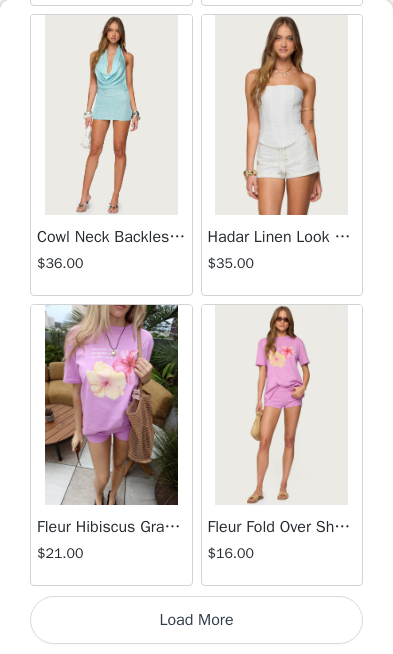 click on "Load More" at bounding box center (196, 620) 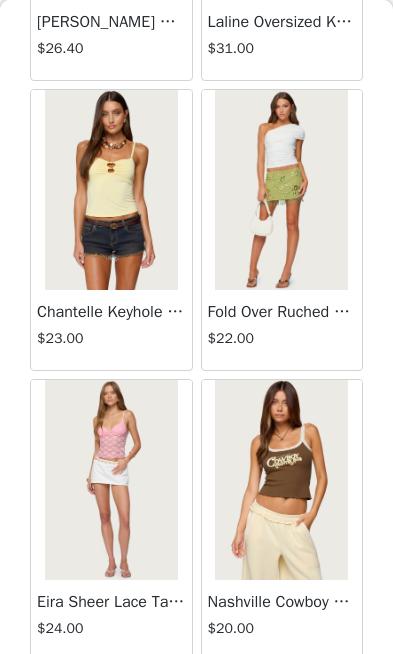 scroll, scrollTop: 15470, scrollLeft: 0, axis: vertical 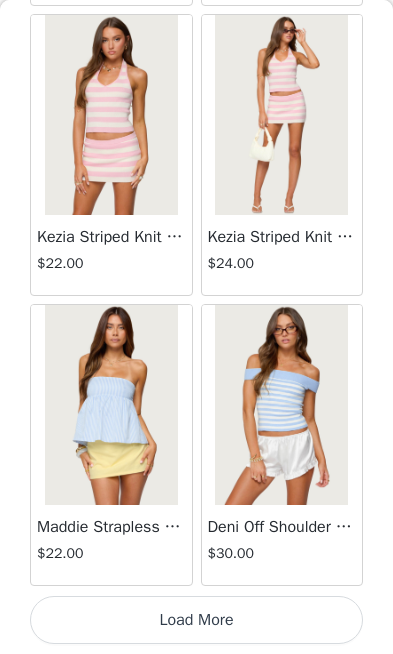 click on "Load More" at bounding box center (196, 620) 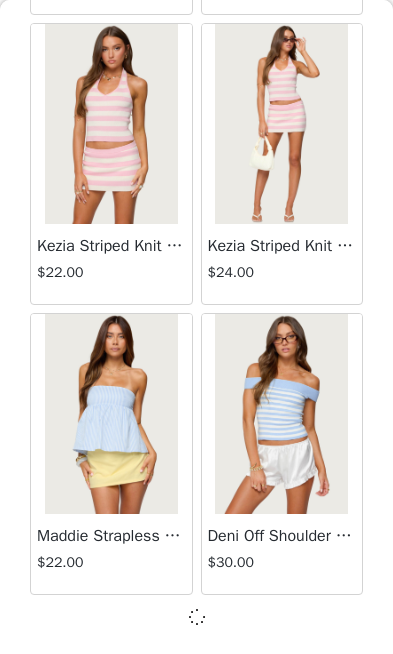 scroll, scrollTop: 16897, scrollLeft: 0, axis: vertical 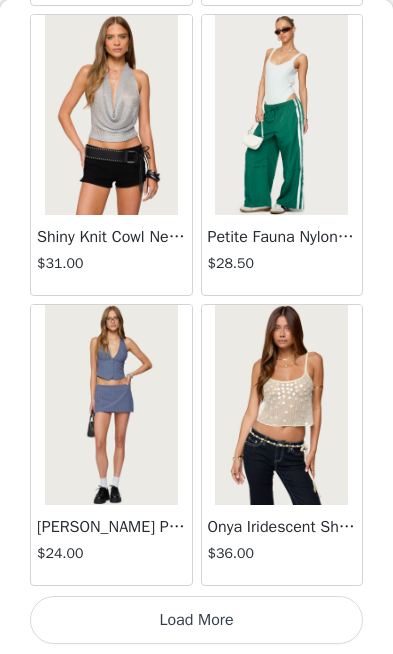 click on "Load More" at bounding box center [196, 620] 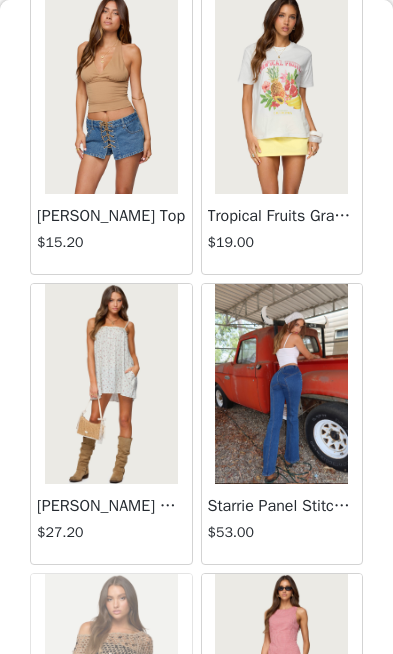 scroll, scrollTop: 21276, scrollLeft: 0, axis: vertical 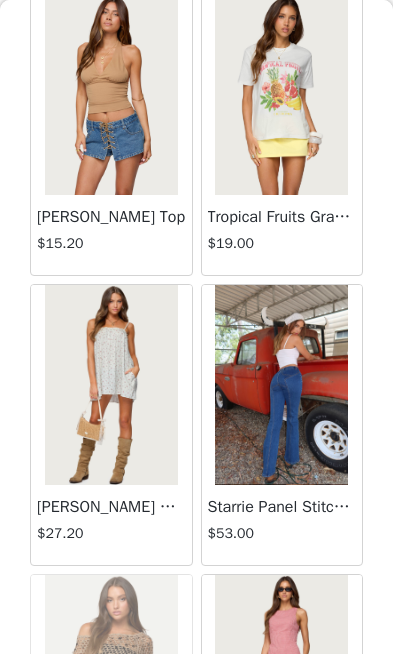 click on "[PERSON_NAME] Top" at bounding box center (111, 217) 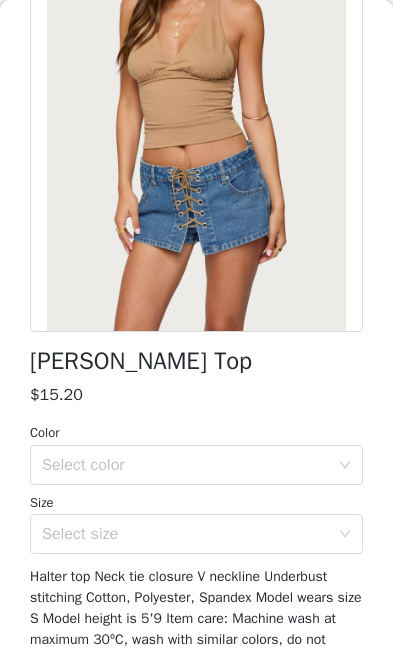 scroll, scrollTop: 226, scrollLeft: 0, axis: vertical 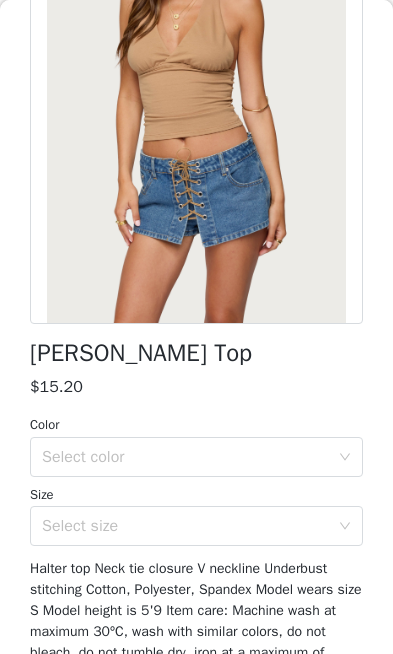 click on "Select color" at bounding box center [185, 457] 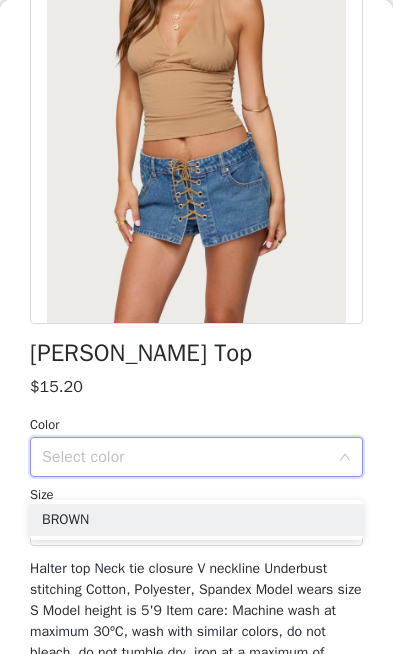 click on "BROWN" at bounding box center (196, 520) 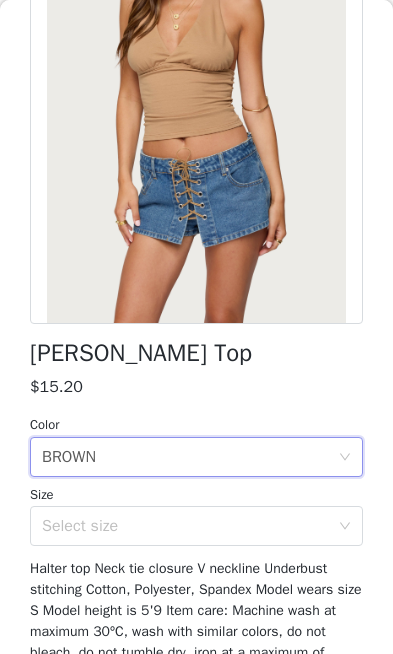 click on "Select size" at bounding box center (185, 526) 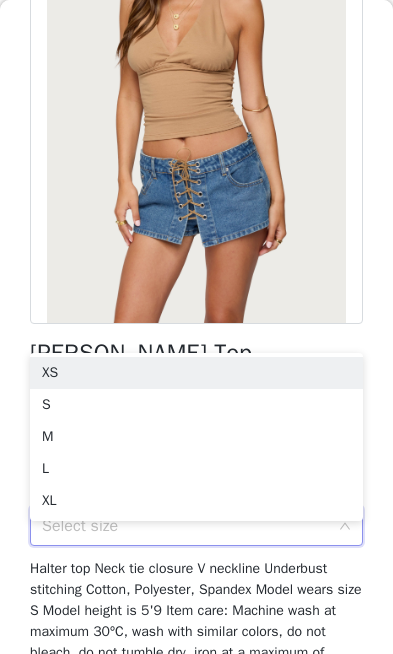 click on "S" at bounding box center (196, 405) 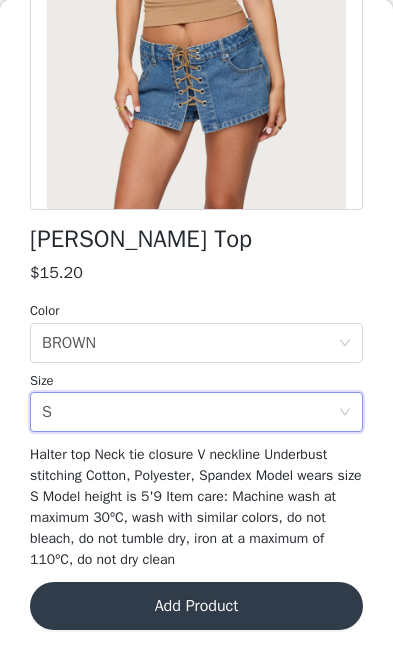 scroll, scrollTop: 339, scrollLeft: 0, axis: vertical 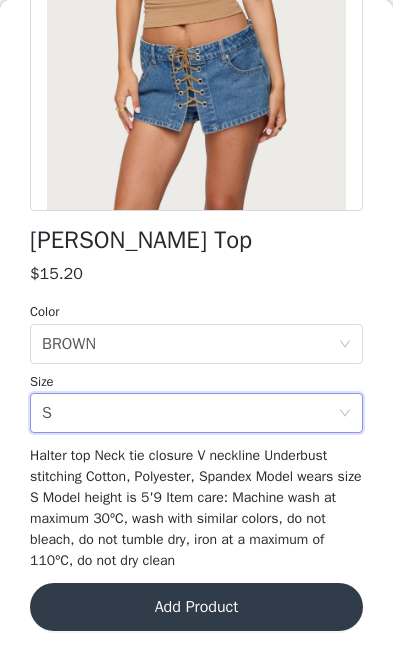 click on "Add Product" at bounding box center [196, 607] 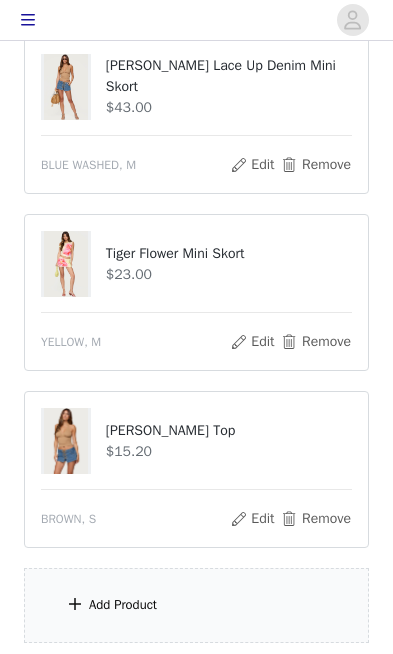 scroll, scrollTop: 396, scrollLeft: 0, axis: vertical 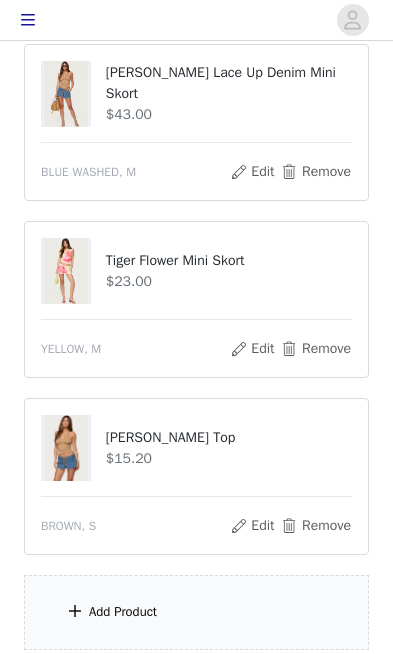click on "Add Product" at bounding box center (196, 612) 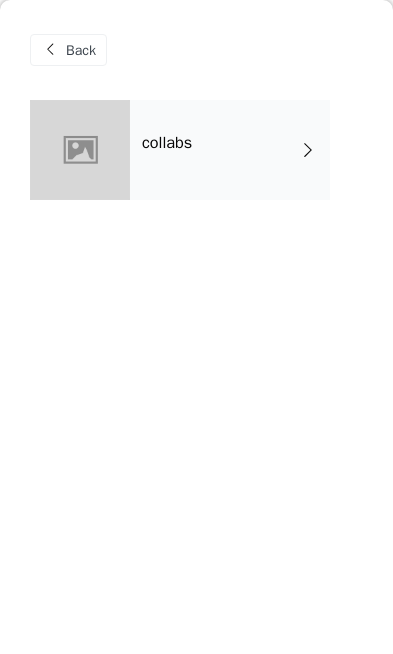 click on "collabs" at bounding box center (230, 150) 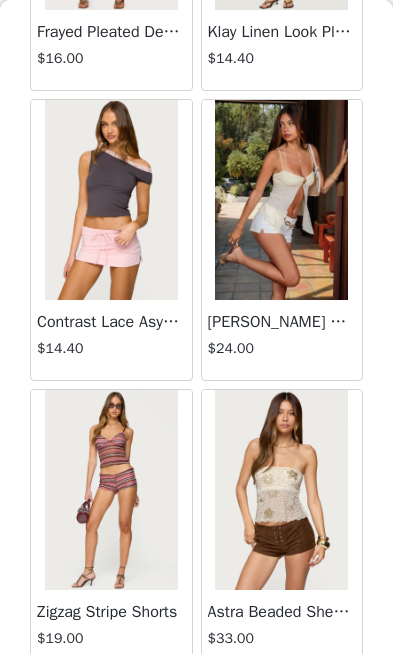 scroll, scrollTop: 2319, scrollLeft: 0, axis: vertical 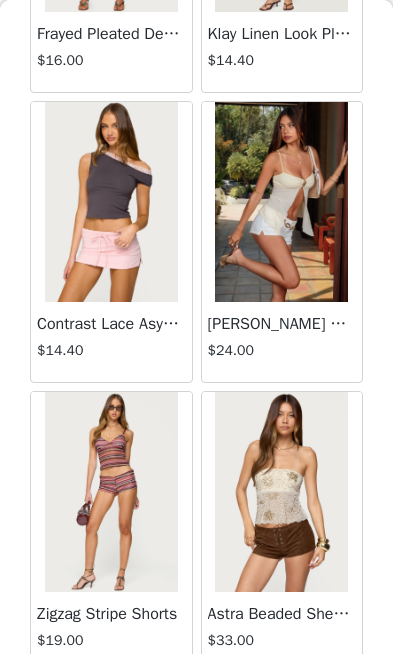 click on "Load More" at bounding box center [196, 707] 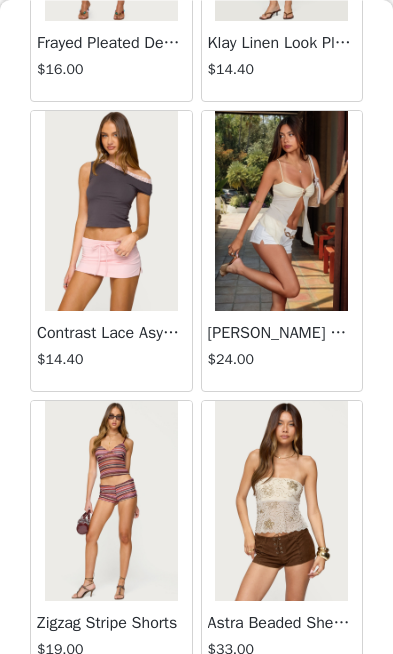 scroll, scrollTop: 512, scrollLeft: 0, axis: vertical 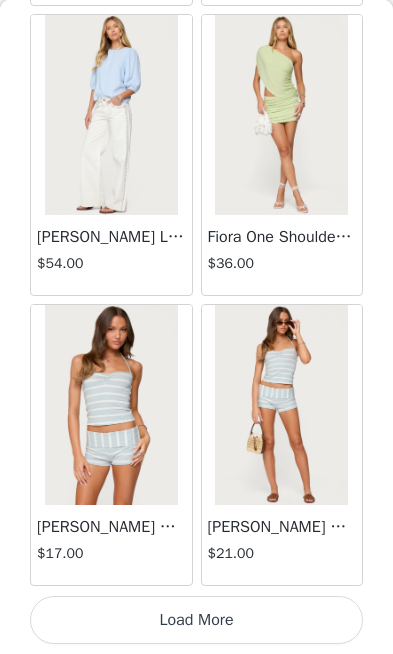 click on "Load More" at bounding box center (196, 620) 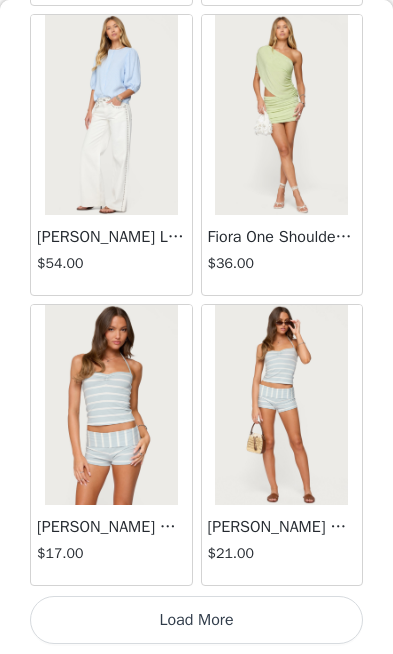 scroll, scrollTop: 5297, scrollLeft: 0, axis: vertical 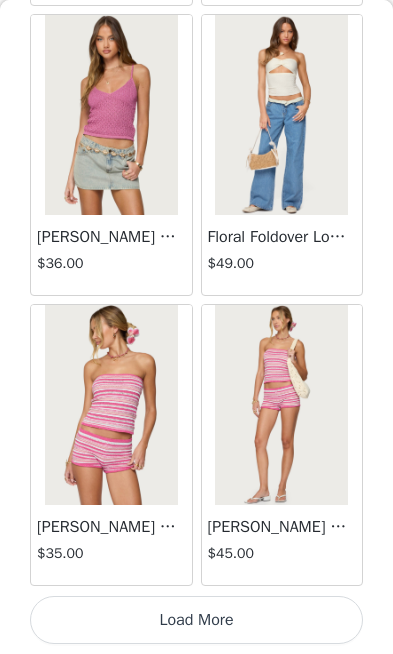 click on "Load More" at bounding box center [196, 620] 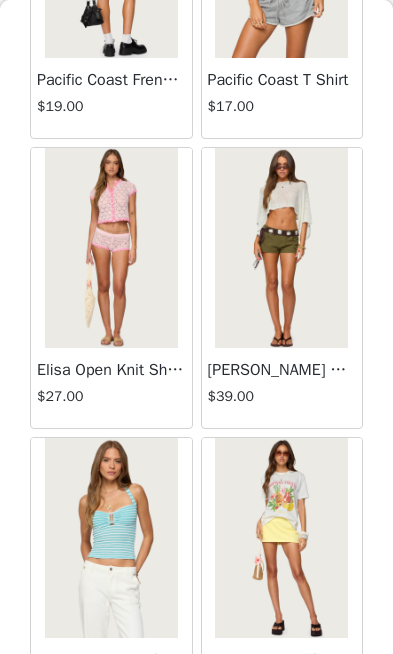 scroll, scrollTop: 10975, scrollLeft: 0, axis: vertical 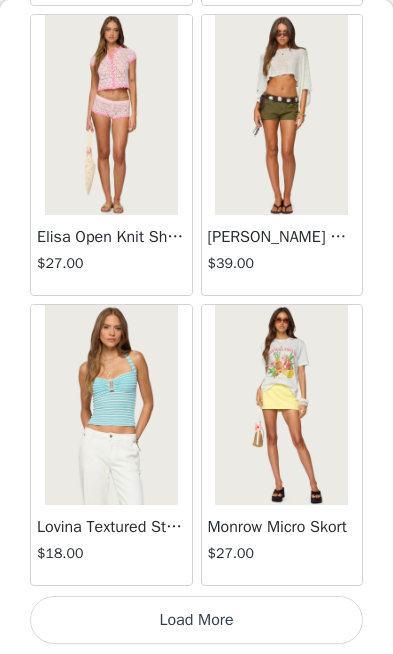 click on "Load More" at bounding box center [196, 620] 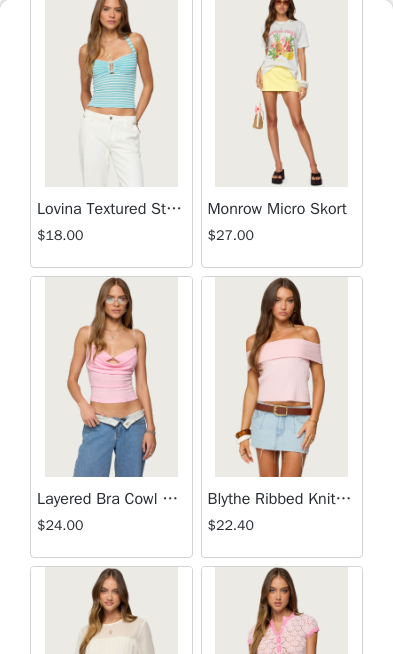 scroll, scrollTop: 11512, scrollLeft: 0, axis: vertical 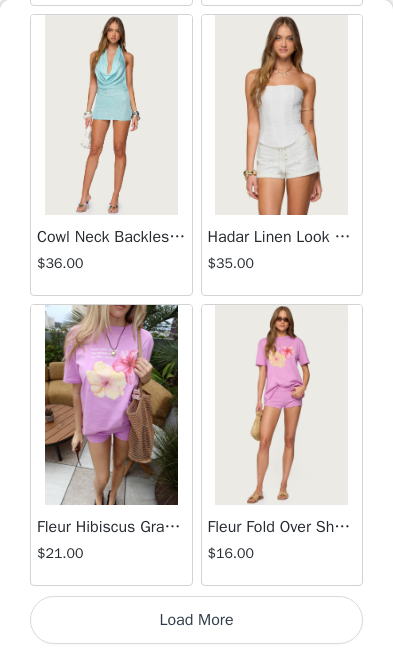 click on "Load More" at bounding box center [196, 620] 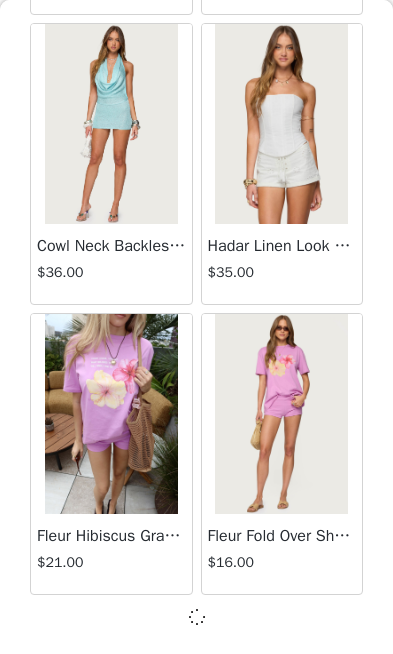 scroll, scrollTop: 13997, scrollLeft: 0, axis: vertical 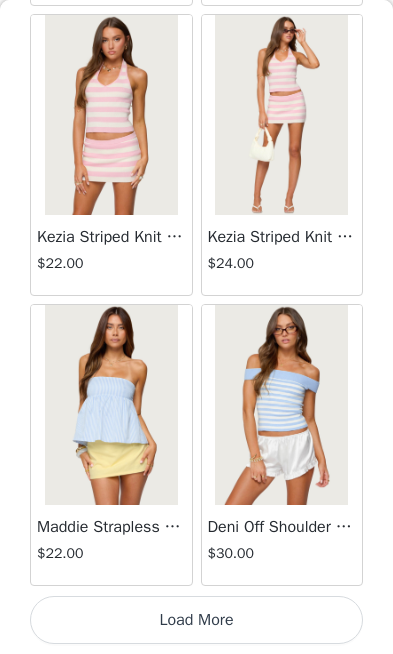 click on "Load More" at bounding box center [196, 620] 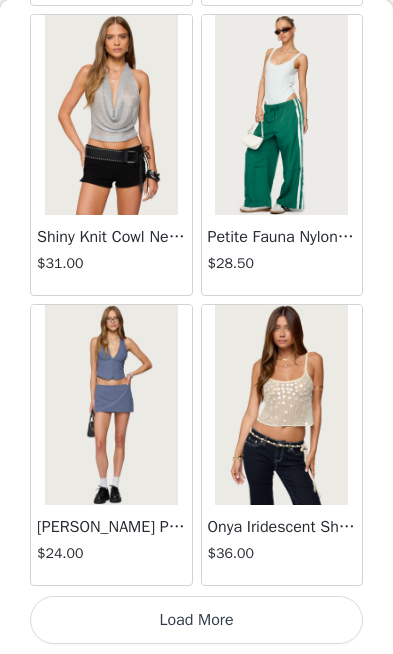 click on "Load More" at bounding box center [196, 620] 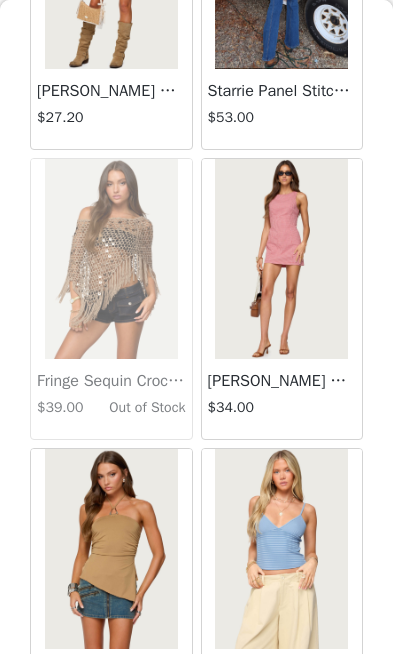 scroll, scrollTop: 21689, scrollLeft: 0, axis: vertical 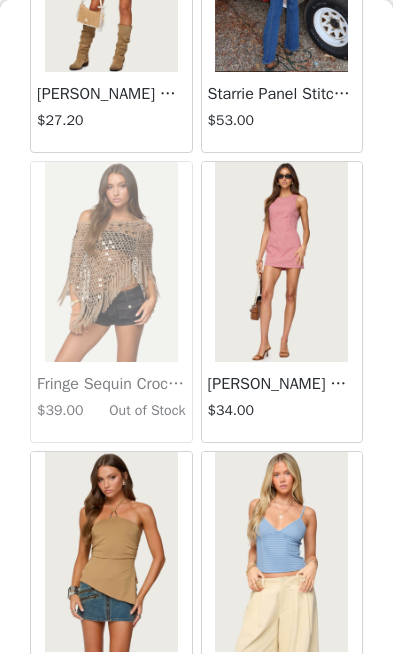 click on "Starrie Panel Stitch Low Rise Jeans" at bounding box center (282, 94) 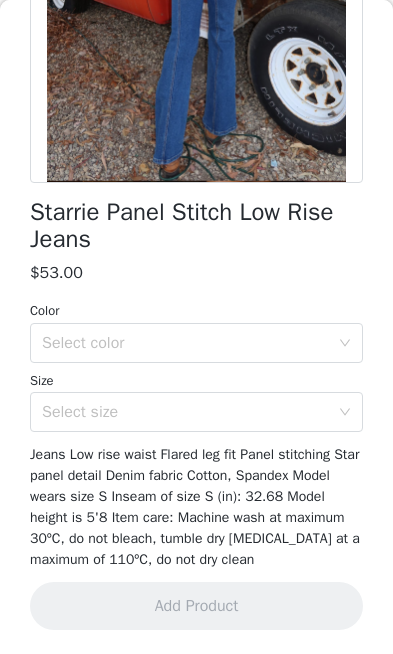 scroll, scrollTop: 366, scrollLeft: 0, axis: vertical 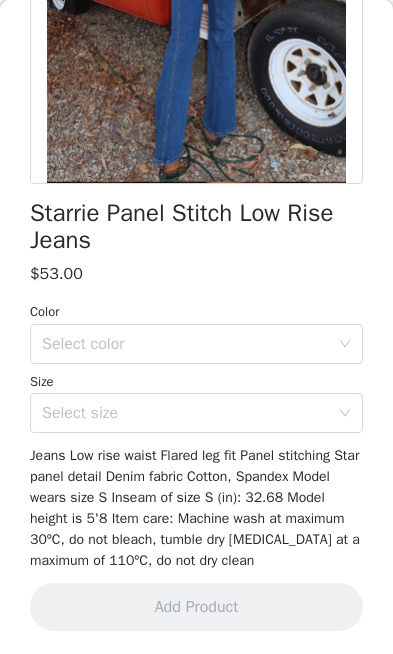 click on "Select color" at bounding box center [185, 344] 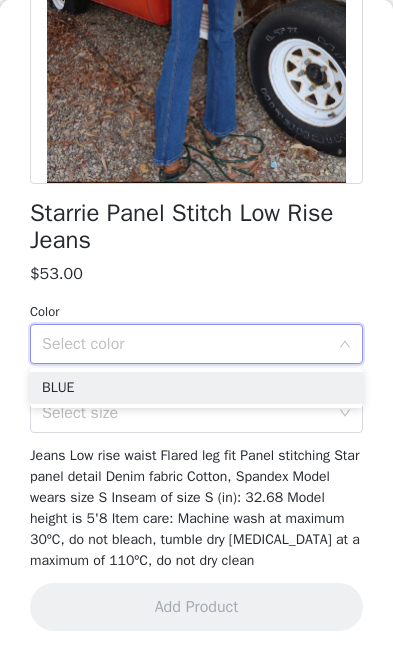 click on "BLUE" at bounding box center [196, 388] 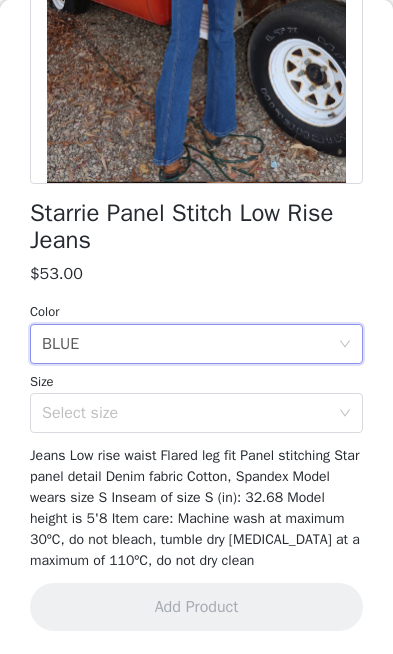 click on "Select size" at bounding box center [185, 413] 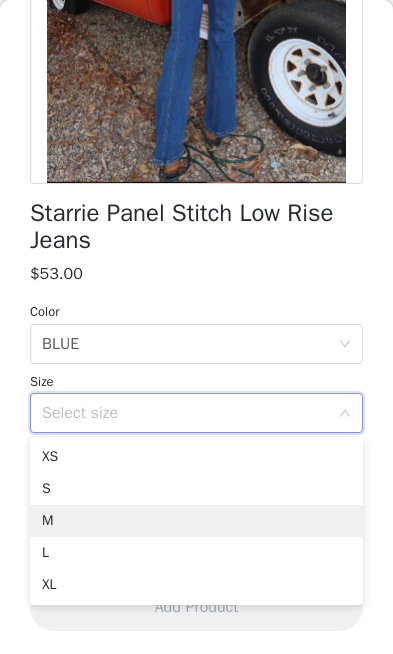 click on "M" at bounding box center (196, 521) 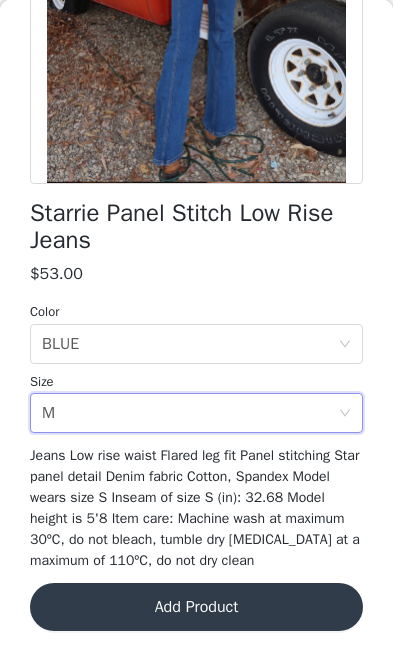 click on "Add Product" at bounding box center (196, 607) 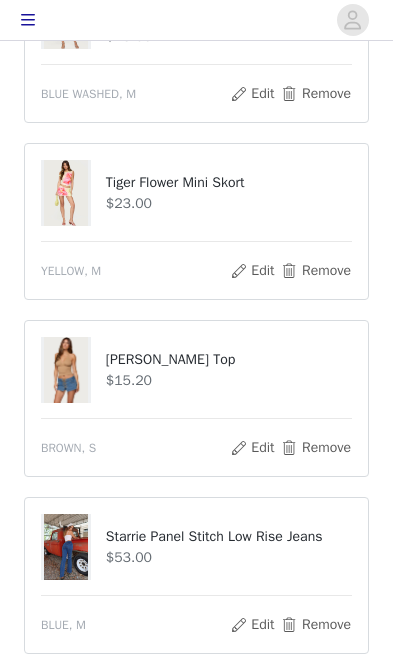 scroll, scrollTop: 485, scrollLeft: 0, axis: vertical 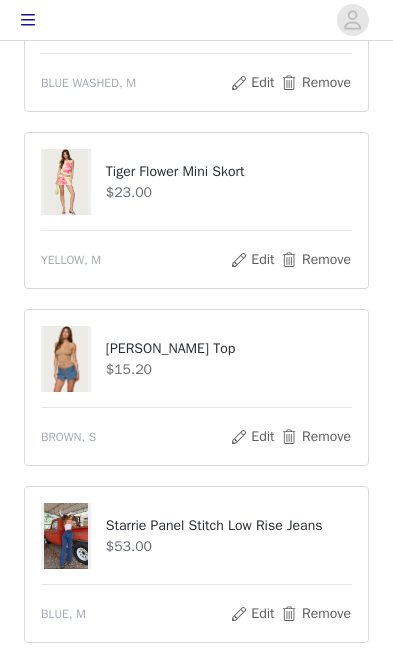 click on "Add Product" at bounding box center [196, 700] 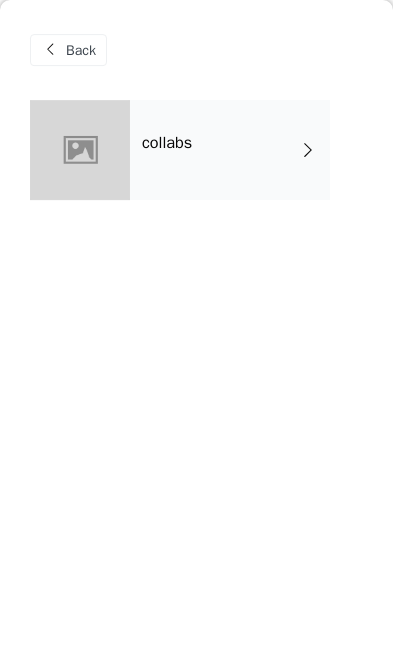 click on "collabs" at bounding box center (230, 150) 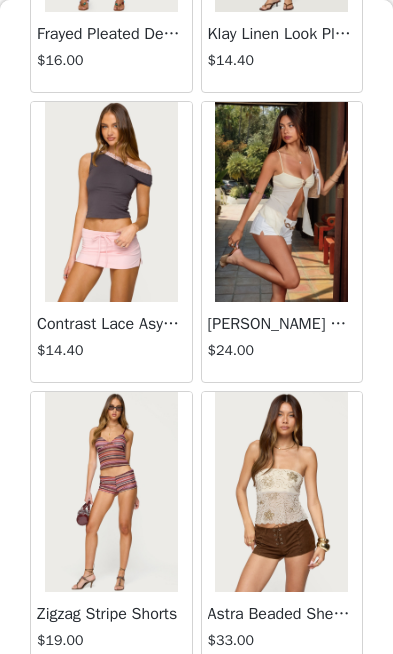 click on "Load More" at bounding box center [196, 707] 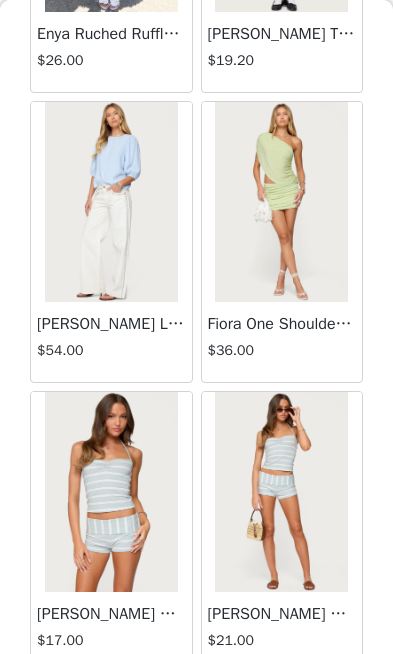 click on "Load More" at bounding box center (196, 707) 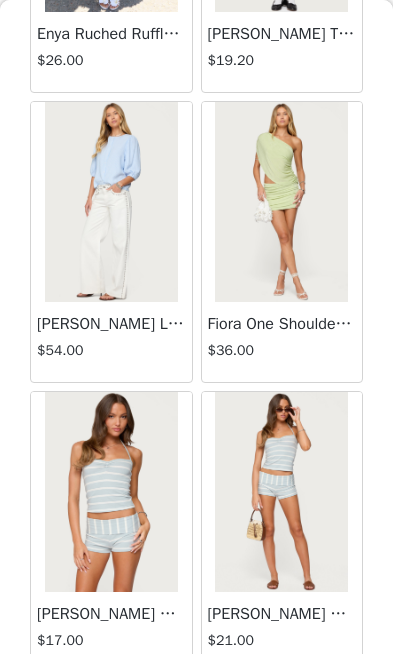 scroll, scrollTop: 5210, scrollLeft: 0, axis: vertical 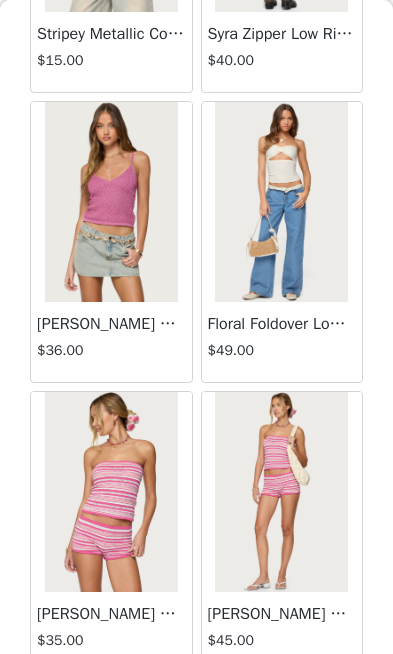 click on "Load More" at bounding box center (196, 707) 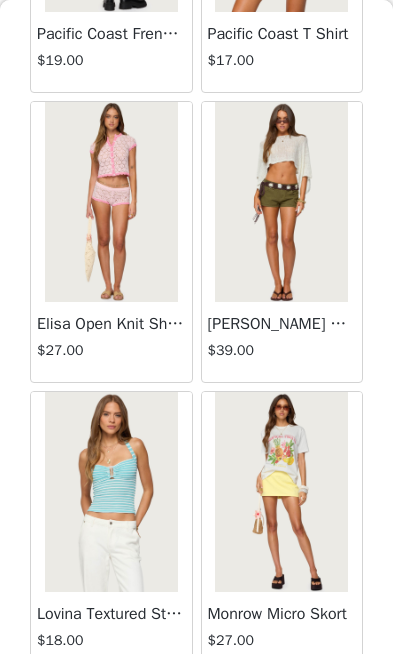 click on "Load More" at bounding box center [196, 707] 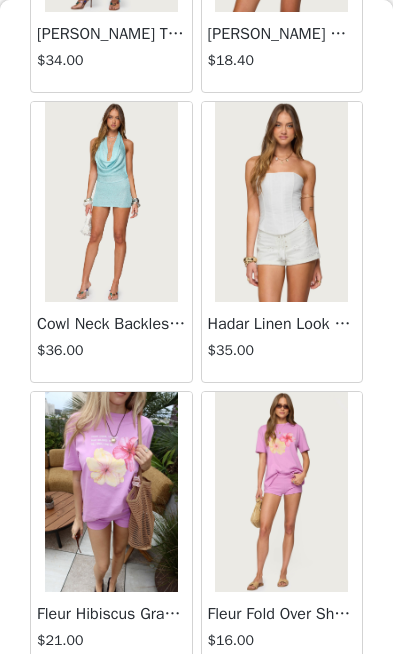 click on "Load More" at bounding box center [196, 707] 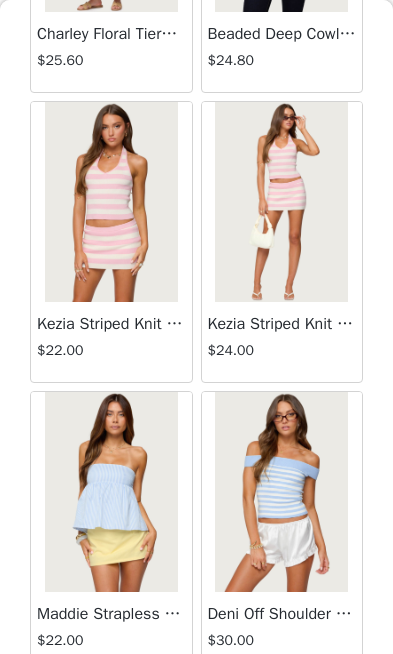 click on "Load More" at bounding box center (196, 707) 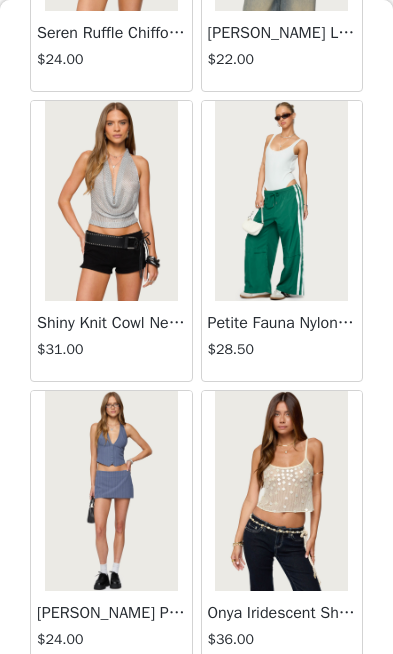 scroll, scrollTop: 19719, scrollLeft: 0, axis: vertical 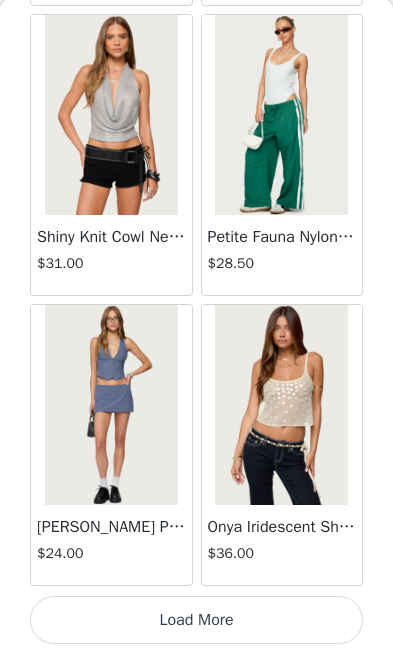 click on "Load More" at bounding box center [196, 620] 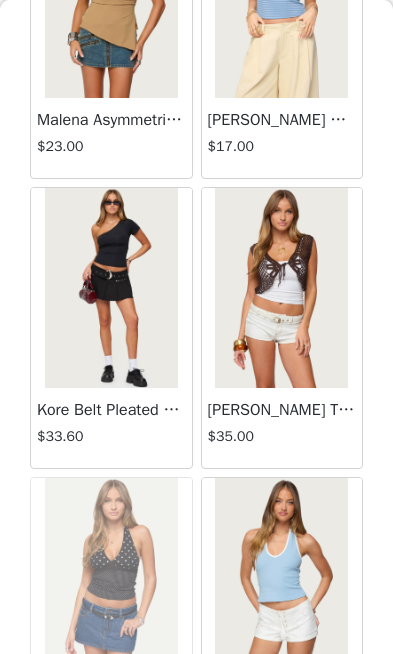 scroll, scrollTop: 22471, scrollLeft: 0, axis: vertical 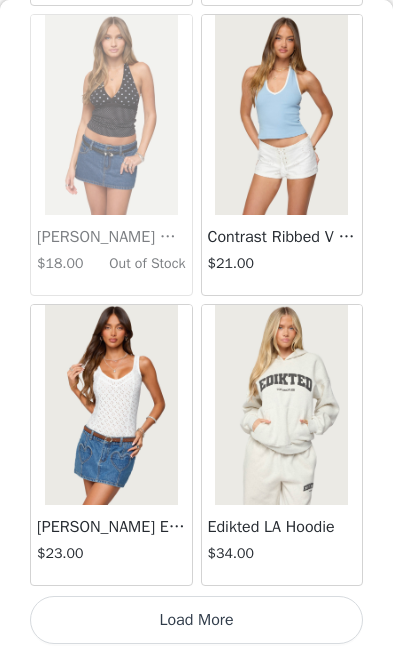 click on "Load More" at bounding box center [196, 620] 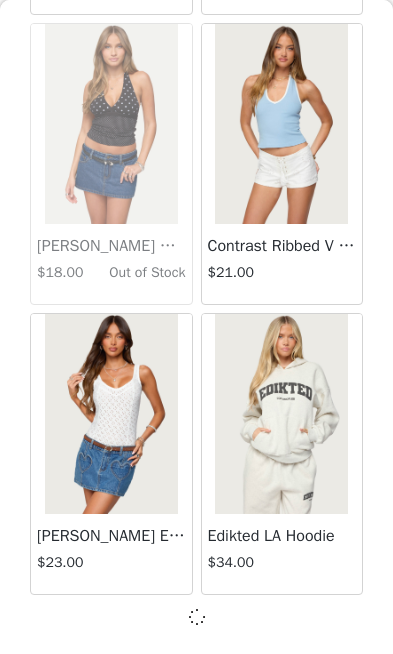 scroll, scrollTop: 22697, scrollLeft: 0, axis: vertical 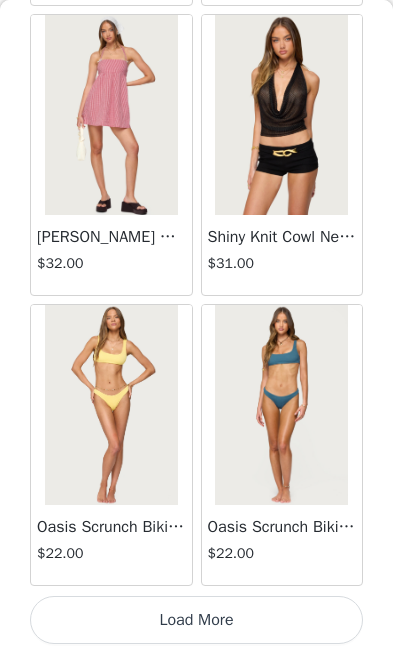 click on "Load More" at bounding box center (196, 620) 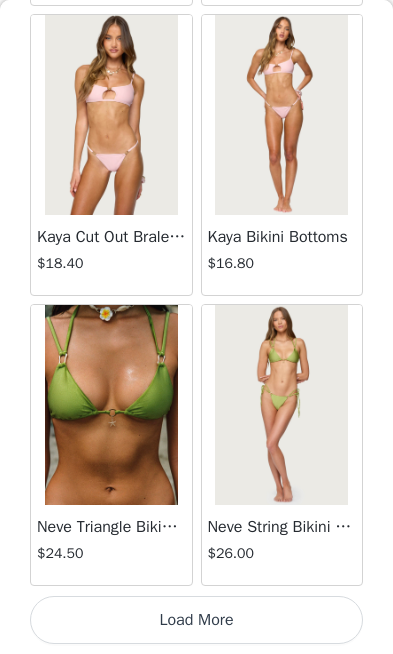 click on "Load More" at bounding box center [196, 620] 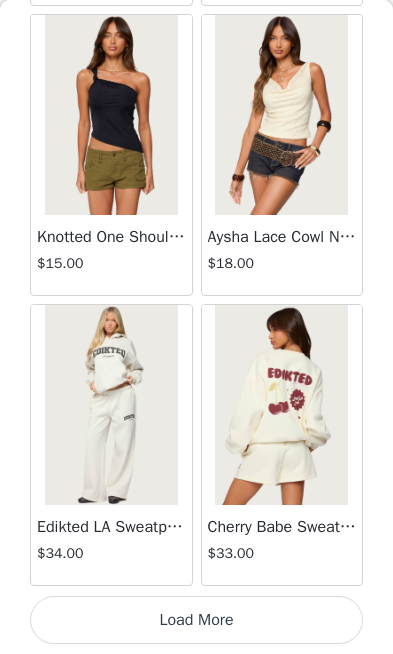 click on "Load More" at bounding box center [196, 620] 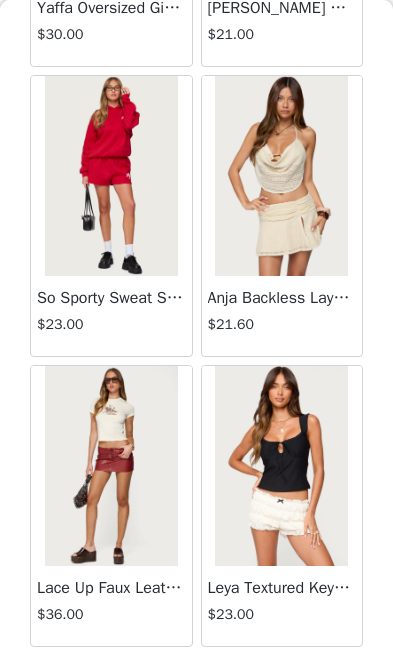 scroll, scrollTop: 34244, scrollLeft: 0, axis: vertical 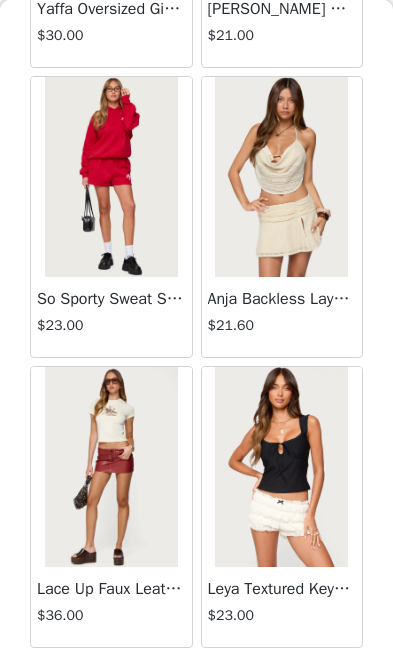 click on "$23.00" at bounding box center (111, 325) 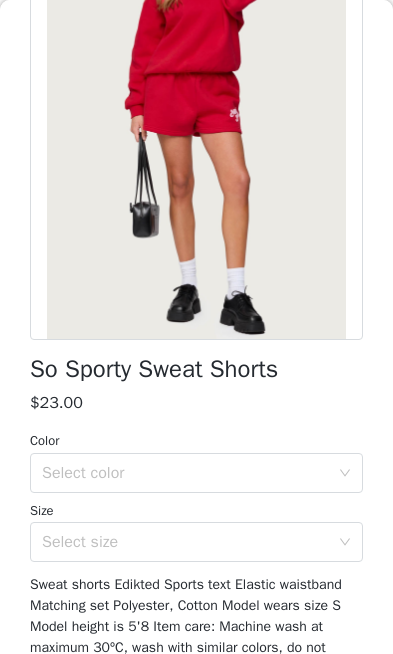 scroll, scrollTop: 285, scrollLeft: 0, axis: vertical 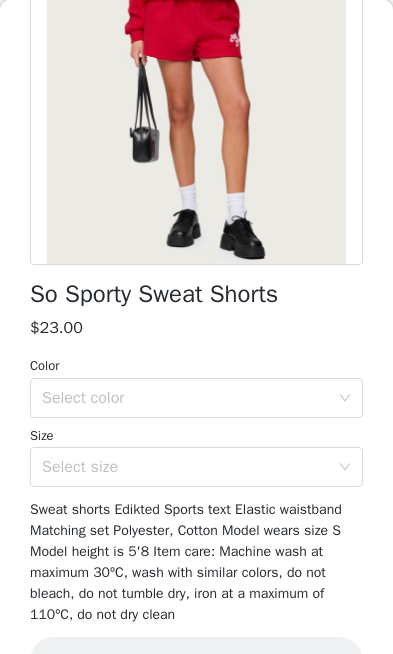 click on "Select color" at bounding box center (185, 398) 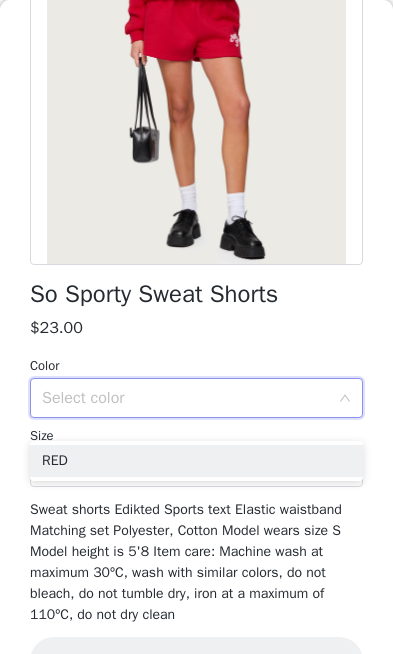 click on "RED" at bounding box center (196, 461) 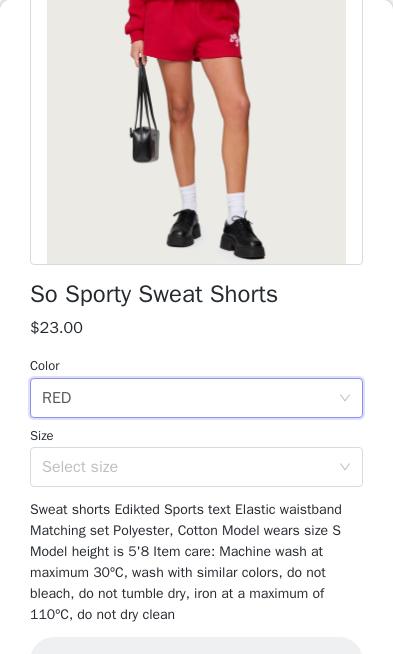 click on "Select size" at bounding box center [185, 467] 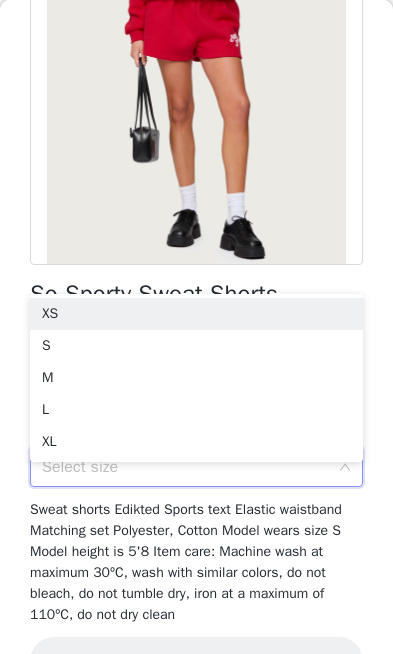 click on "S" at bounding box center [196, 346] 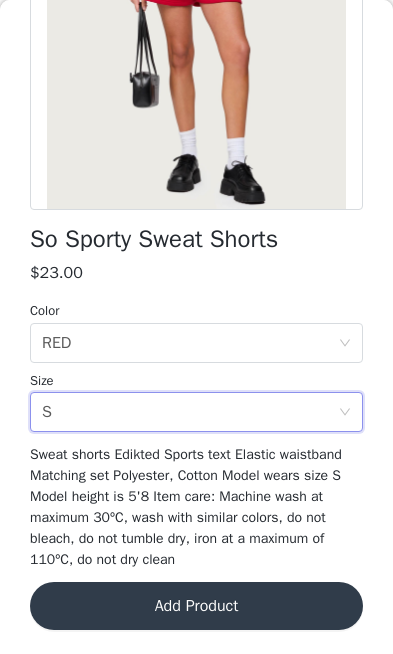 scroll, scrollTop: 339, scrollLeft: 0, axis: vertical 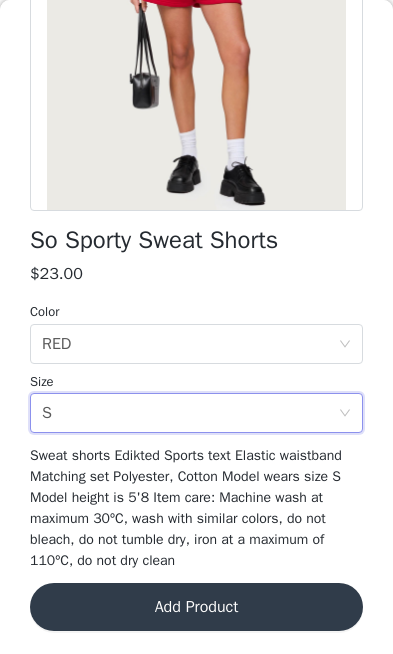 click on "Add Product" at bounding box center [196, 607] 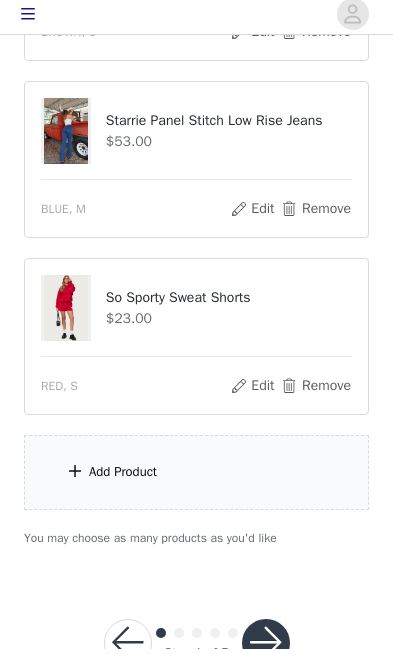 scroll, scrollTop: 884, scrollLeft: 0, axis: vertical 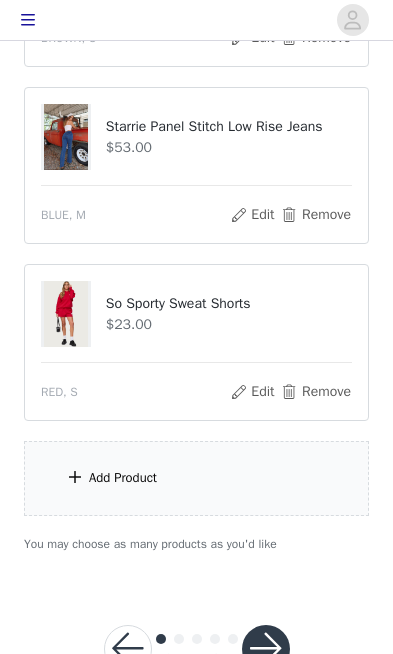 click on "Add Product" at bounding box center [196, 478] 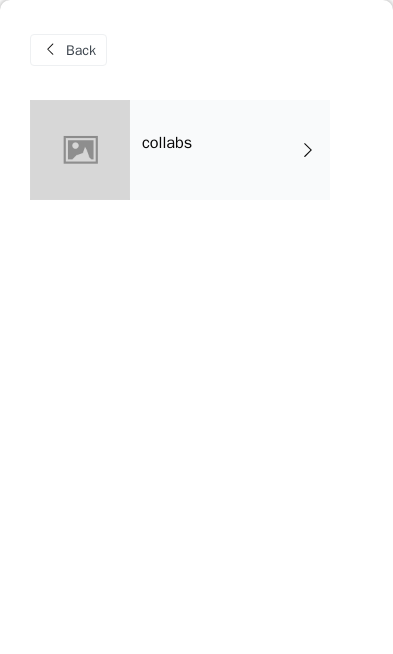 click on "collabs" at bounding box center (230, 150) 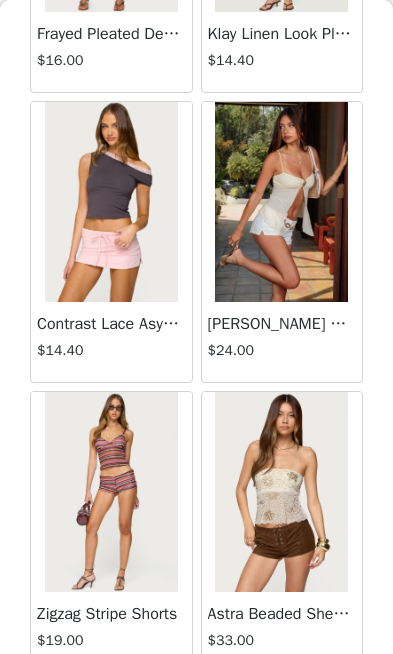 click on "Load More" at bounding box center (196, 707) 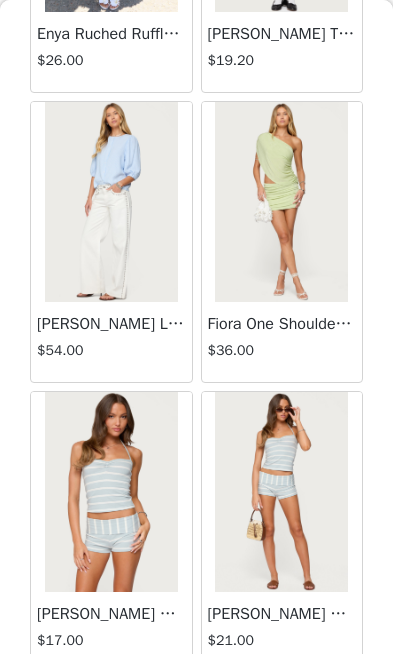 click on "Load More" at bounding box center (196, 707) 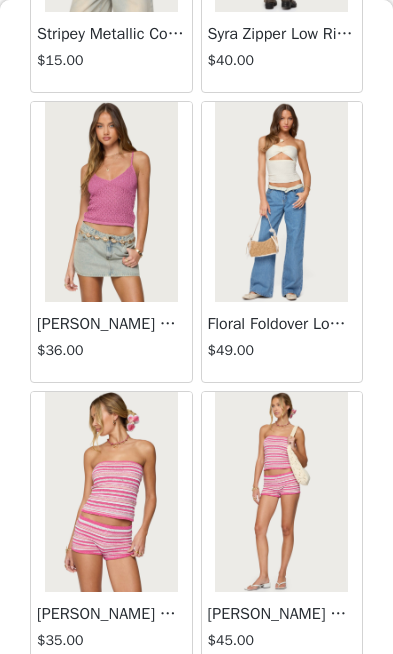 click on "Load More" at bounding box center [196, 707] 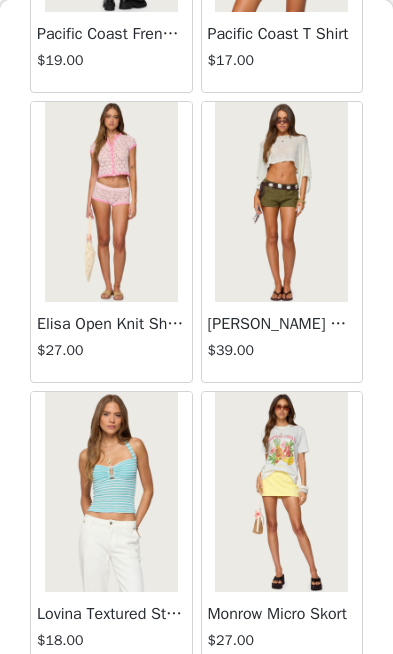 click on "Load More" at bounding box center [196, 707] 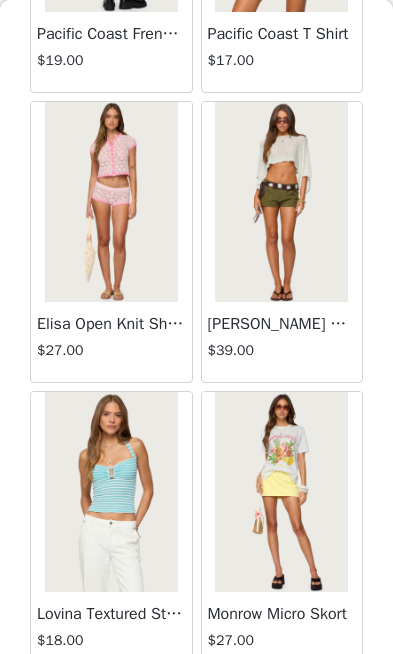 scroll, scrollTop: 11010, scrollLeft: 0, axis: vertical 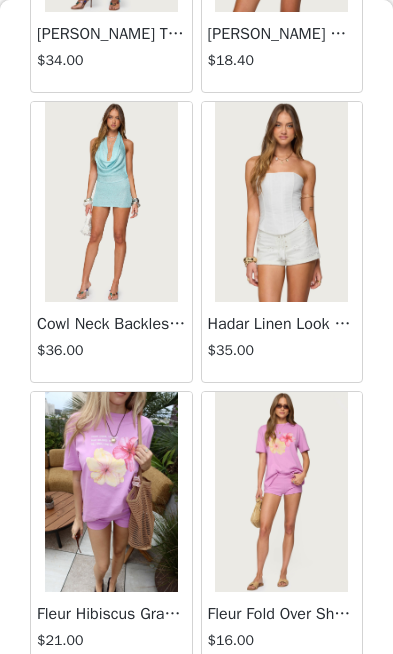 click on "Load More" at bounding box center (196, 707) 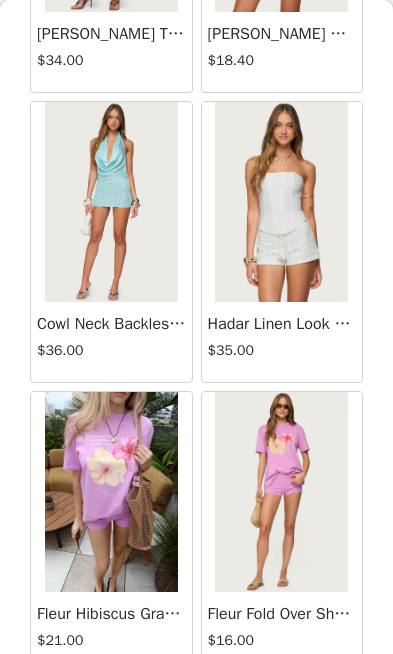 scroll, scrollTop: 13910, scrollLeft: 0, axis: vertical 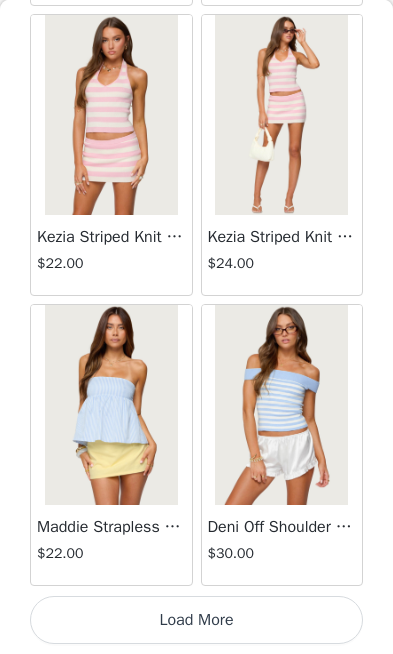 click on "Load More" at bounding box center (196, 620) 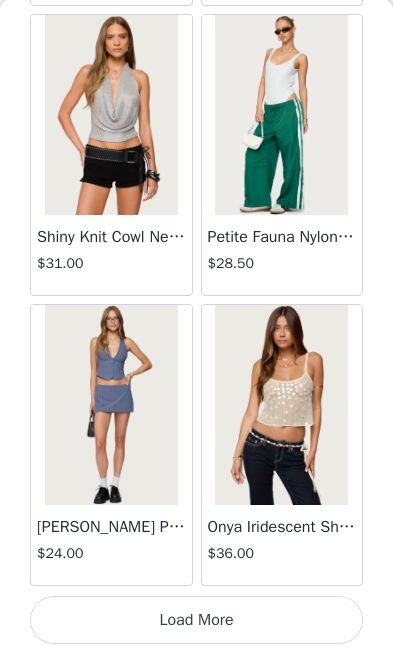 click on "Load More" at bounding box center [196, 620] 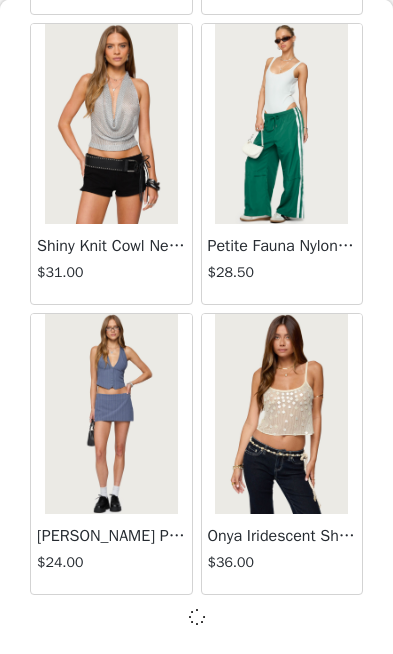 scroll, scrollTop: 19797, scrollLeft: 0, axis: vertical 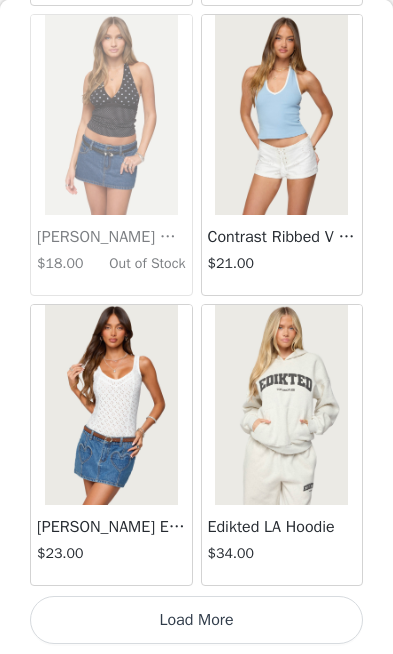 click on "Load More" at bounding box center (196, 620) 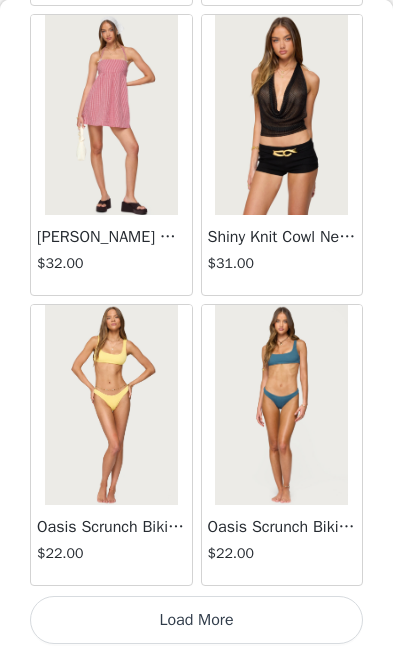 click on "Load More" at bounding box center (196, 620) 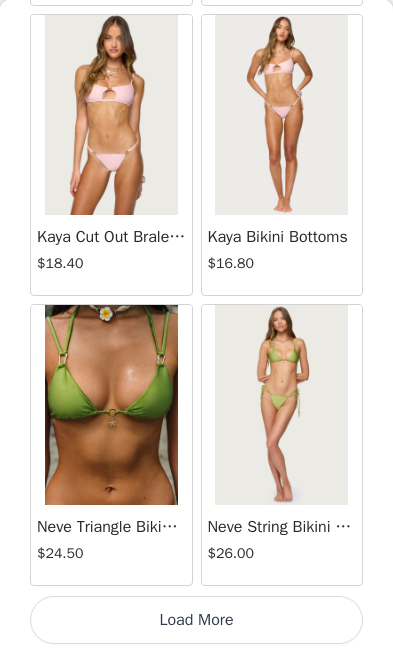 click on "Load More" at bounding box center [196, 620] 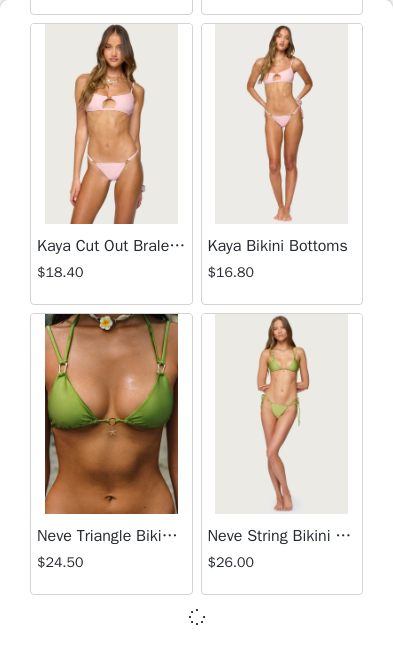 scroll, scrollTop: 28497, scrollLeft: 0, axis: vertical 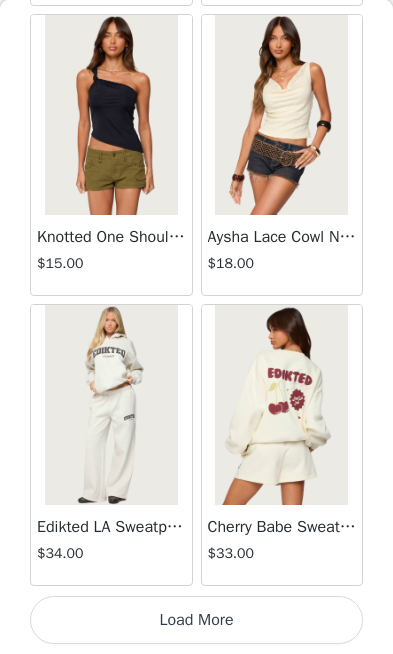 click on "Load More" at bounding box center [196, 620] 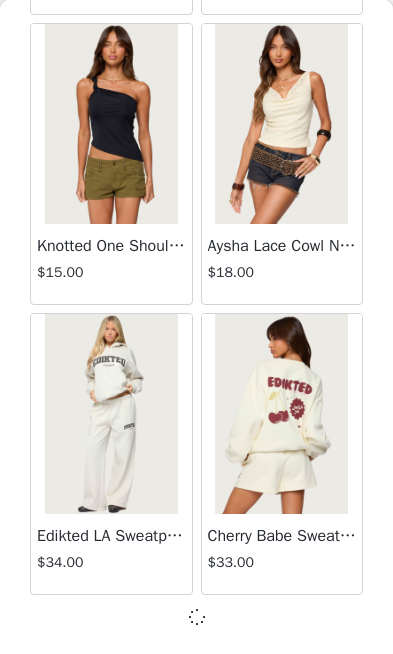 scroll, scrollTop: 31397, scrollLeft: 0, axis: vertical 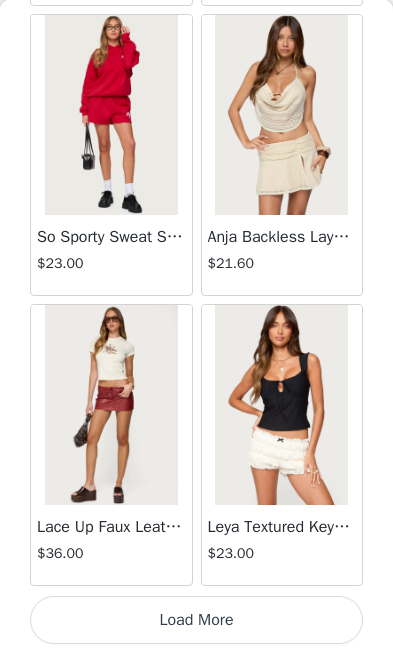 click on "Load More" at bounding box center [196, 620] 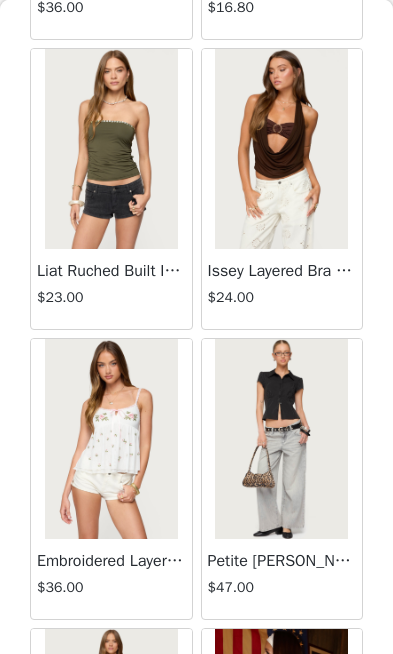 scroll, scrollTop: 35974, scrollLeft: 0, axis: vertical 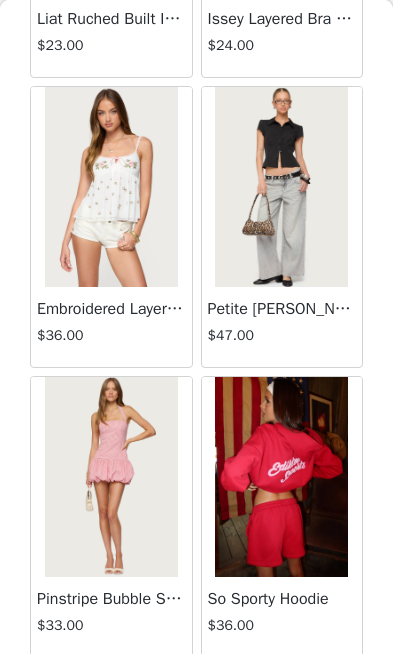 click at bounding box center [281, 477] 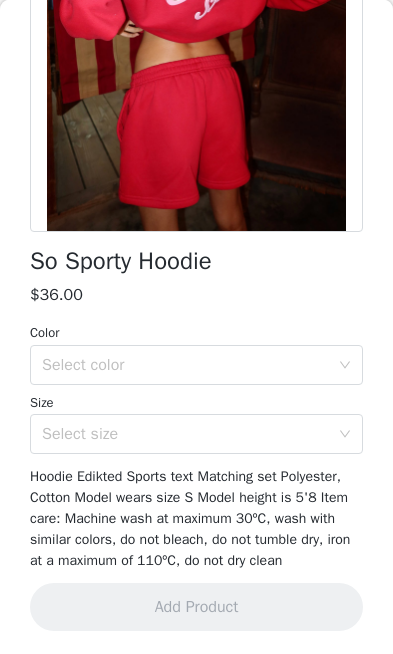 scroll, scrollTop: 339, scrollLeft: 0, axis: vertical 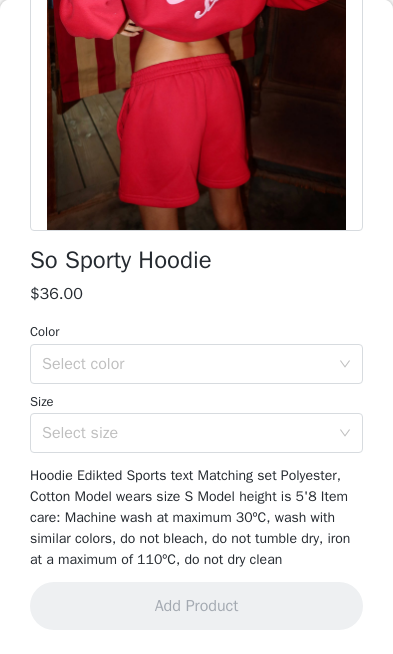 click on "Select color" at bounding box center [185, 364] 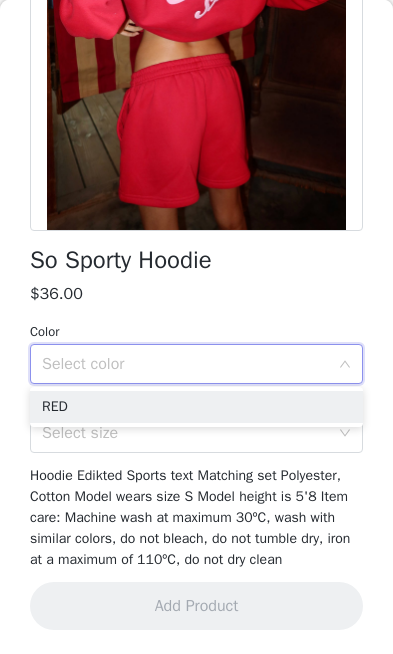 click on "RED" at bounding box center (196, 407) 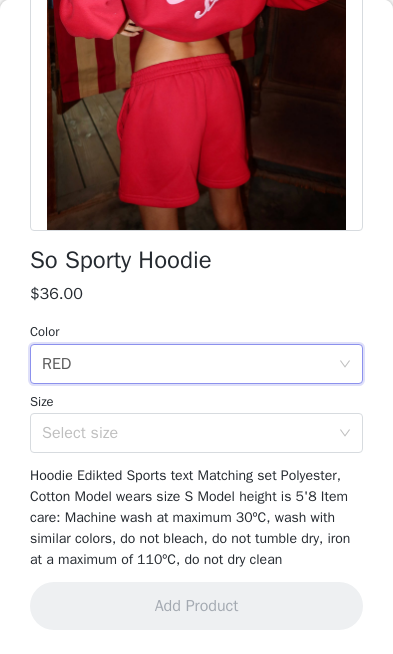 click on "Select size" at bounding box center [185, 433] 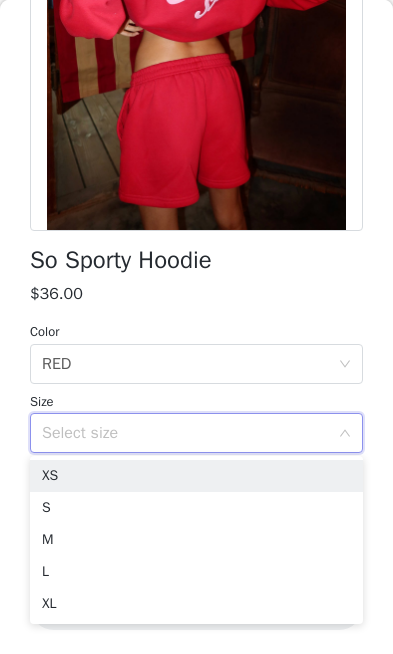 click on "S" at bounding box center [196, 508] 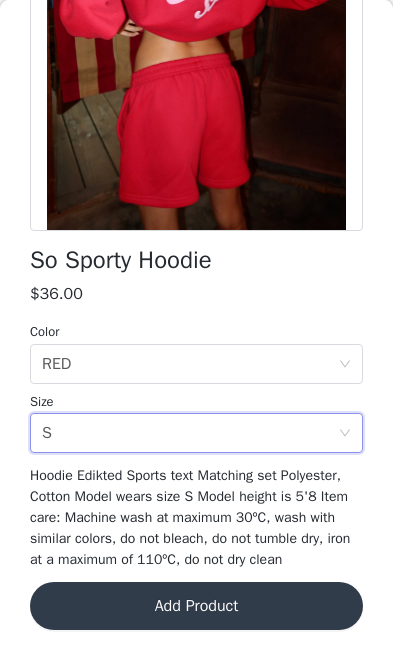 click on "Add Product" at bounding box center [196, 606] 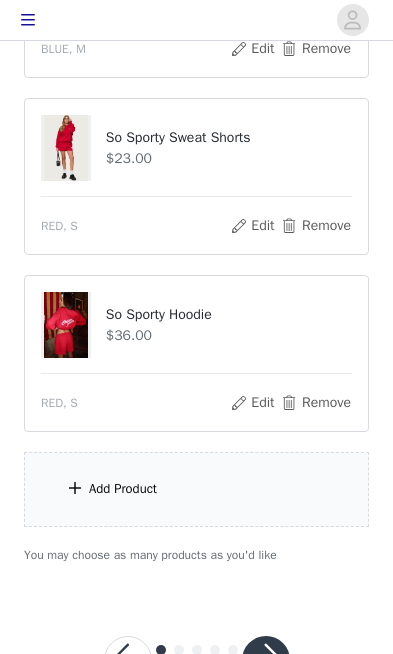 scroll, scrollTop: 1061, scrollLeft: 0, axis: vertical 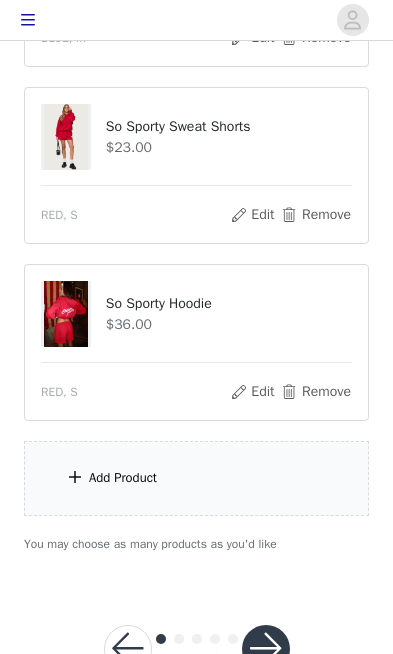 click on "Add Product" at bounding box center [196, 478] 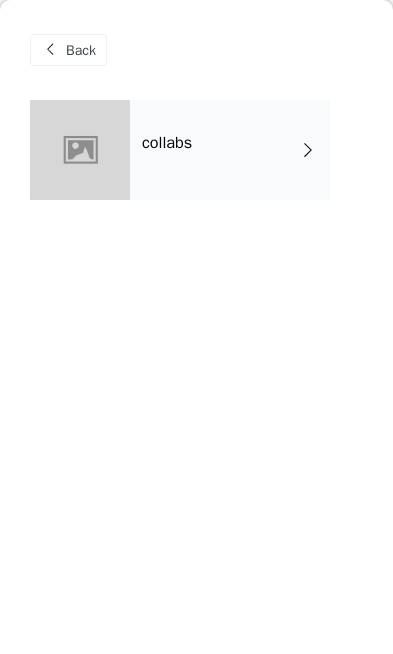 click at bounding box center [308, 150] 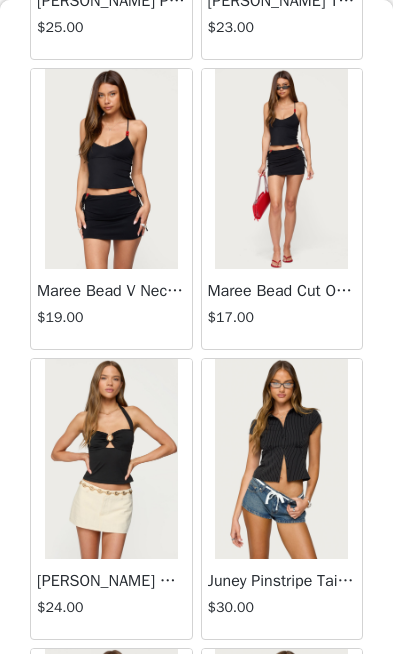 scroll, scrollTop: 945, scrollLeft: 0, axis: vertical 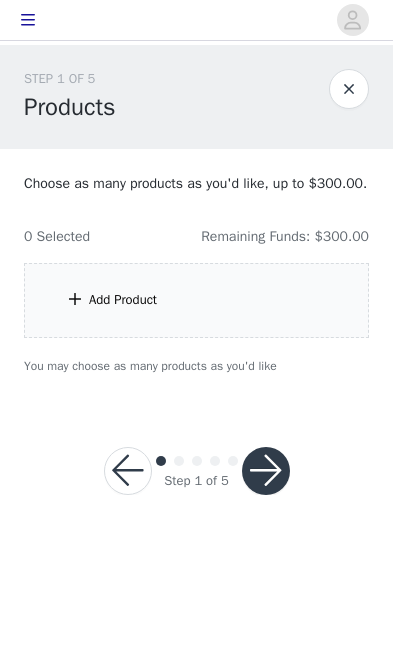 click on "Add Product" at bounding box center [196, 300] 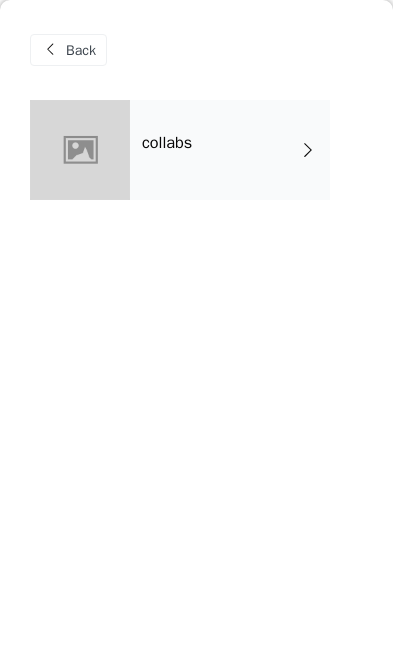 click on "collabs" at bounding box center (230, 150) 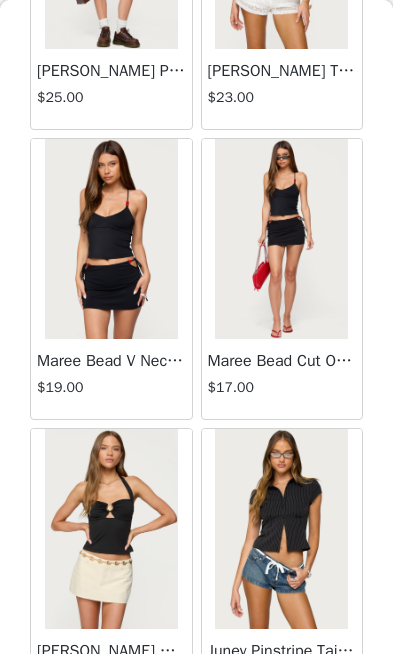 scroll, scrollTop: 617, scrollLeft: 0, axis: vertical 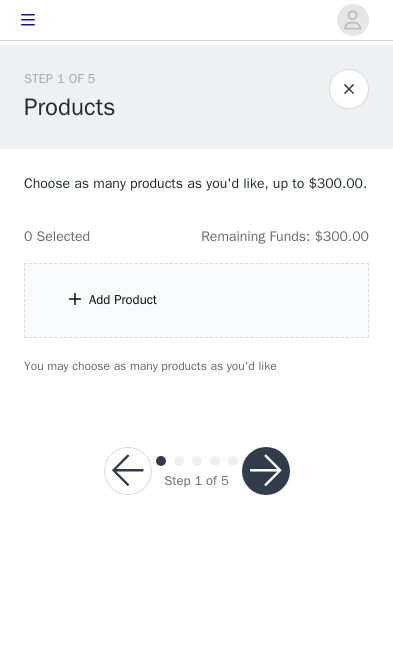 click on "Add Product" at bounding box center [196, 300] 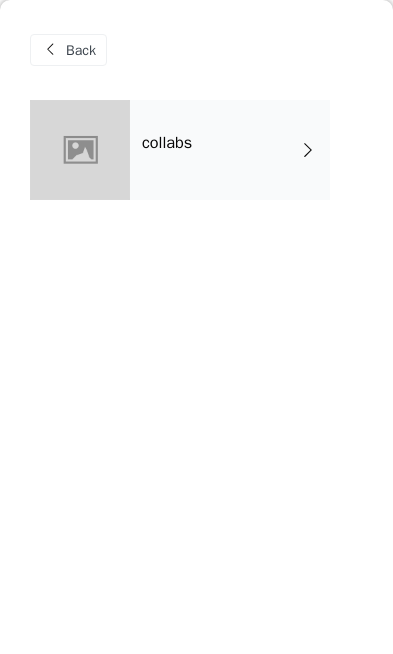 click on "collabs" at bounding box center [230, 150] 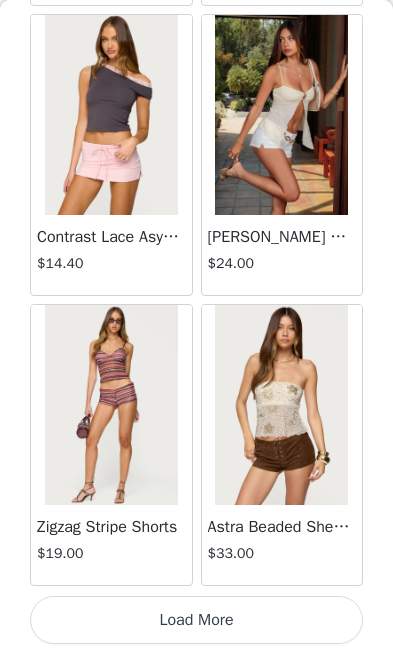 scroll, scrollTop: 2406, scrollLeft: 0, axis: vertical 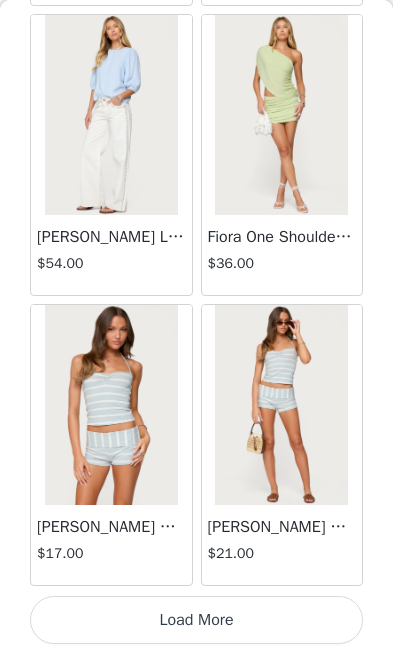 click on "Load More" at bounding box center [196, 620] 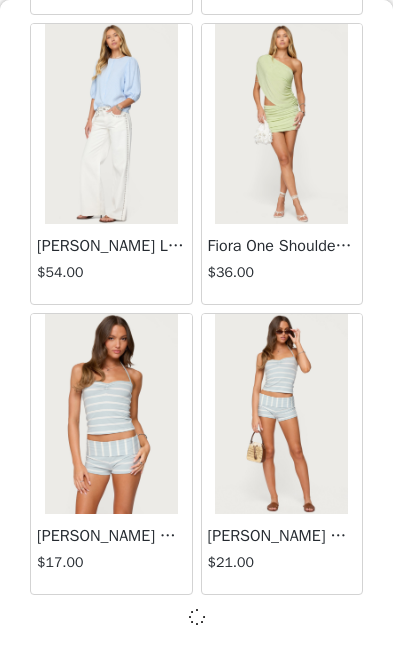 scroll, scrollTop: 5297, scrollLeft: 0, axis: vertical 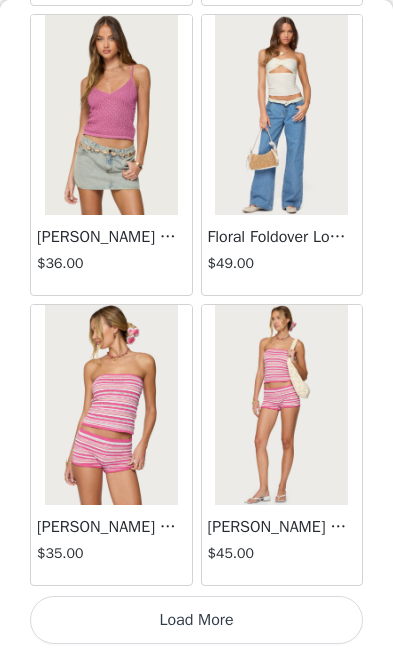 click on "Load More" at bounding box center (196, 620) 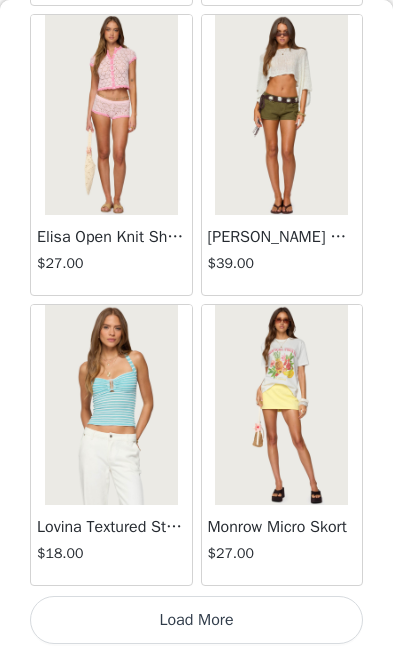 scroll, scrollTop: 11106, scrollLeft: 0, axis: vertical 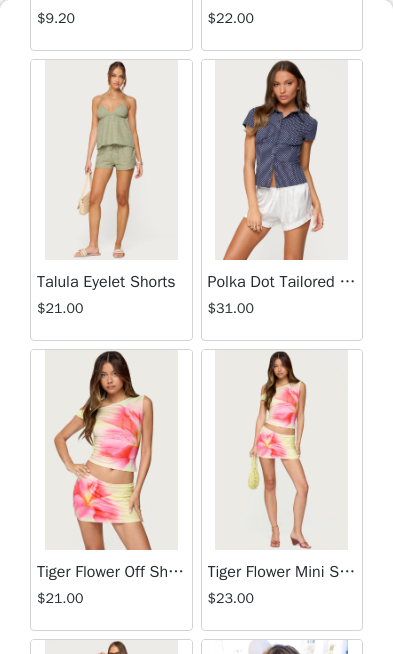 click on "Tiger Flower Off Shoulder Top" at bounding box center (111, 572) 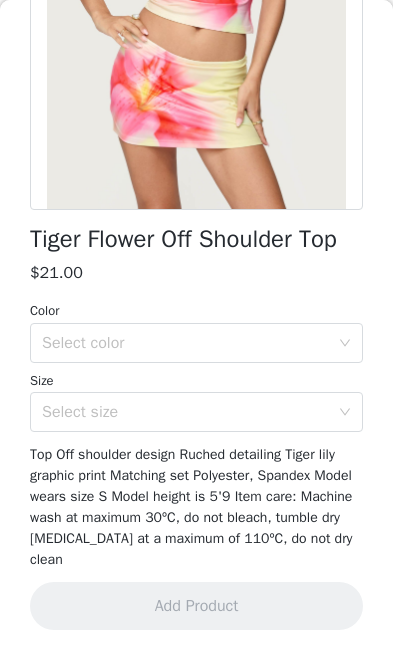 scroll, scrollTop: 366, scrollLeft: 0, axis: vertical 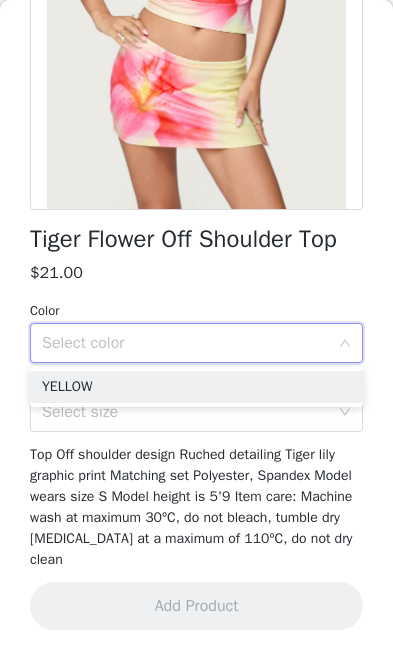 click on "YELLOW" at bounding box center (196, 387) 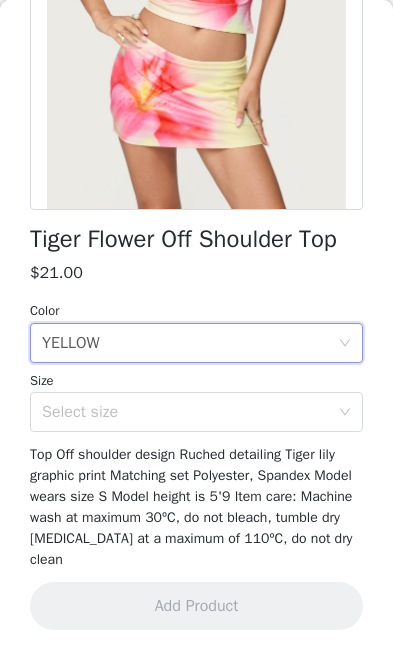 click on "Select size" at bounding box center [185, 412] 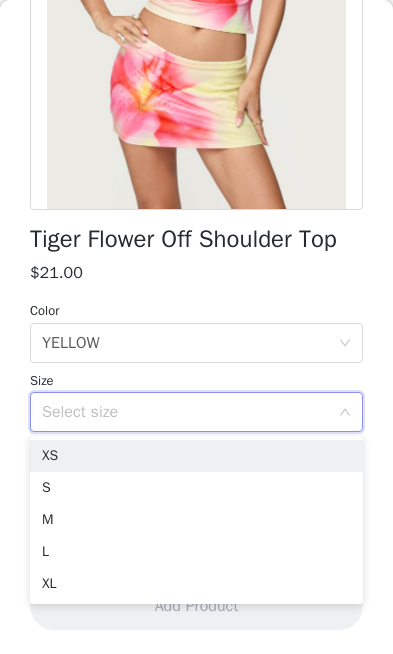 click on "S" at bounding box center (196, 488) 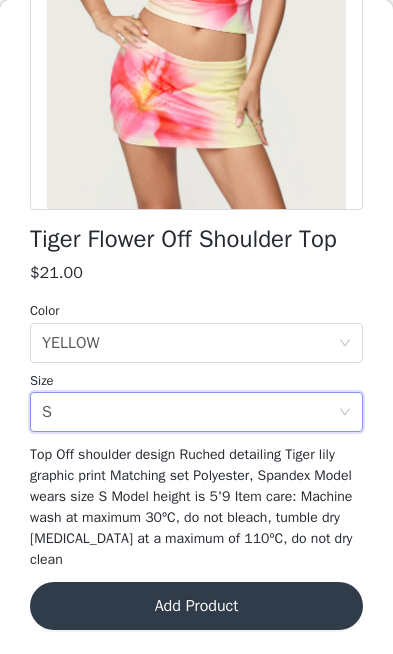 click on "Add Product" at bounding box center [196, 606] 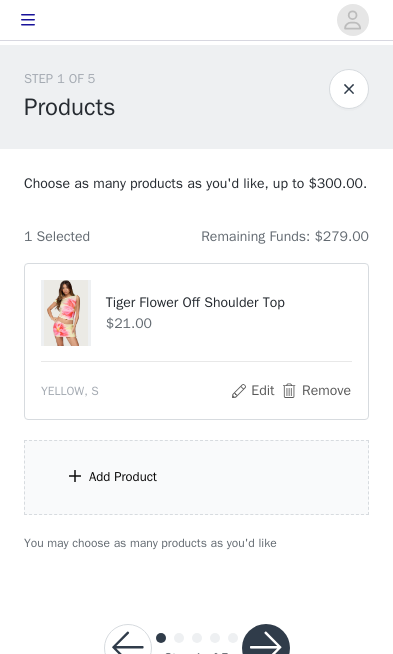click on "Add Product" at bounding box center [196, 477] 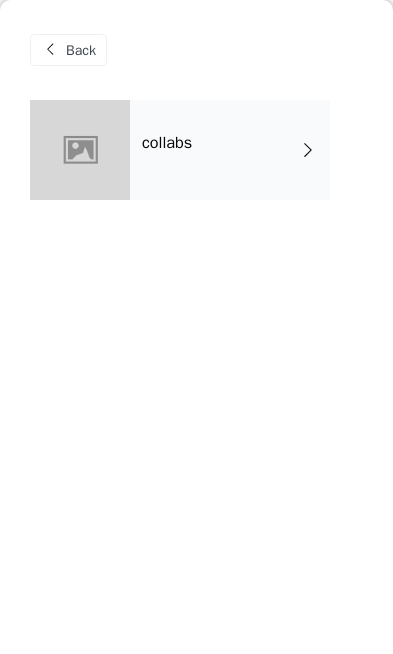 click on "collabs" at bounding box center [230, 150] 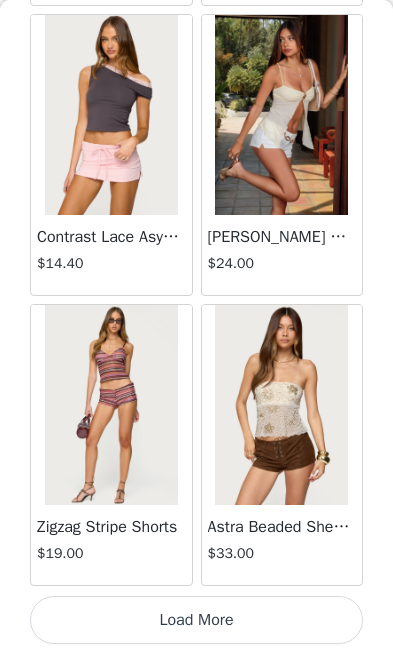 click on "Load More" at bounding box center (196, 620) 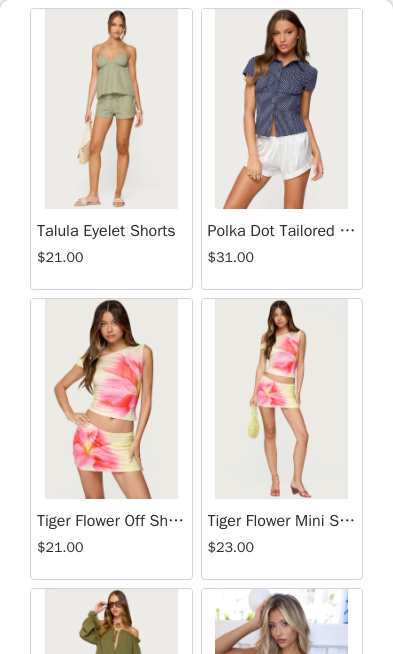 scroll, scrollTop: 4151, scrollLeft: 0, axis: vertical 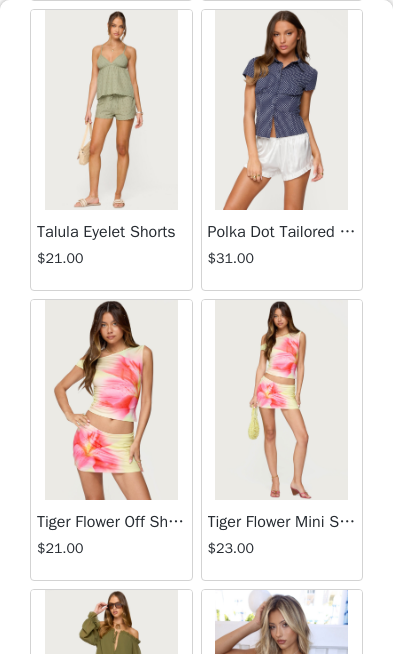 click at bounding box center (281, 400) 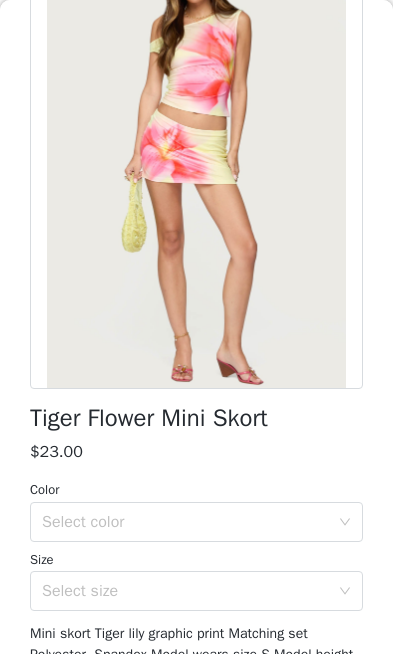 scroll, scrollTop: 179, scrollLeft: 0, axis: vertical 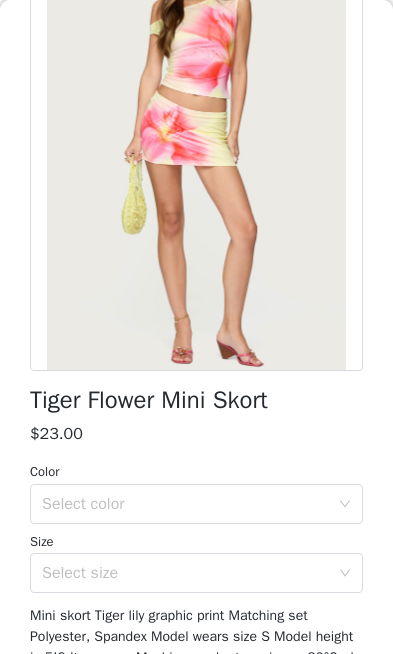 click on "Select color" at bounding box center (185, 504) 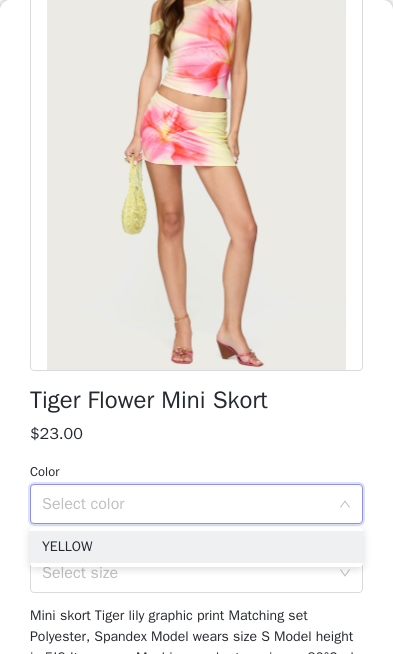 click on "YELLOW" at bounding box center [196, 547] 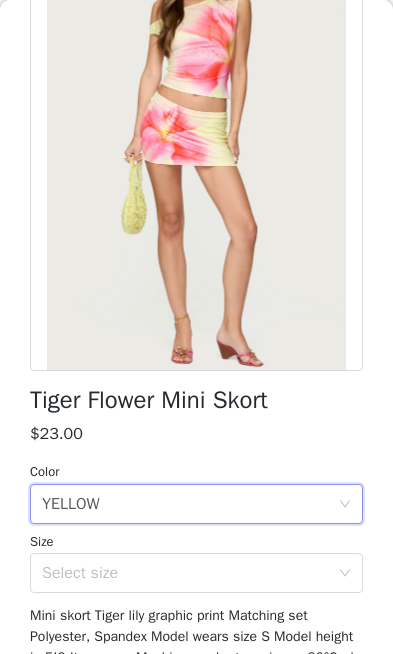 click on "Select size" at bounding box center [185, 573] 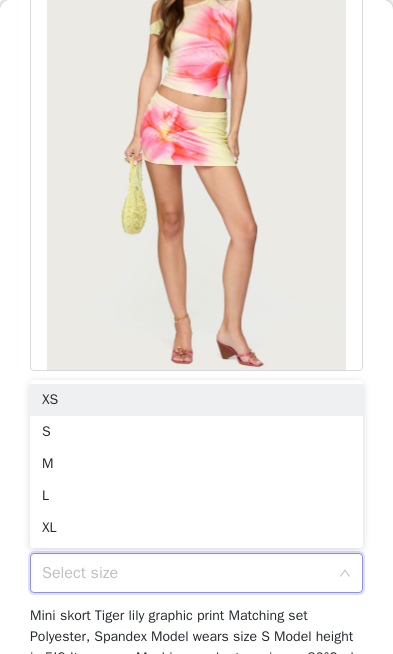 click on "S" at bounding box center [196, 432] 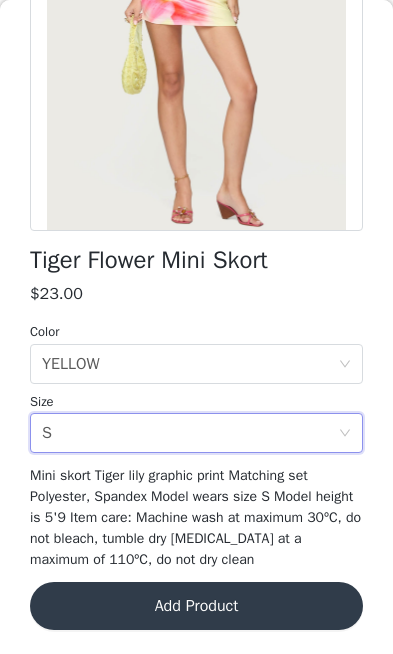 scroll, scrollTop: 318, scrollLeft: 0, axis: vertical 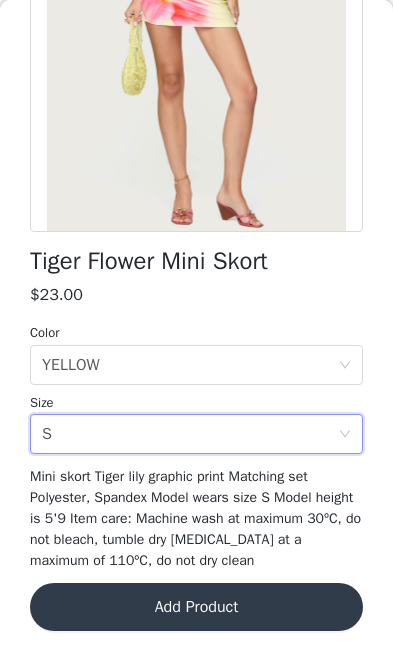 click on "Add Product" at bounding box center [196, 607] 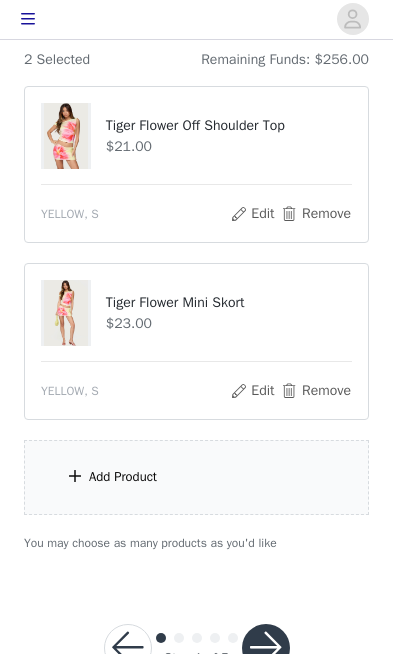 scroll, scrollTop: 176, scrollLeft: 0, axis: vertical 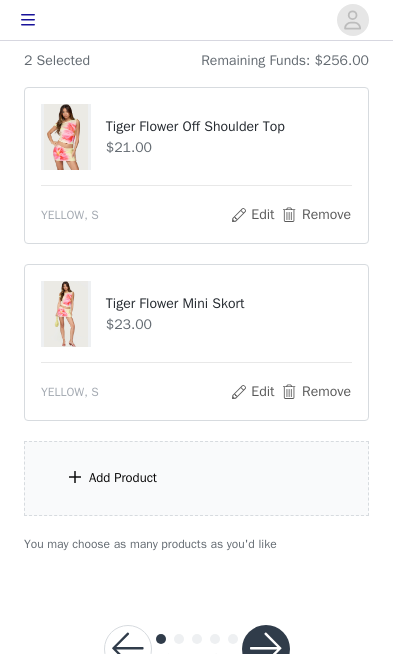 click on "Add Product" at bounding box center [196, 478] 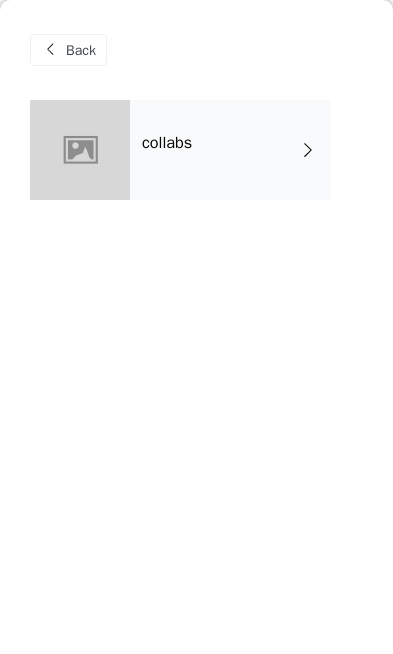 click on "collabs" at bounding box center [230, 150] 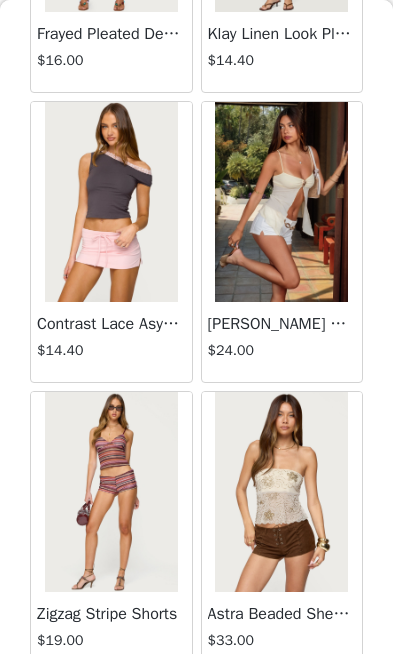 click on "Load More" at bounding box center [196, 707] 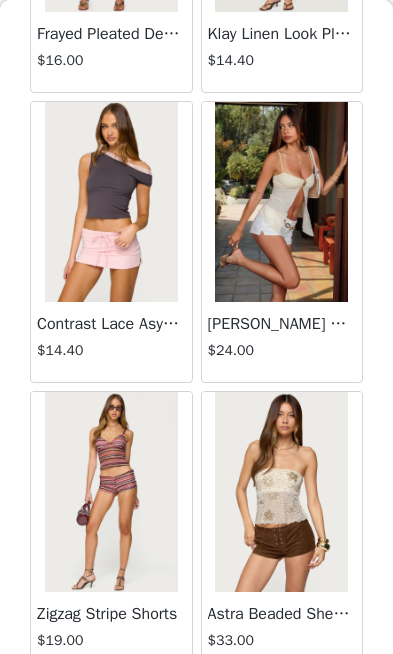 scroll, scrollTop: 2310, scrollLeft: 0, axis: vertical 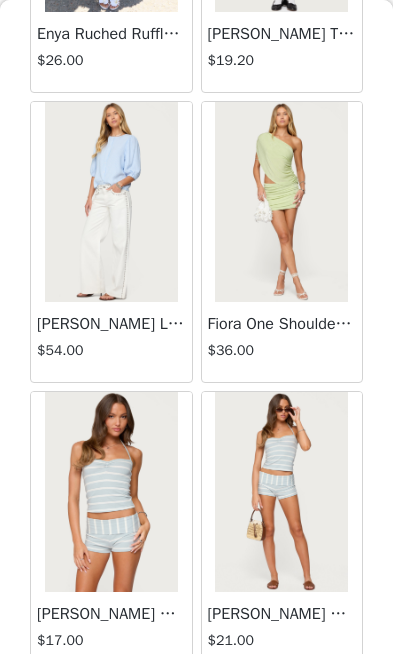 click on "Load More" at bounding box center [196, 707] 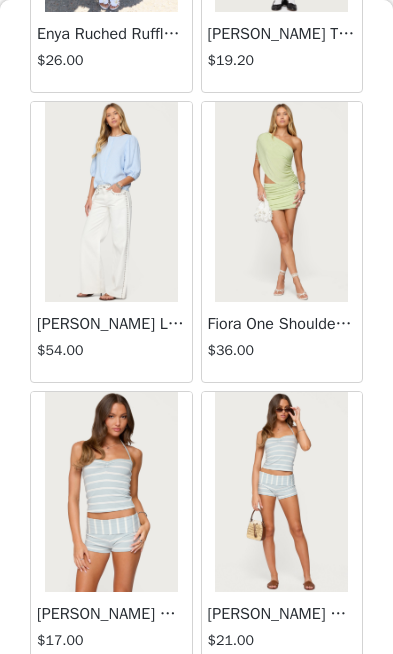 scroll, scrollTop: 5210, scrollLeft: 0, axis: vertical 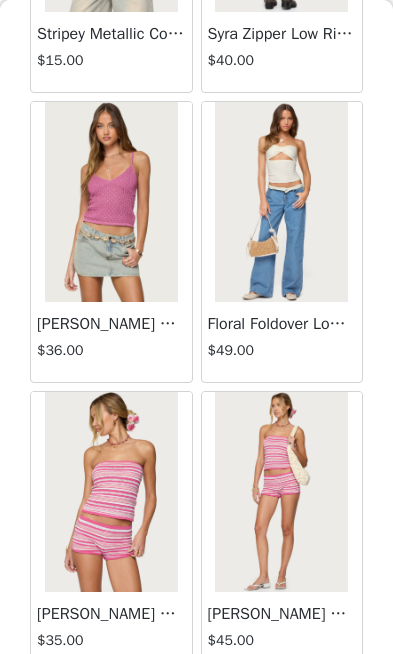 click on "Load More" at bounding box center [196, 707] 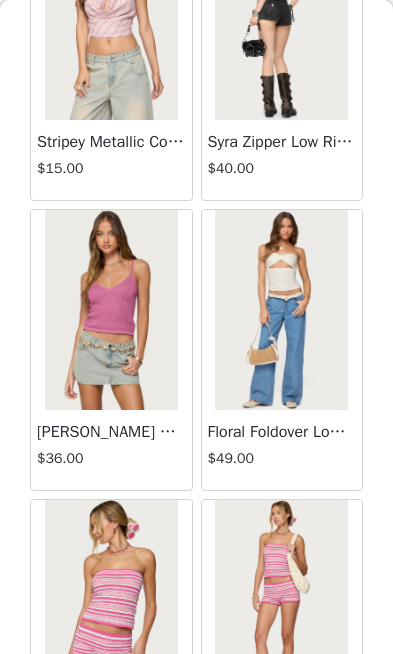 scroll, scrollTop: 7967, scrollLeft: 0, axis: vertical 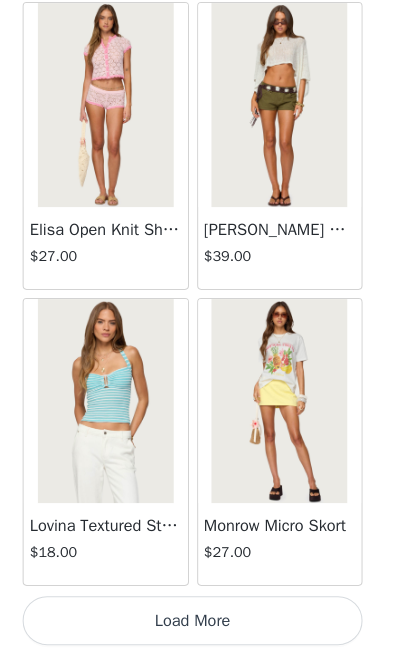 click on "Load More" at bounding box center (196, 620) 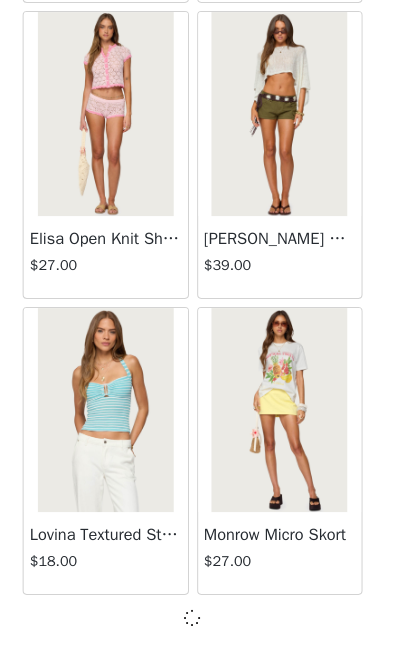 scroll, scrollTop: 11097, scrollLeft: 0, axis: vertical 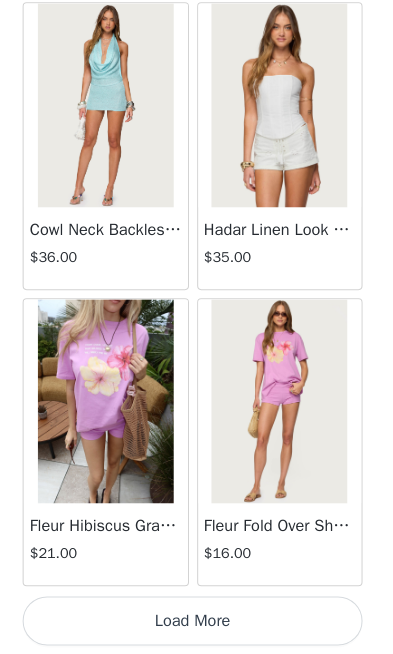 click on "Load More" at bounding box center [196, 620] 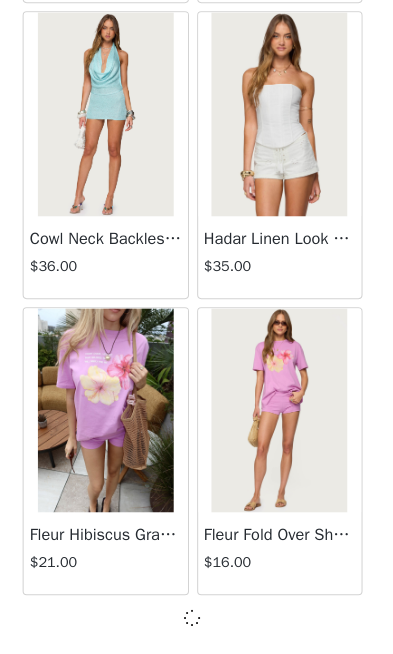scroll, scrollTop: 13997, scrollLeft: 0, axis: vertical 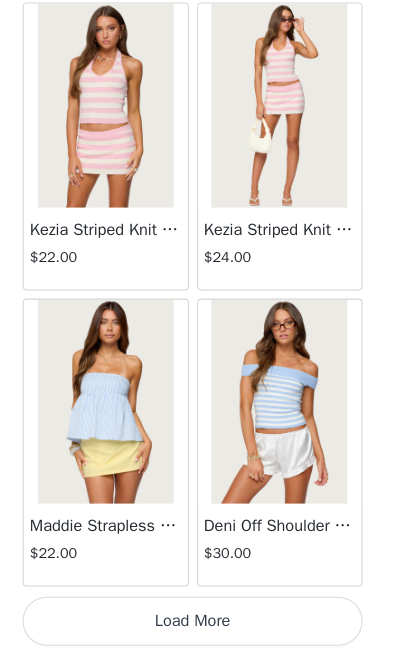 click on "Load More" at bounding box center [196, 620] 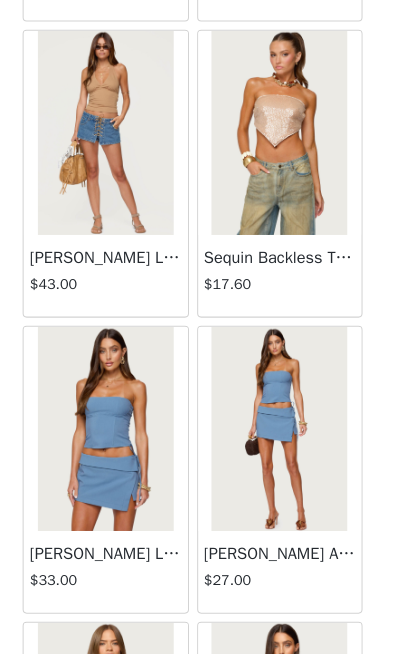 scroll, scrollTop: 18930, scrollLeft: 0, axis: vertical 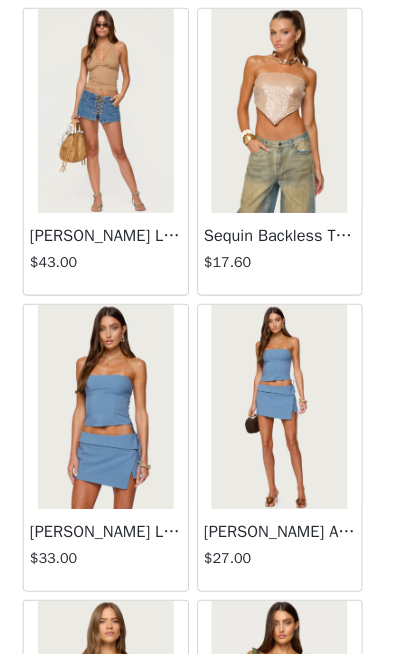 click at bounding box center [111, 121] 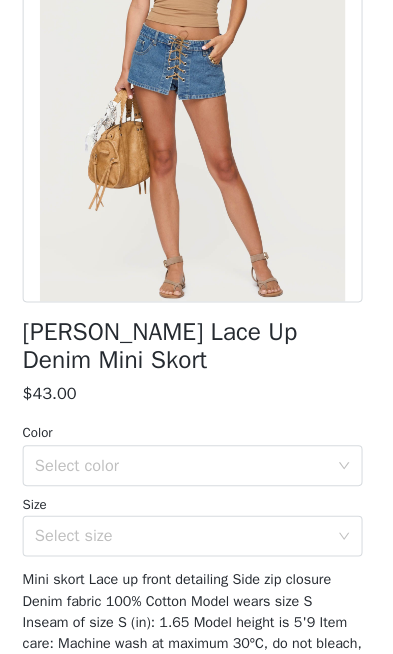 scroll, scrollTop: 265, scrollLeft: 0, axis: vertical 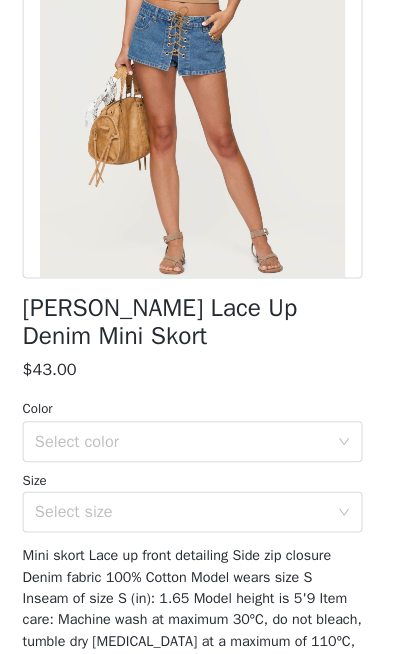 click on "Select color" at bounding box center [185, 445] 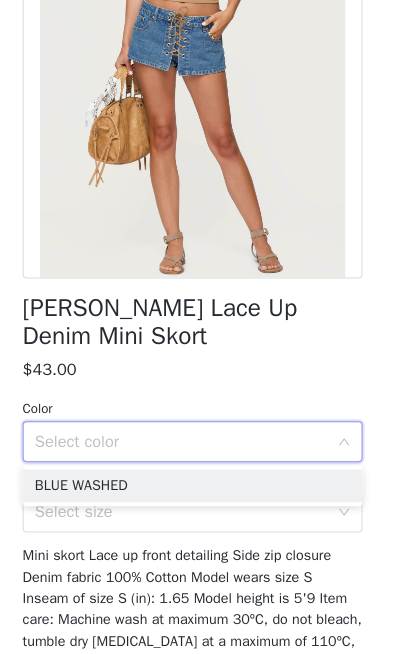 click on "BLUE WASHED" at bounding box center (196, 488) 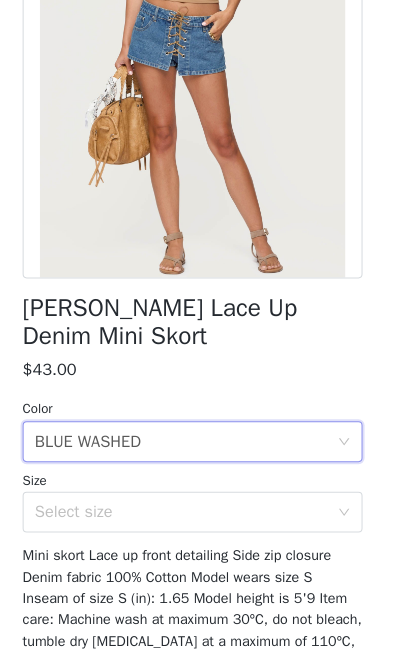 click on "Select size" at bounding box center (185, 514) 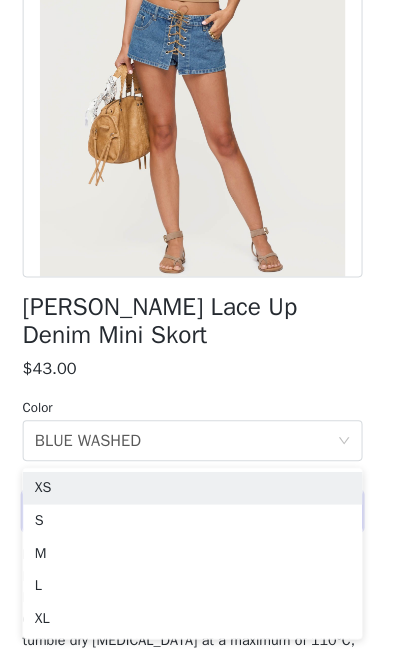 scroll, scrollTop: 263, scrollLeft: 0, axis: vertical 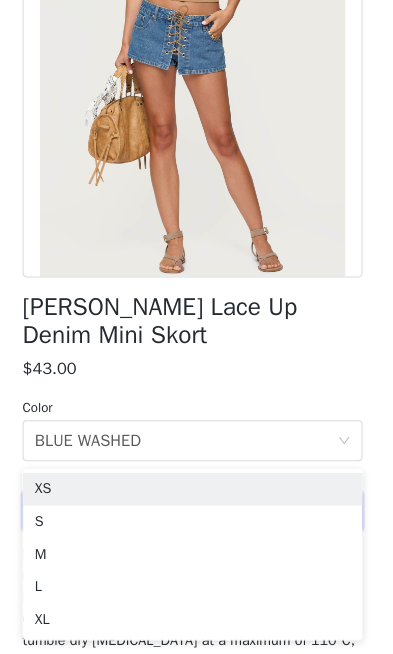click on "M" at bounding box center [196, 556] 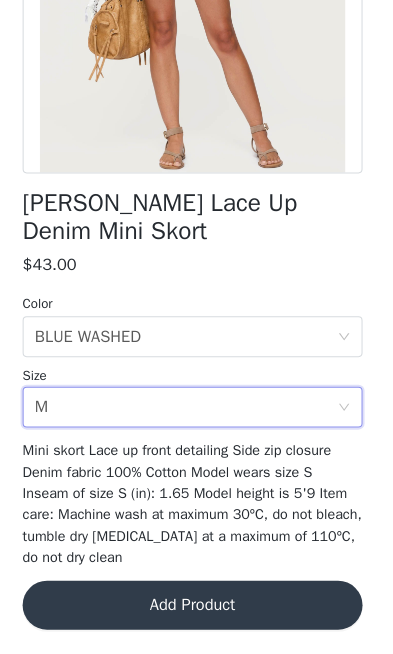 scroll, scrollTop: 366, scrollLeft: 0, axis: vertical 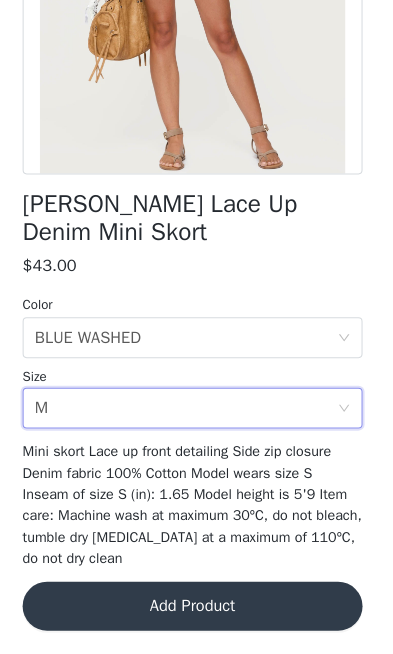 click on "Add Product" at bounding box center (196, 607) 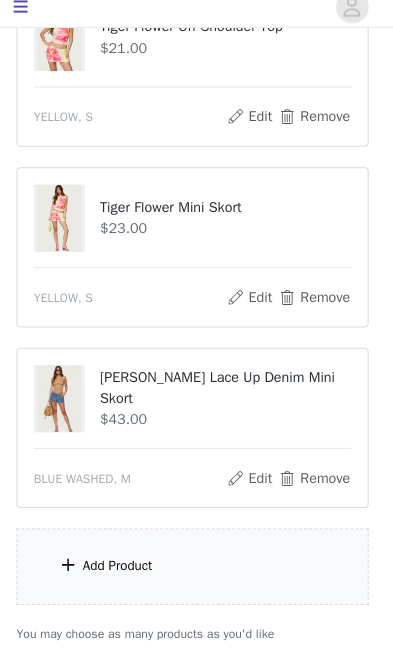 click on "Add Product" at bounding box center (196, 568) 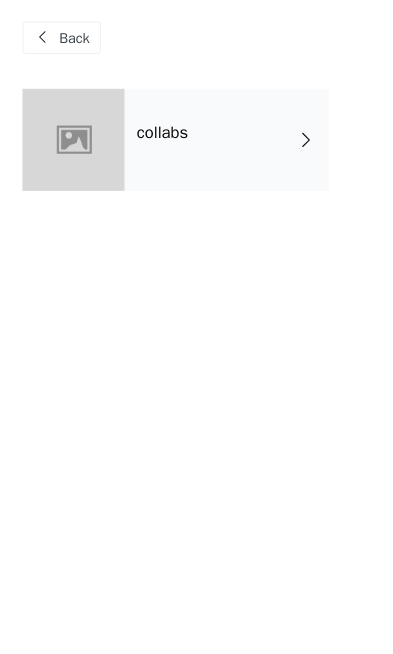 click on "collabs" at bounding box center (230, 150) 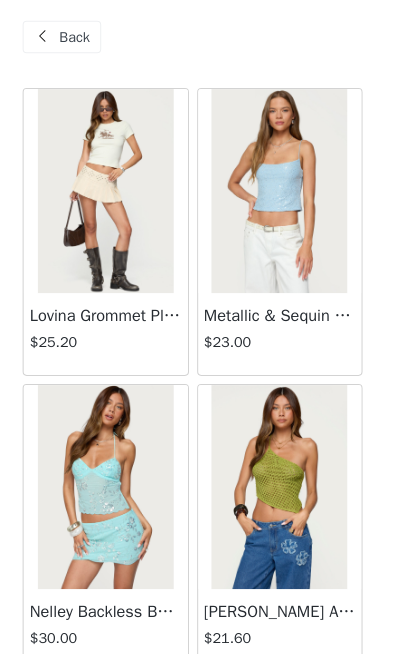 scroll, scrollTop: 440, scrollLeft: 0, axis: vertical 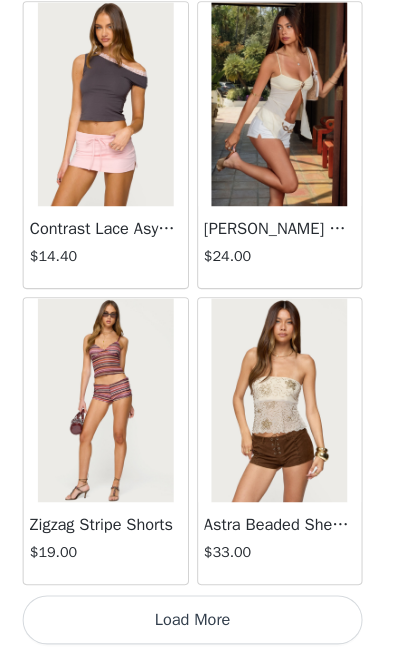 click on "Load More" at bounding box center [196, 620] 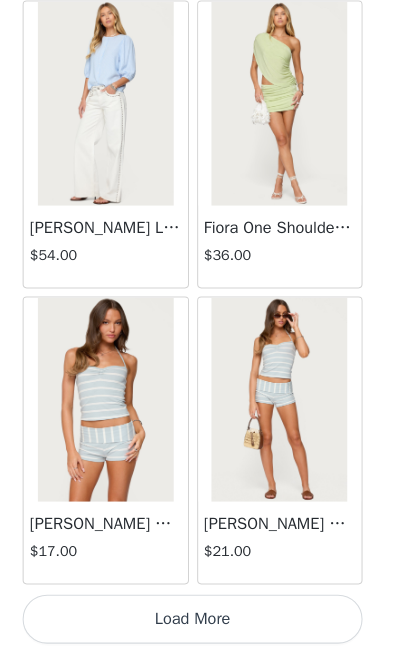 click on "Load More" at bounding box center [196, 620] 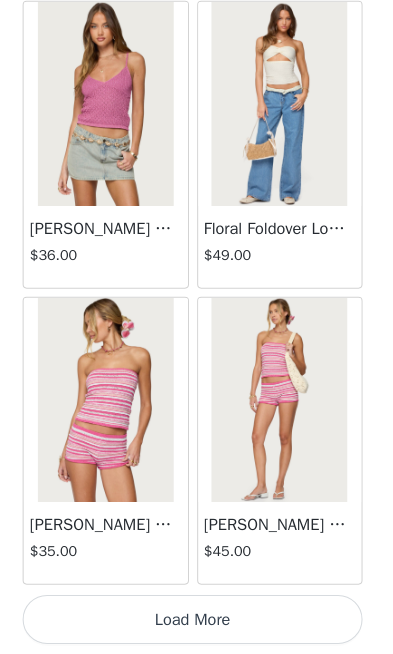 click on "Load More" at bounding box center (196, 620) 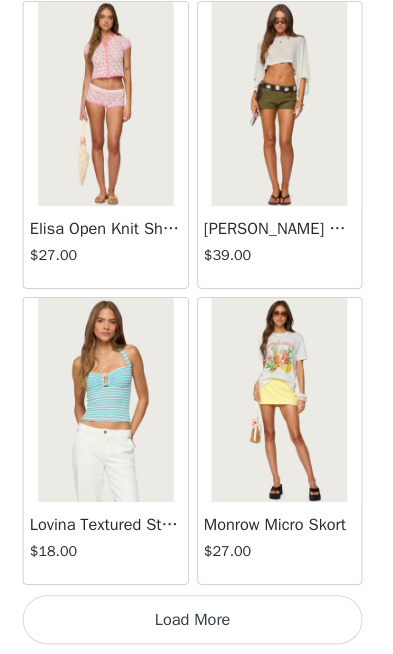 click on "Load More" at bounding box center [196, 620] 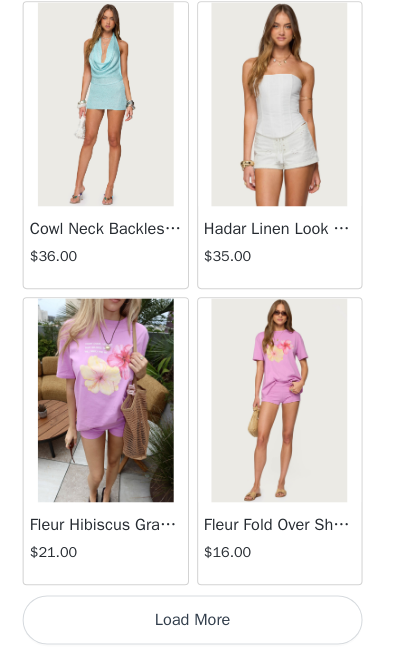 scroll, scrollTop: 13997, scrollLeft: 0, axis: vertical 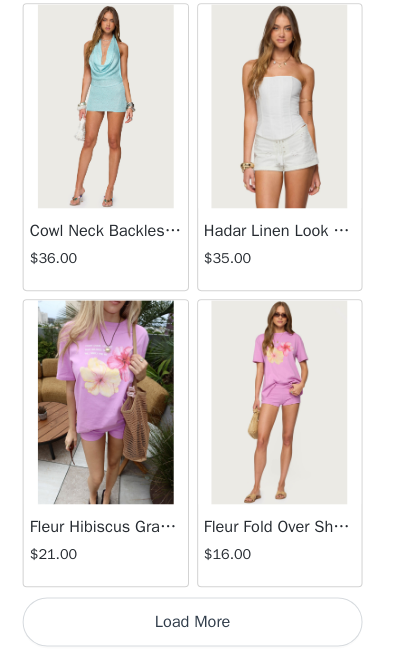 click on "Load More" at bounding box center (196, 622) 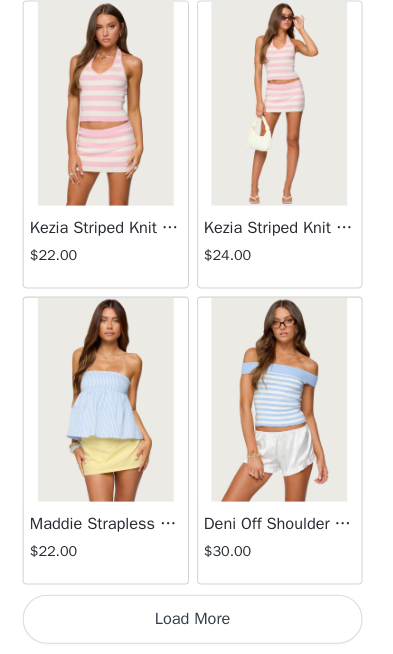 click on "Load More" at bounding box center [196, 620] 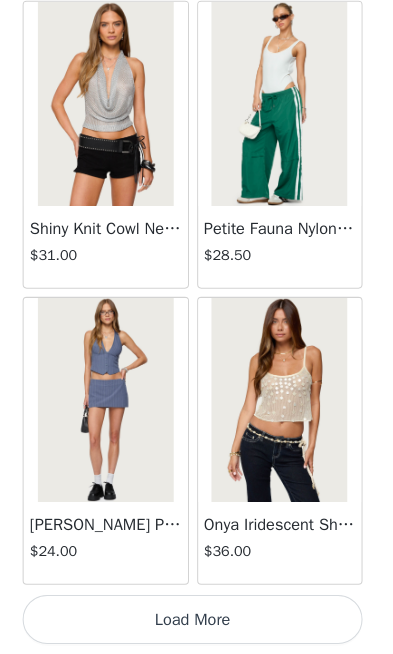 scroll, scrollTop: 19806, scrollLeft: 0, axis: vertical 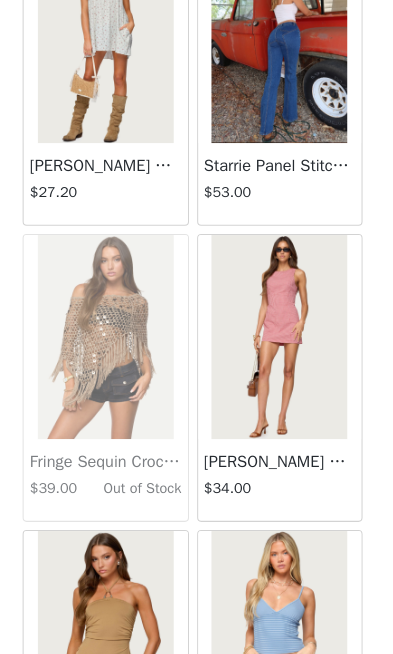 click on "Starrie Panel Stitch Low Rise Jeans" at bounding box center (282, 175) 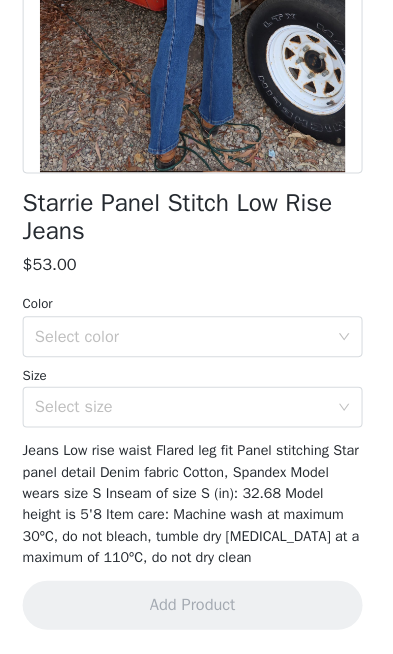 scroll, scrollTop: 366, scrollLeft: 0, axis: vertical 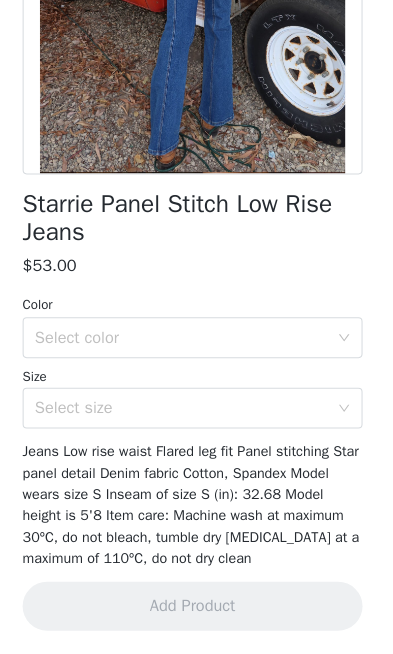 click on "Select color" at bounding box center (185, 344) 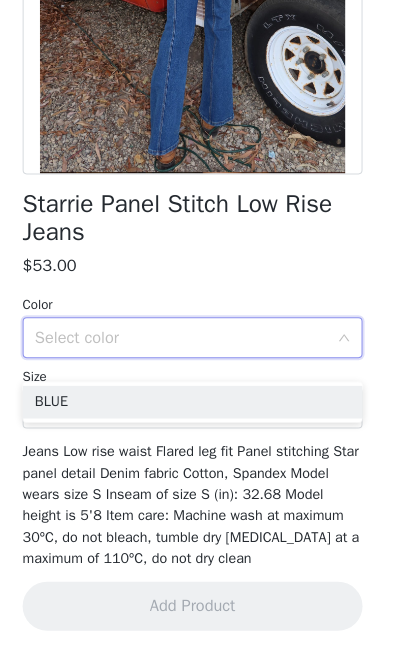 click on "BLUE" at bounding box center [196, 407] 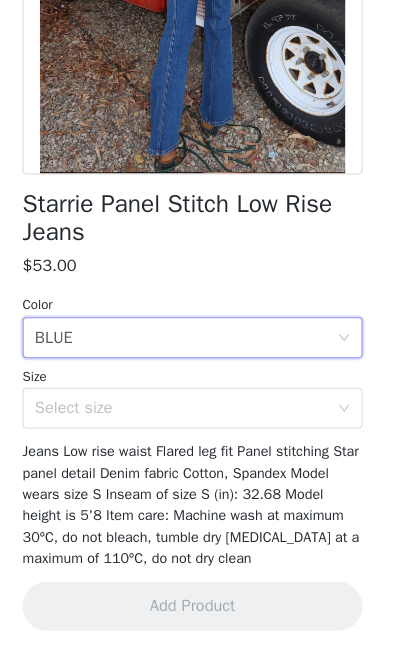 click on "Select size" at bounding box center [190, 413] 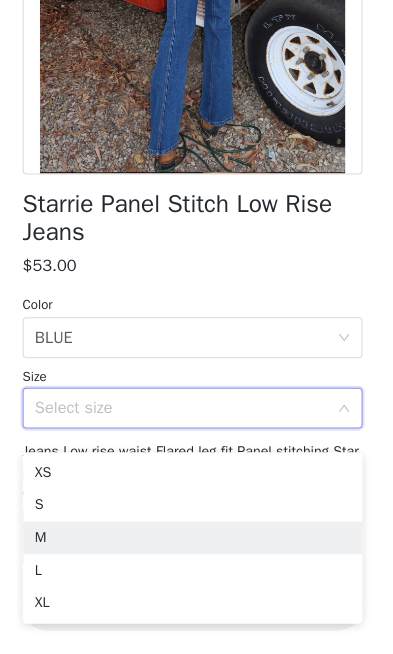 click on "M" at bounding box center [196, 540] 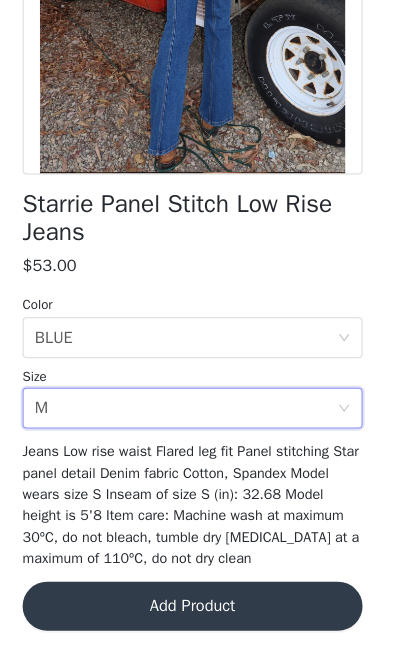 click on "Add Product" at bounding box center (196, 607) 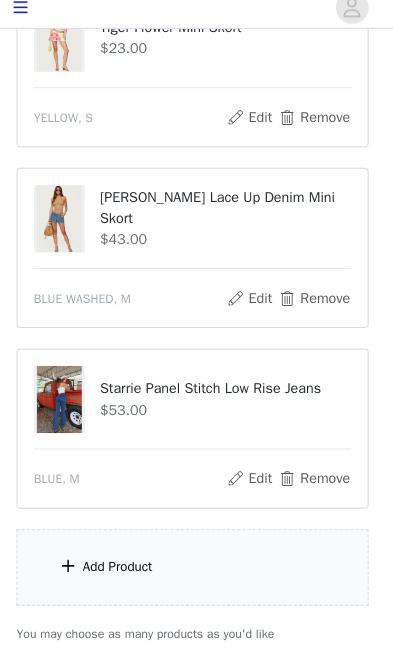 click on "Add Product" at bounding box center (196, 568) 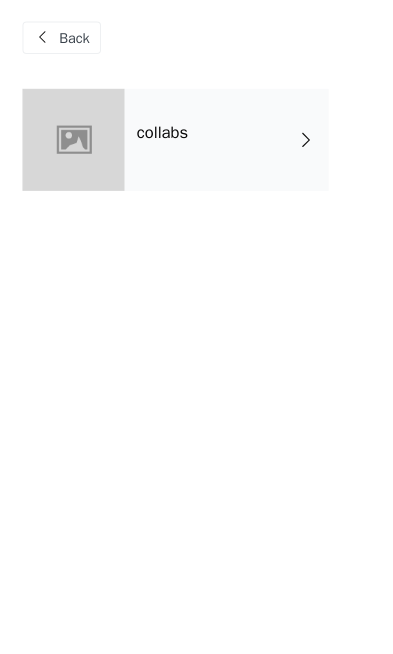 click on "collabs" at bounding box center (230, 150) 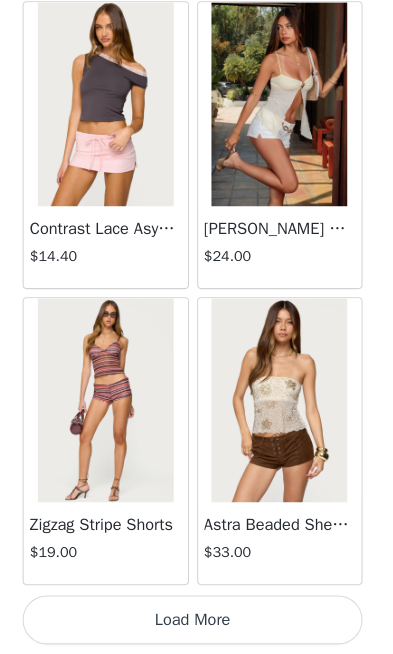 click on "Load More" at bounding box center (196, 620) 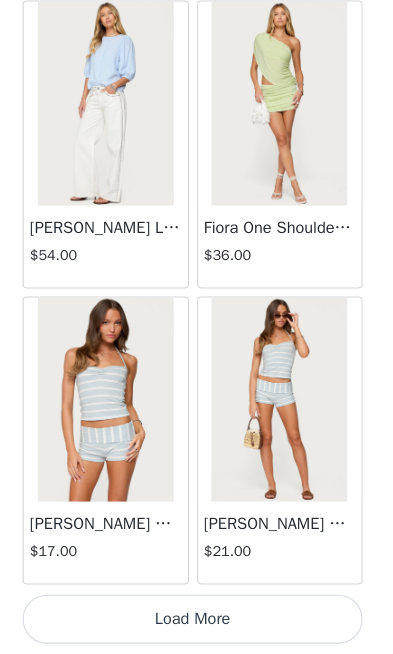 click on "Load More" at bounding box center [196, 620] 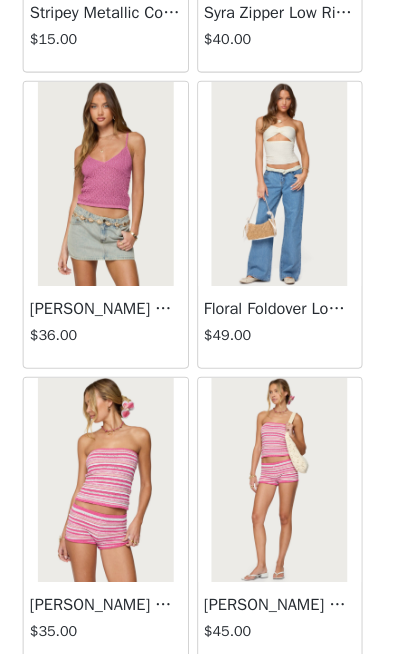 scroll, scrollTop: 8157, scrollLeft: 0, axis: vertical 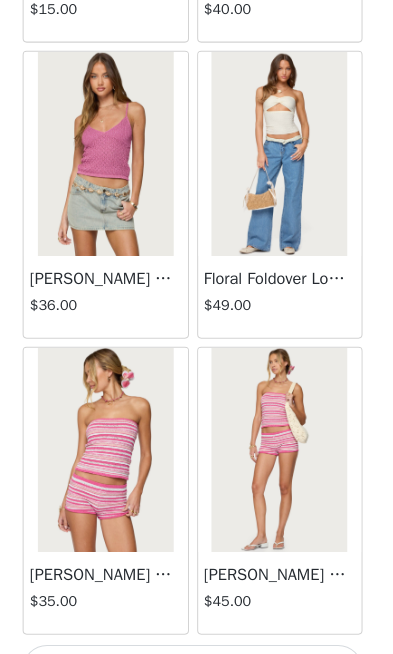 click on "$49.00" at bounding box center (282, 312) 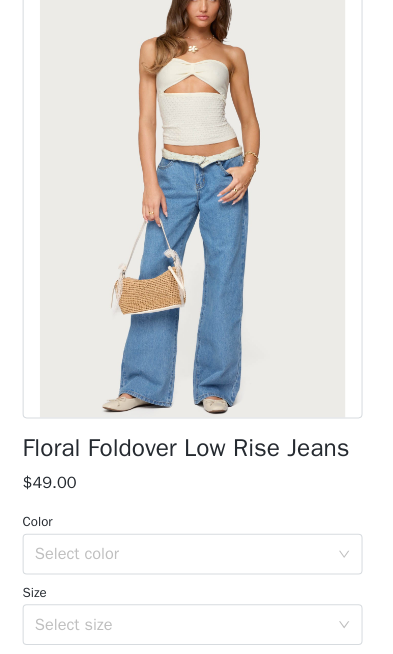scroll, scrollTop: 147, scrollLeft: 0, axis: vertical 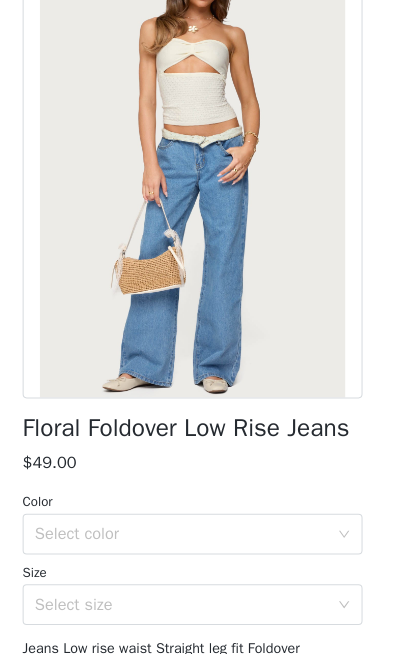 click on "Select color" at bounding box center [185, 536] 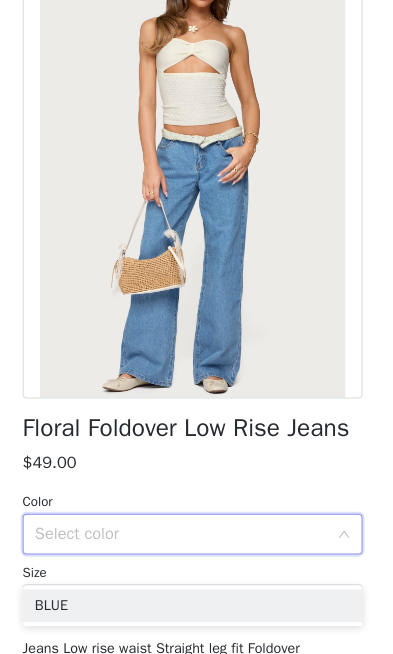 click on "BLUE" at bounding box center [196, 606] 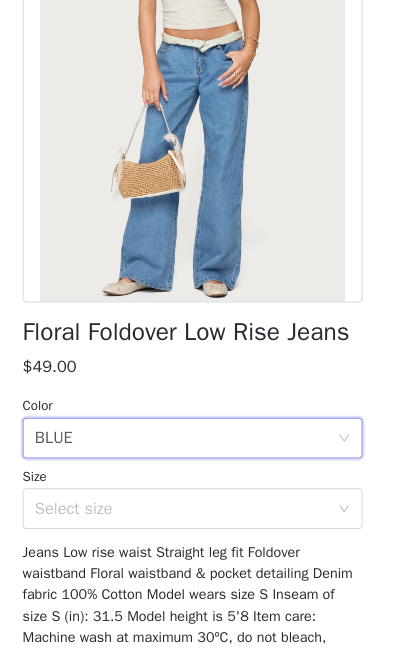 scroll, scrollTop: 241, scrollLeft: 0, axis: vertical 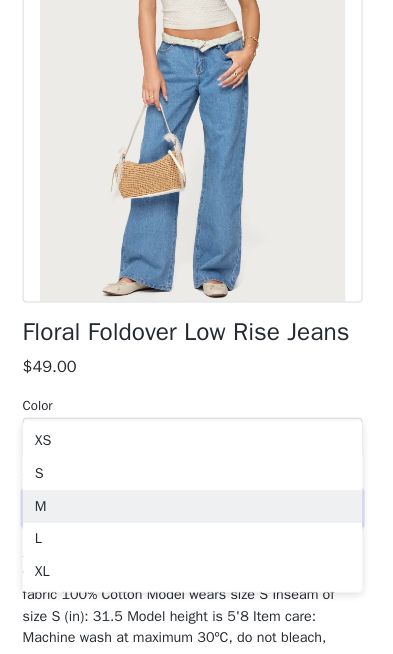 click on "M" at bounding box center [196, 509] 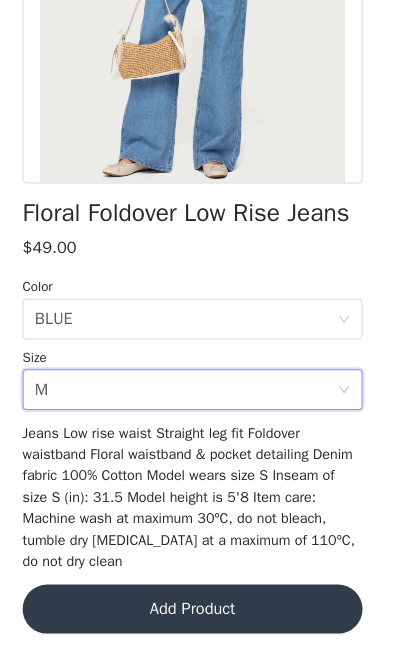scroll, scrollTop: 368, scrollLeft: 0, axis: vertical 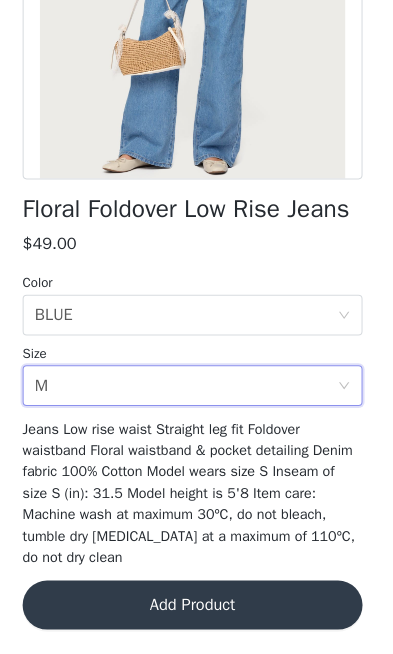click on "Add Product" at bounding box center (196, 606) 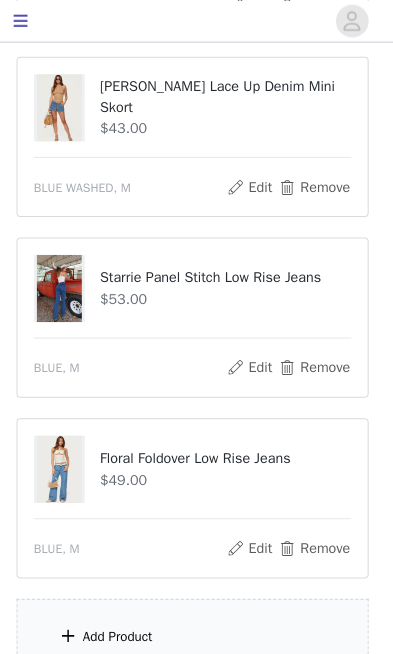 scroll, scrollTop: 561, scrollLeft: 0, axis: vertical 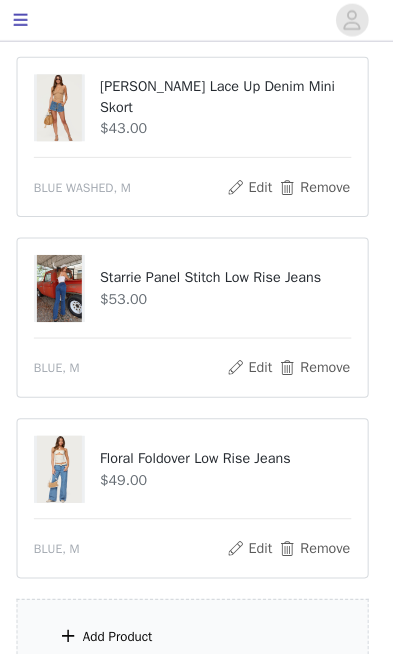 click on "Remove" at bounding box center [316, 361] 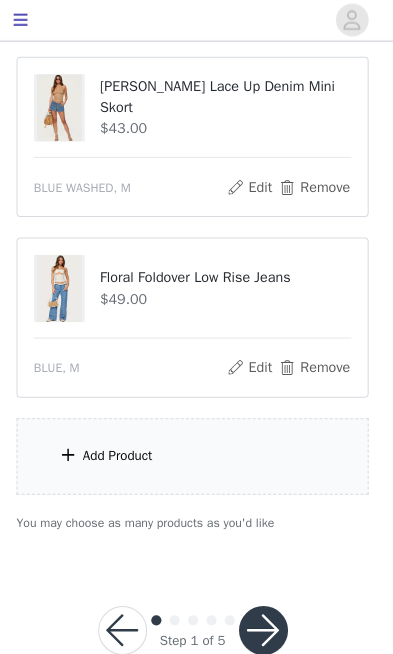 click on "Add Product" at bounding box center [196, 447] 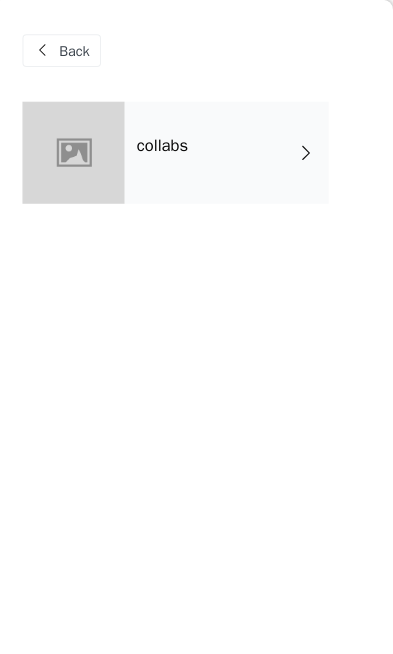 click on "collabs" at bounding box center (230, 150) 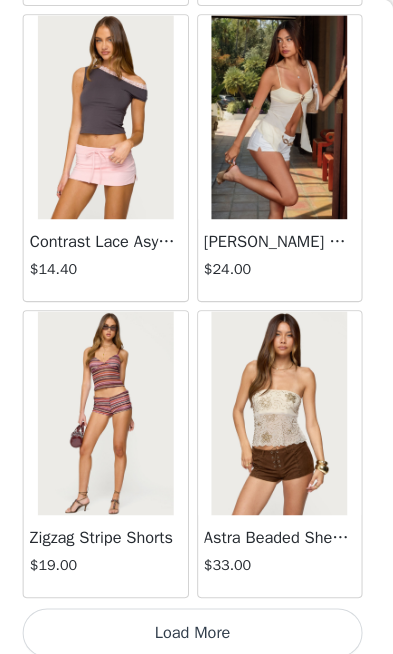 click on "Load More" at bounding box center (196, 620) 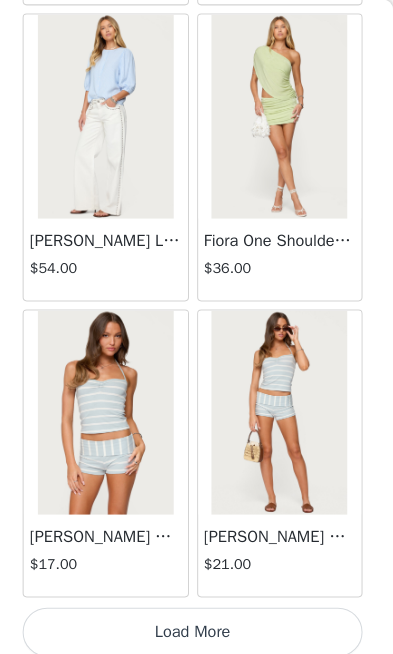 click on "Load More" at bounding box center (196, 620) 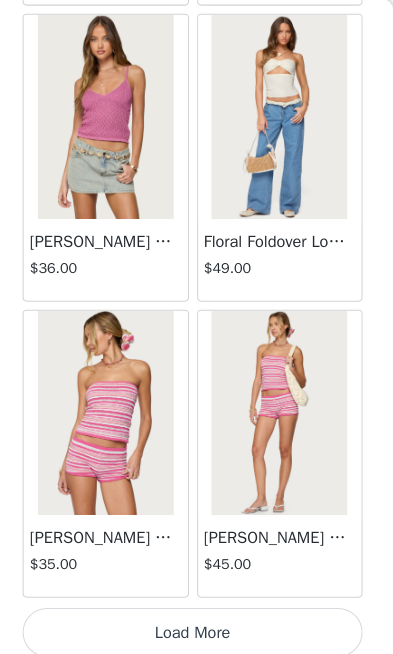 scroll, scrollTop: 8197, scrollLeft: 0, axis: vertical 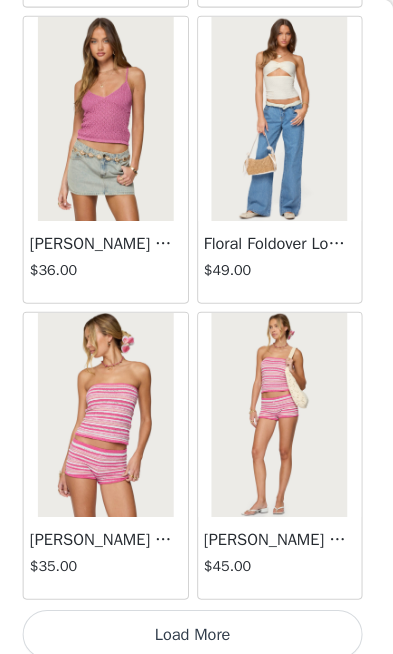 click on "Load More" at bounding box center [196, 622] 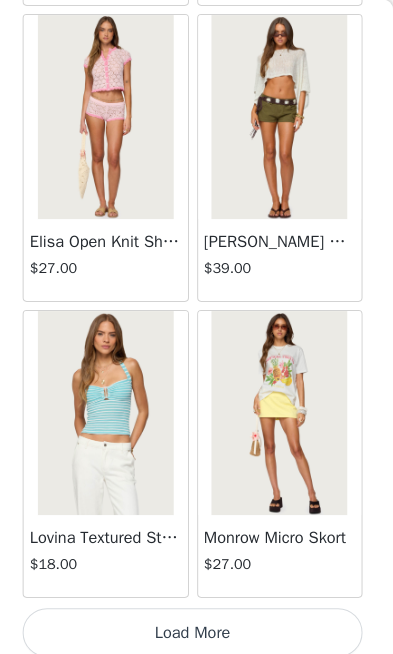 click on "Load More" at bounding box center (196, 620) 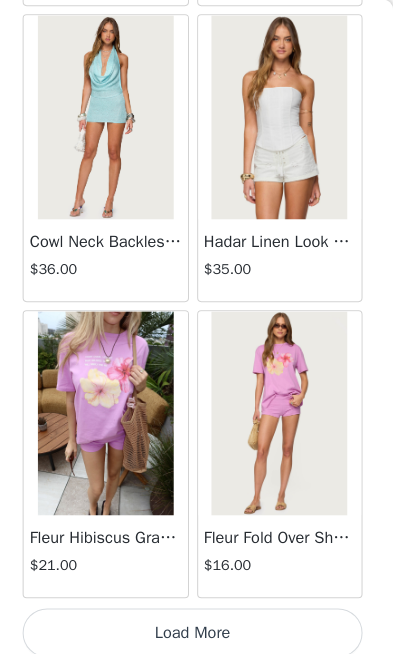 click on "Load More" at bounding box center [196, 620] 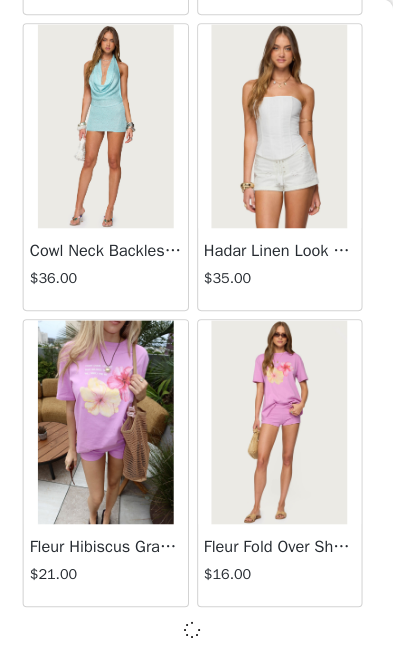 scroll, scrollTop: 13997, scrollLeft: 0, axis: vertical 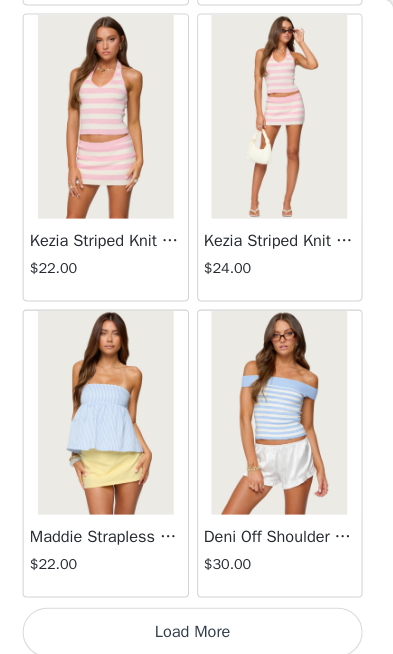 click on "Load More" at bounding box center (196, 620) 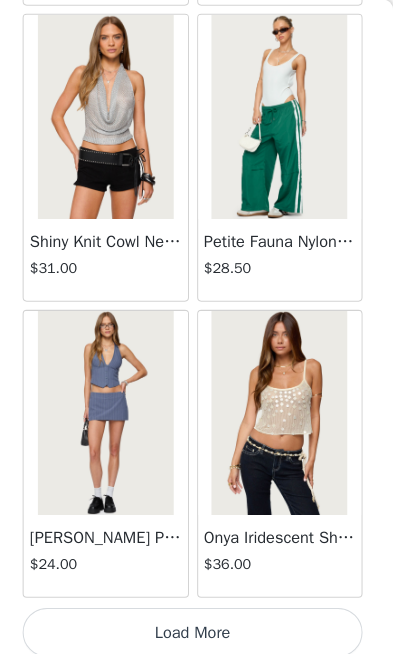 click on "Load More" at bounding box center (196, 620) 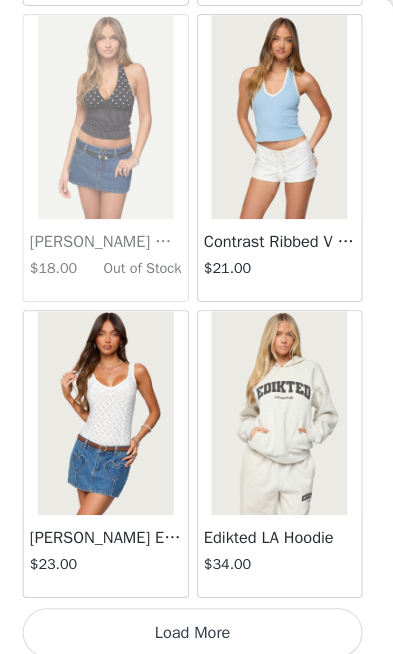 click on "Load More" at bounding box center (196, 620) 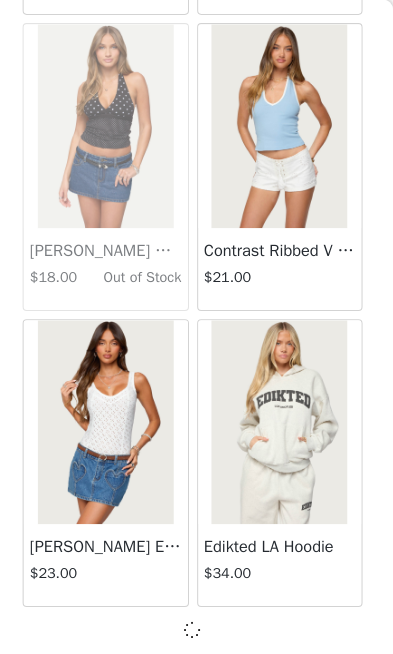 scroll, scrollTop: 22697, scrollLeft: 0, axis: vertical 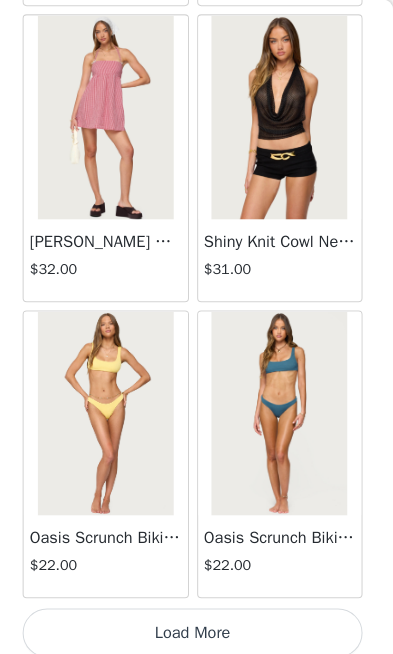 click on "Load More" at bounding box center (196, 620) 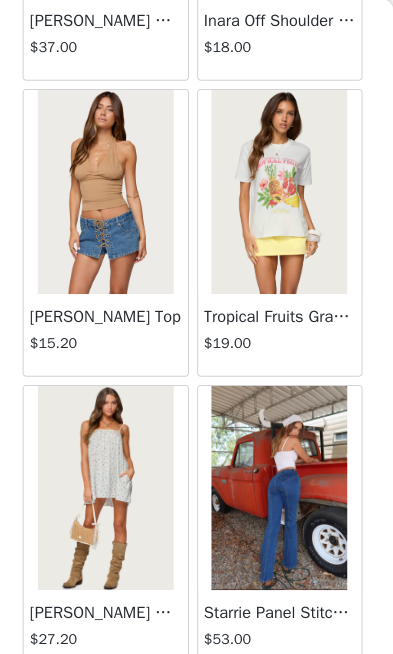 scroll, scrollTop: 21150, scrollLeft: 0, axis: vertical 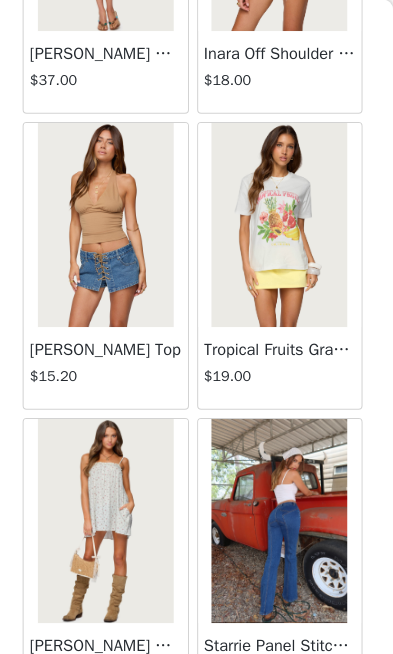 click on "[PERSON_NAME] Top" at bounding box center [111, 343] 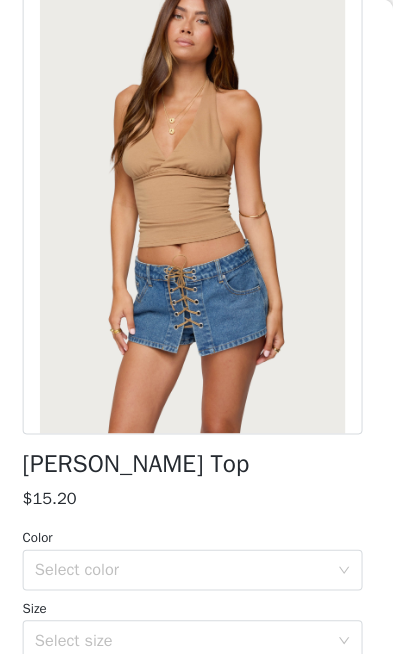 scroll, scrollTop: 160, scrollLeft: 0, axis: vertical 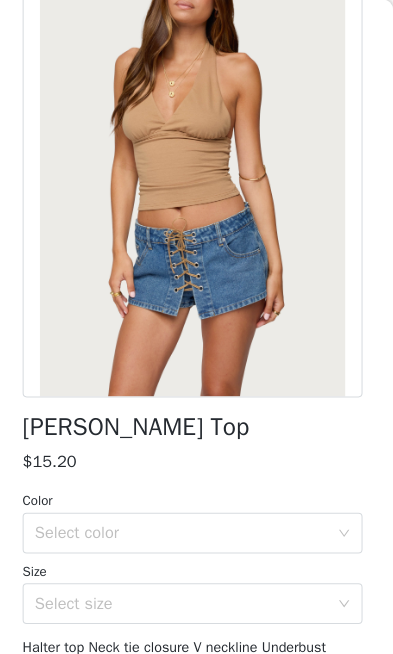 click on "Select color" at bounding box center (185, 523) 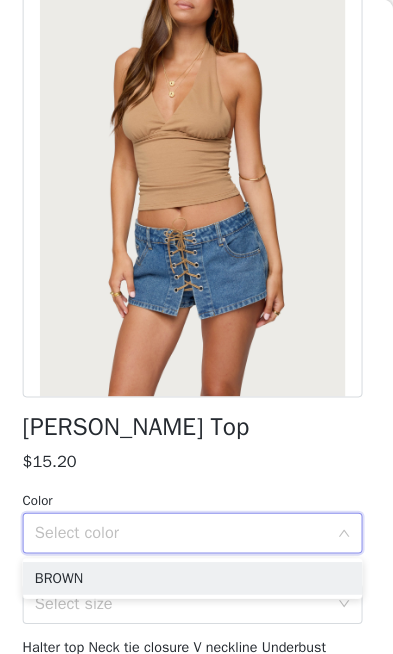 click on "BROWN" at bounding box center [196, 567] 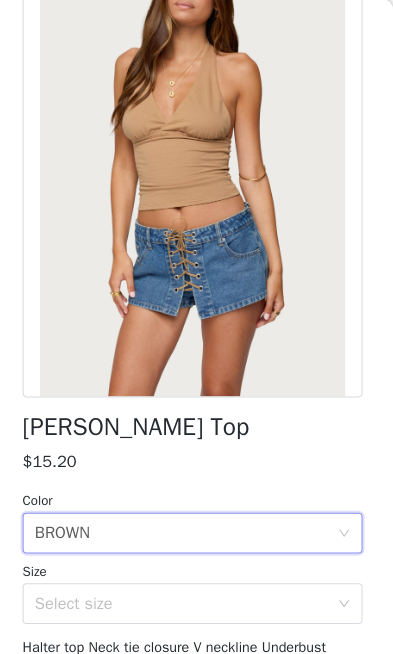 click on "Select size" at bounding box center [185, 592] 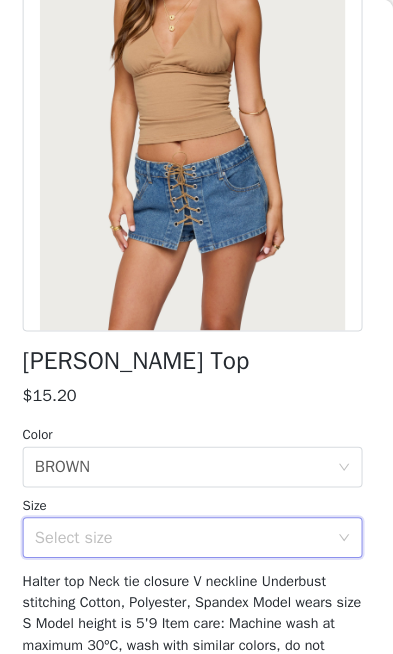 scroll, scrollTop: 226, scrollLeft: 0, axis: vertical 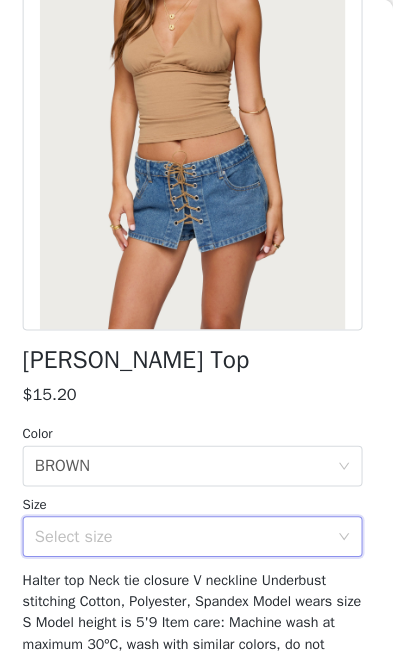 click on "Select size" at bounding box center (185, 526) 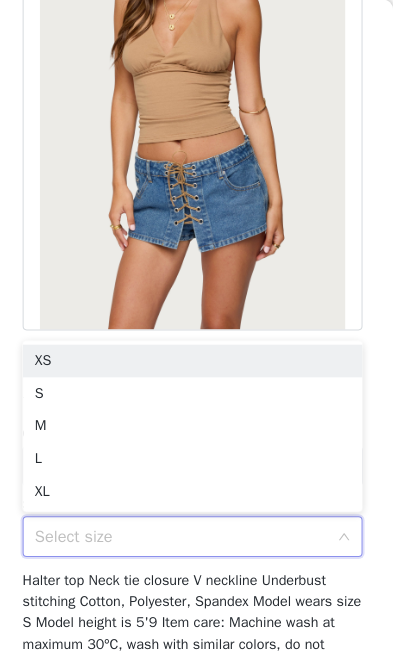 click on "S" at bounding box center [196, 386] 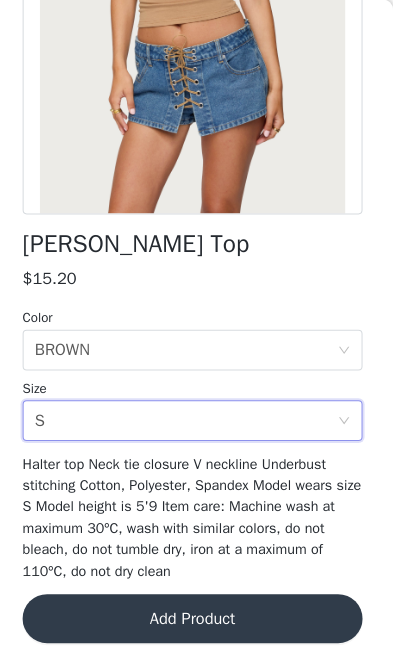 scroll, scrollTop: 339, scrollLeft: 0, axis: vertical 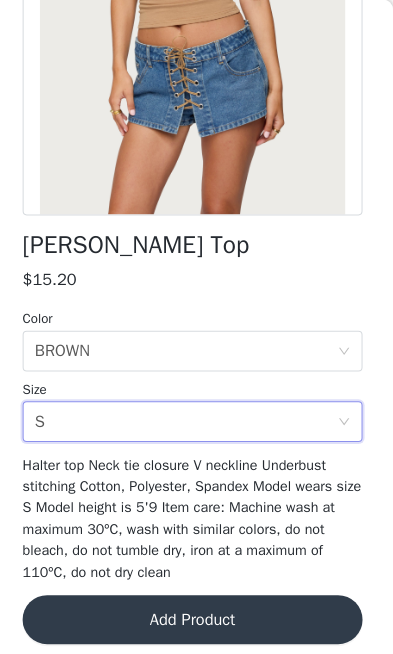 click on "Add Product" at bounding box center (196, 607) 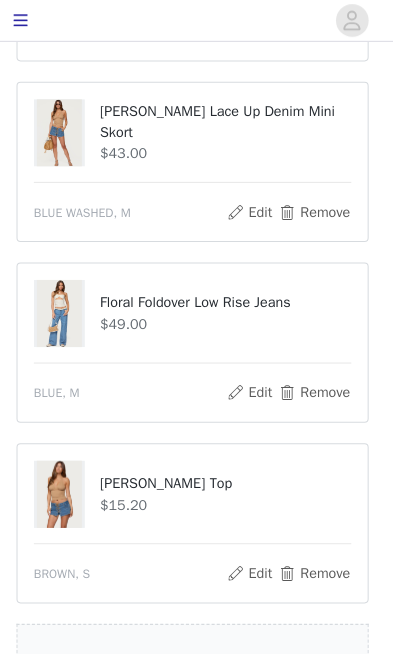 scroll, scrollTop: 537, scrollLeft: 0, axis: vertical 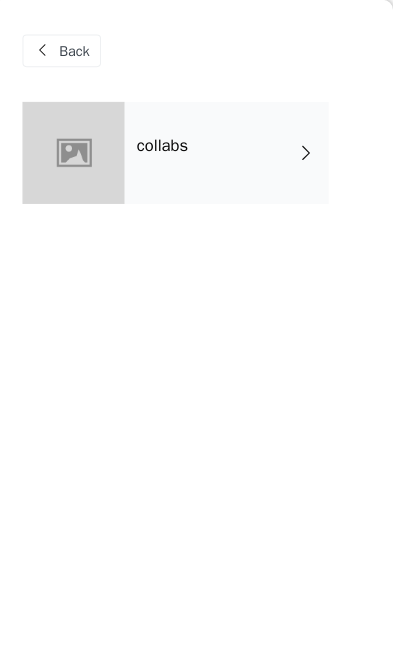 click on "collabs" at bounding box center (230, 150) 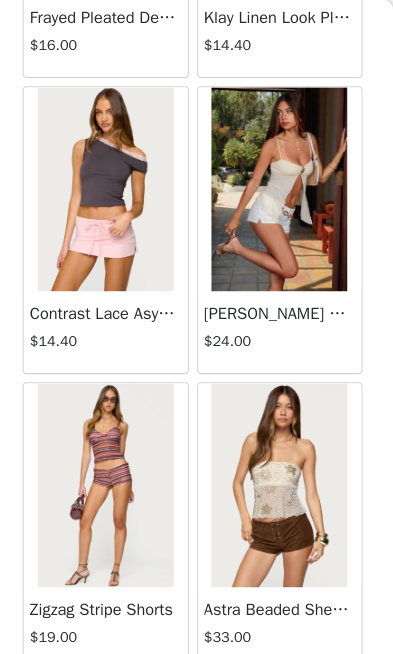 click on "Load More" at bounding box center [196, 691] 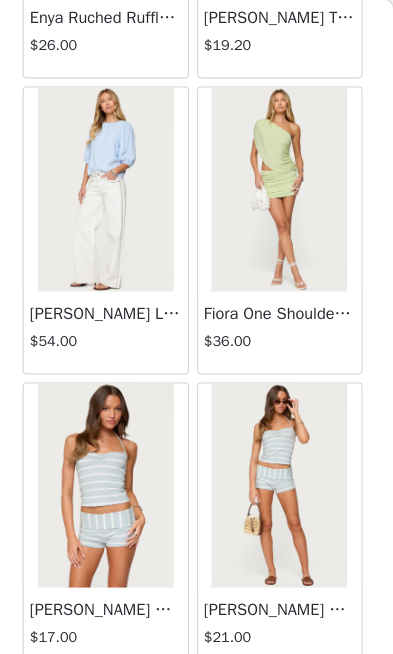 click on "Load More" at bounding box center (196, 691) 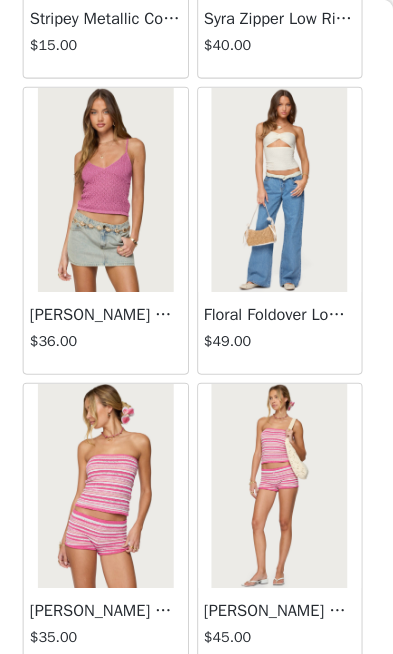 click on "Load More" at bounding box center [196, 691] 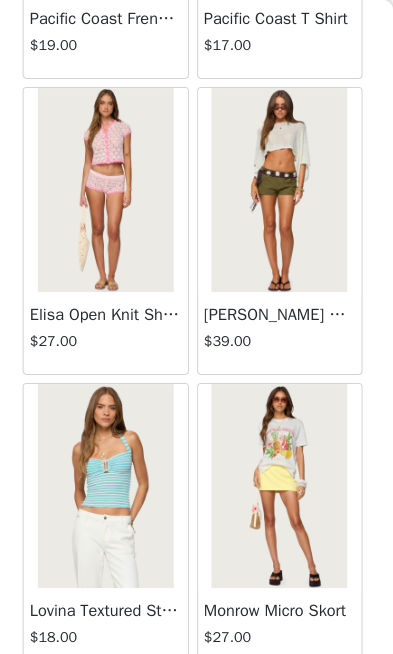 click on "Load More" at bounding box center [196, 691] 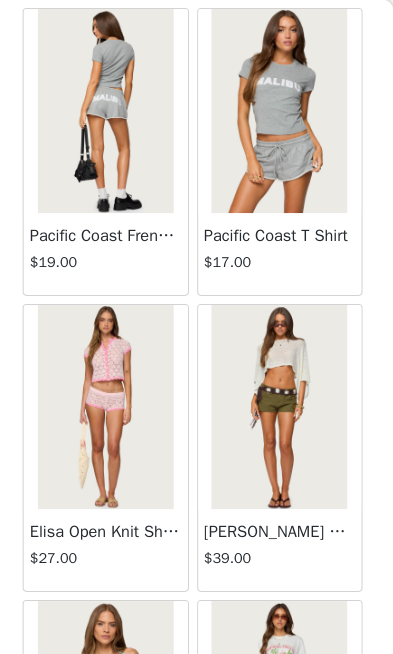 scroll, scrollTop: 10825, scrollLeft: 0, axis: vertical 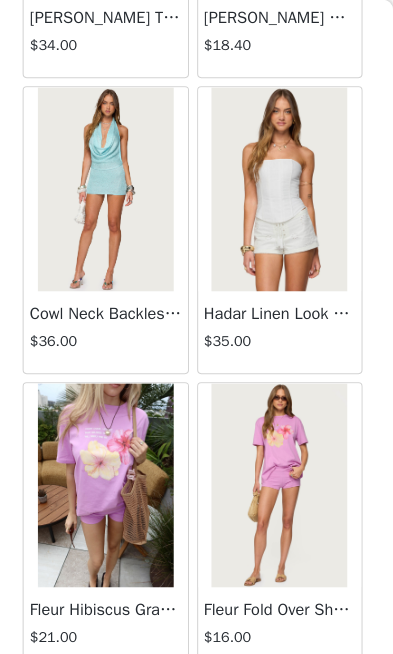 click on "Load More" at bounding box center (196, 691) 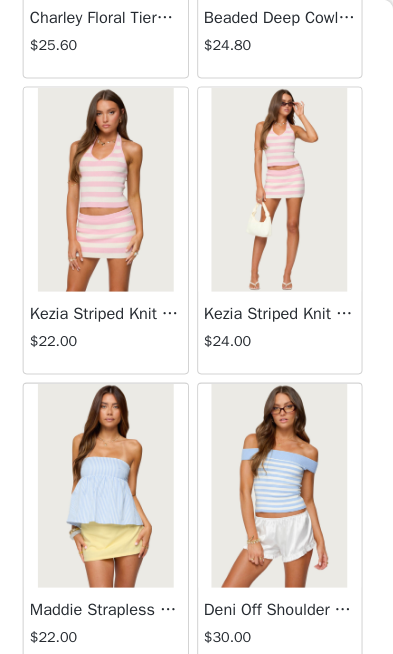 click on "Load More" at bounding box center [196, 691] 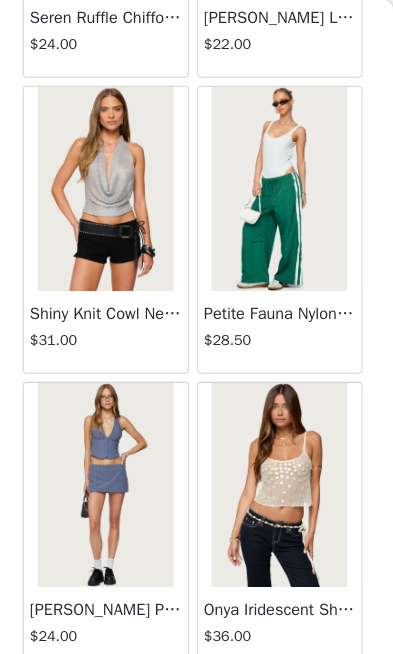 scroll, scrollTop: 19726, scrollLeft: 0, axis: vertical 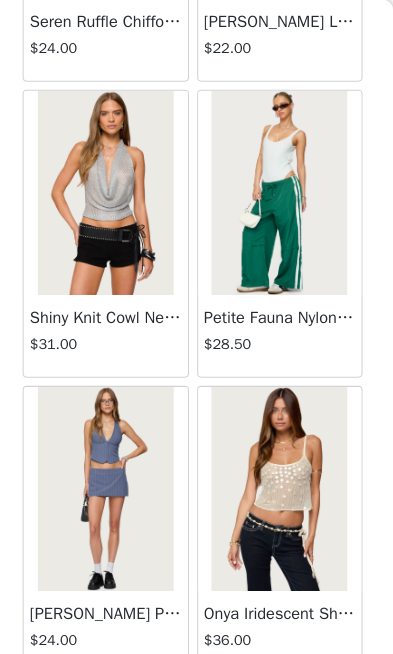 click on "Load More" at bounding box center [196, 694] 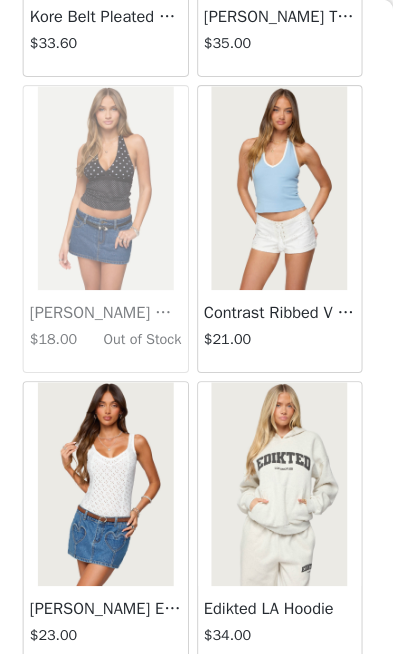 scroll, scrollTop: 22635, scrollLeft: 0, axis: vertical 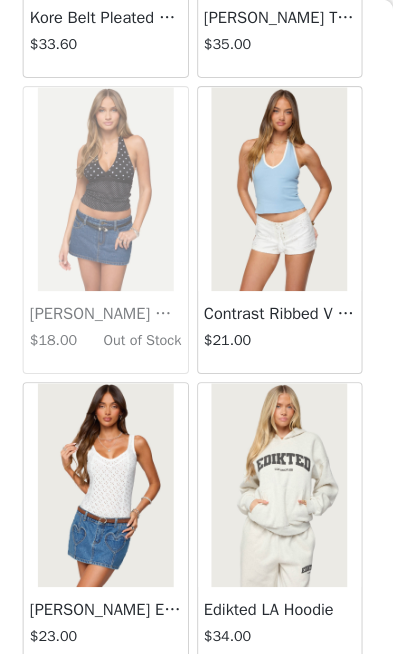 click on "Load More" at bounding box center [196, 691] 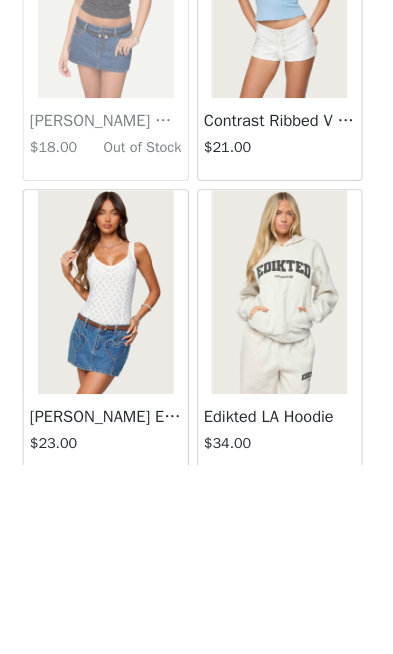 scroll, scrollTop: 794, scrollLeft: 0, axis: vertical 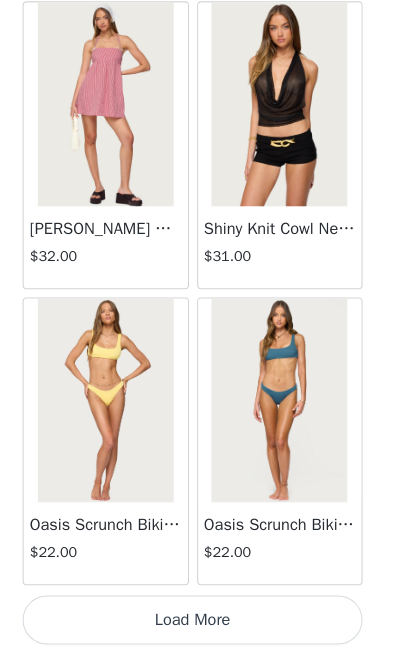 click on "Load More" at bounding box center [196, 620] 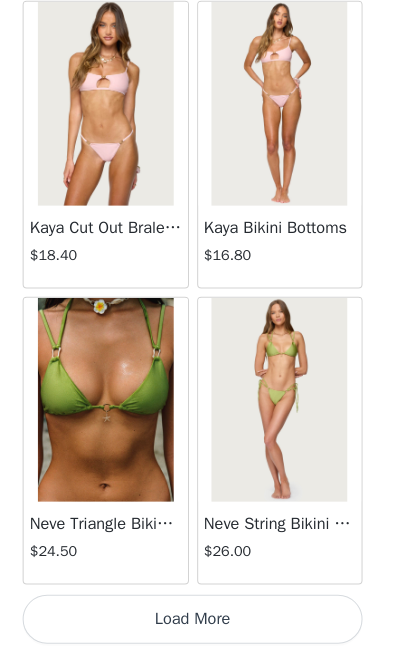 click on "Load More" at bounding box center [196, 620] 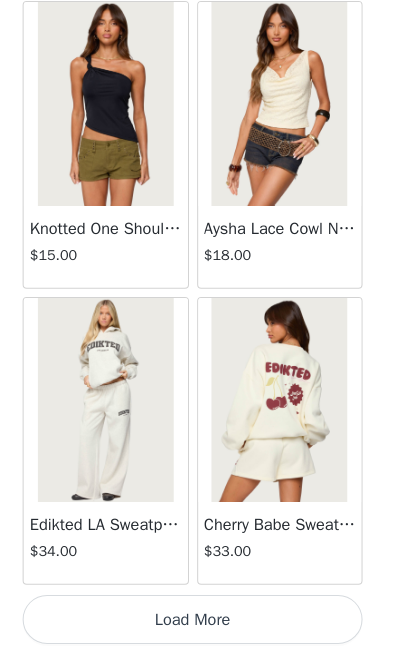 click on "Load More" at bounding box center [196, 620] 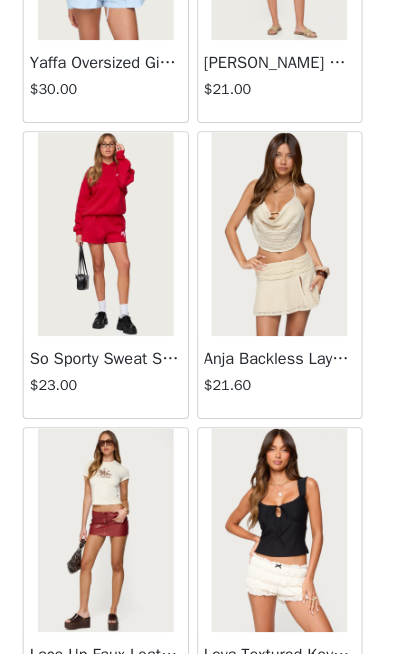 scroll, scrollTop: 34170, scrollLeft: 0, axis: vertical 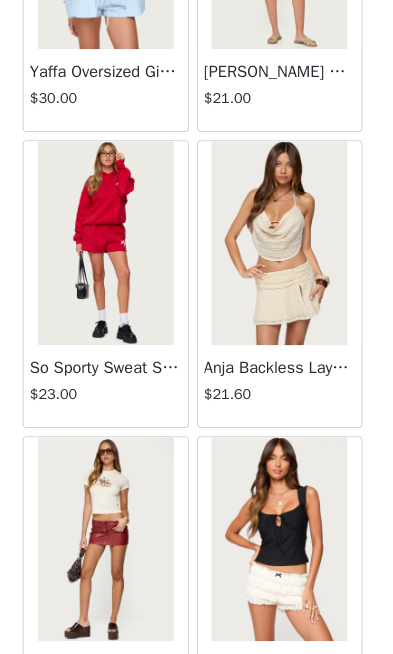 click on "$23.00" at bounding box center (111, 399) 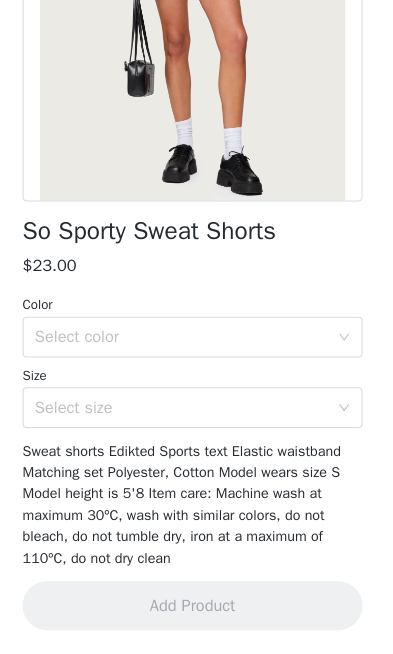 scroll, scrollTop: 339, scrollLeft: 0, axis: vertical 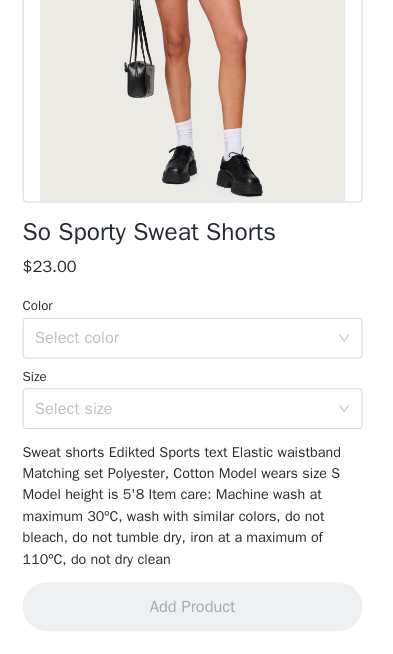 click on "Select color" at bounding box center [185, 344] 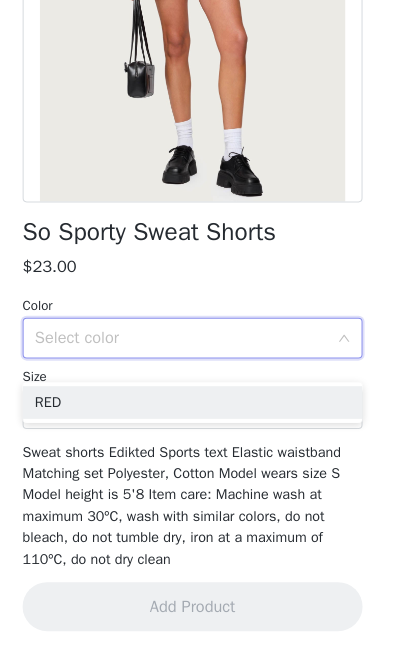 click on "RED" at bounding box center [196, 407] 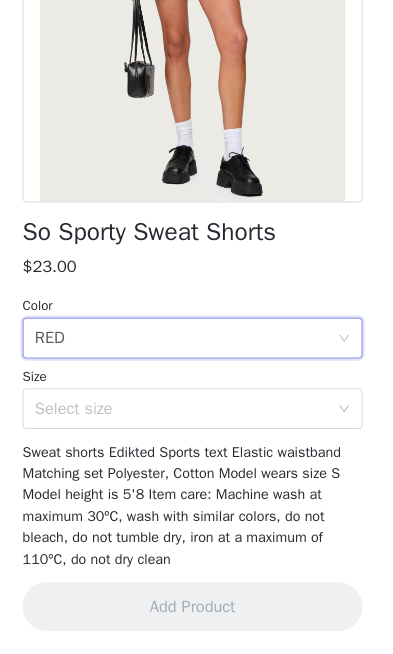 click on "Select size" at bounding box center [185, 413] 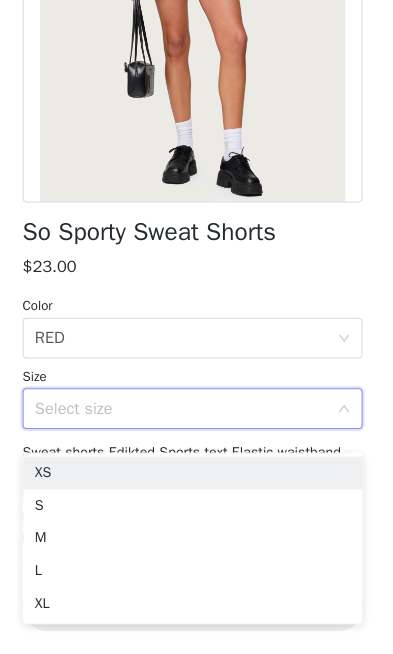 click on "S" at bounding box center [196, 508] 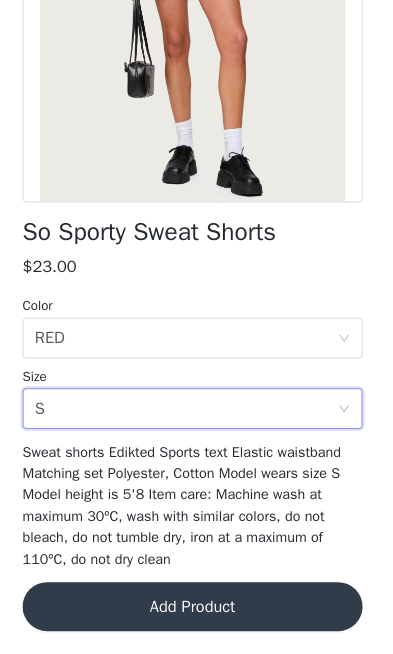 click on "Add Product" at bounding box center [196, 607] 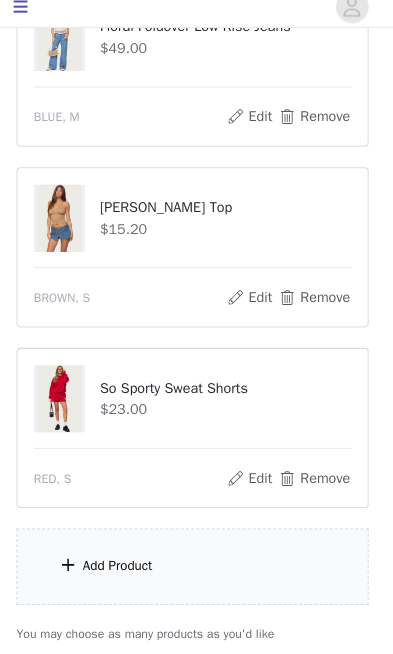 click on "Add Product" at bounding box center (196, 568) 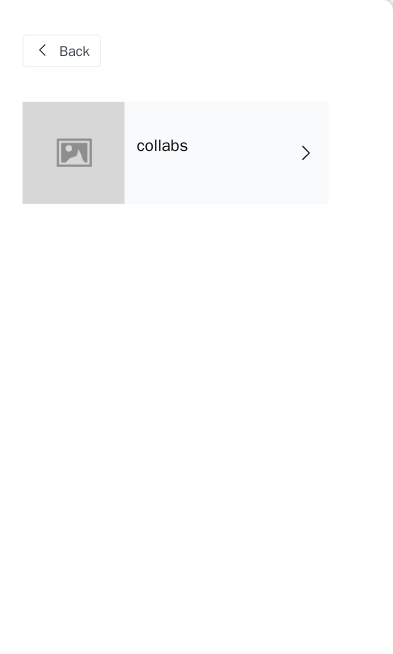 scroll, scrollTop: 721, scrollLeft: 0, axis: vertical 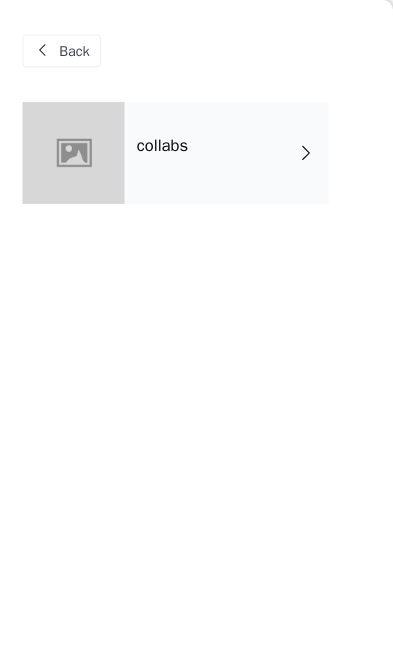 click on "collabs" at bounding box center (230, 150) 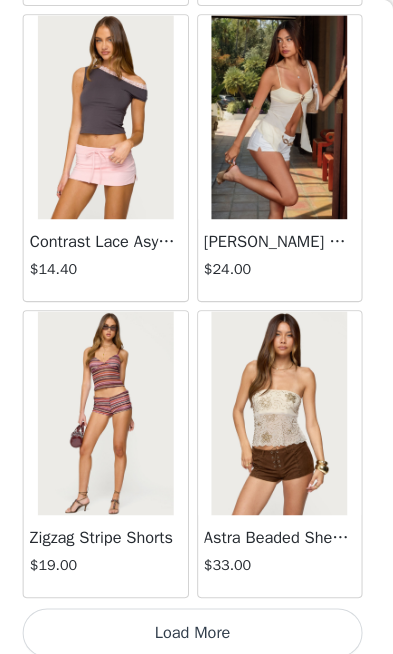 click on "Load More" at bounding box center [196, 620] 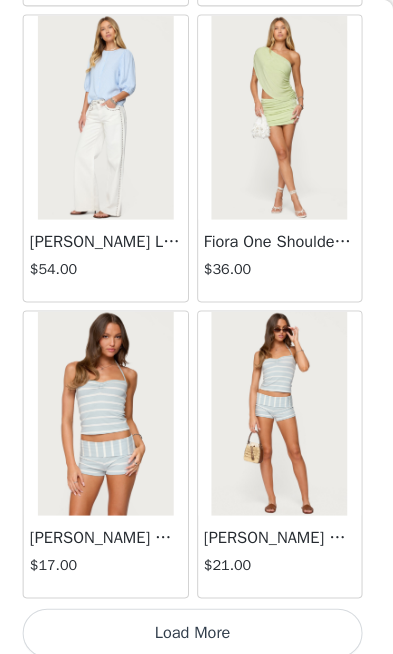 click on "Load More" at bounding box center (196, 620) 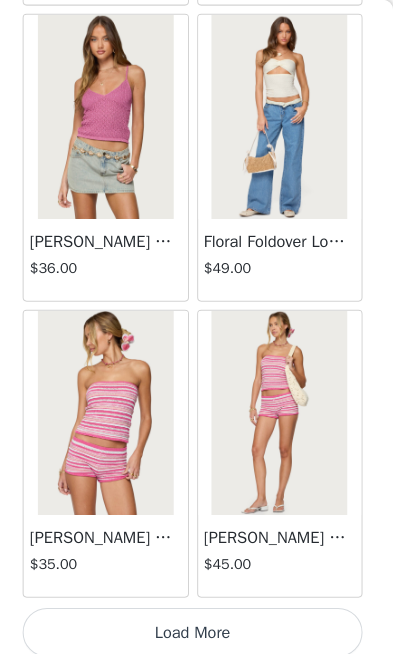 scroll, scrollTop: 8206, scrollLeft: 0, axis: vertical 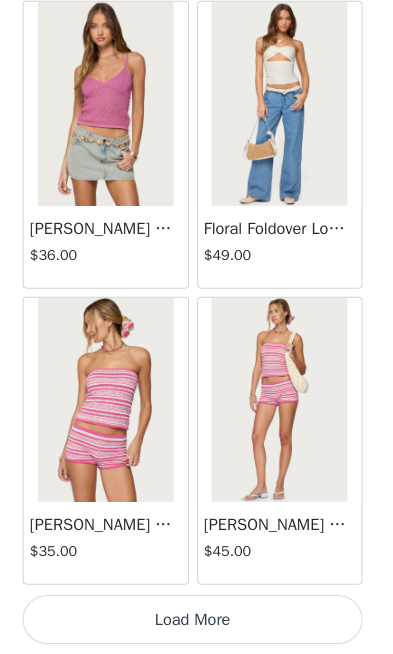 click on "Load More" at bounding box center (196, 620) 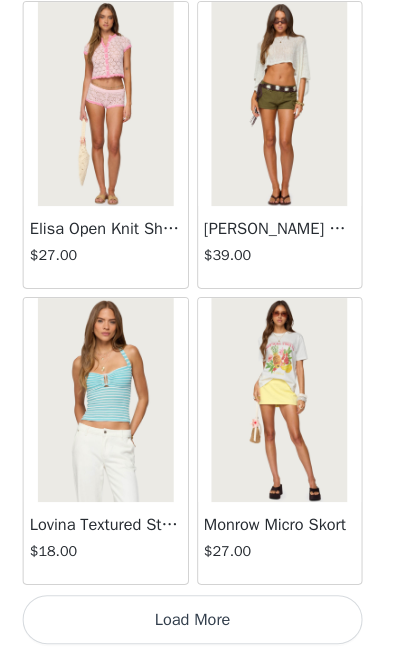 click on "Load More" at bounding box center [196, 620] 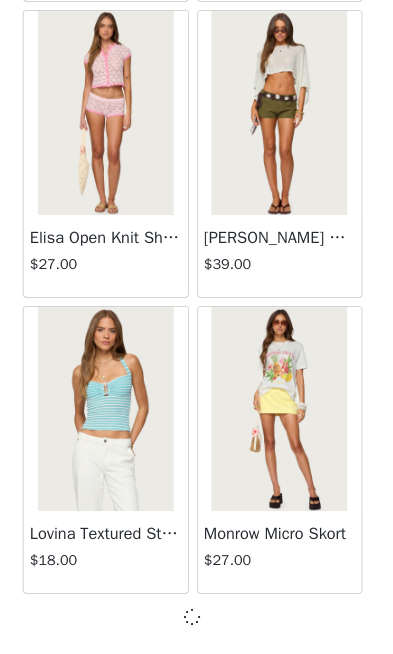 scroll, scrollTop: 11097, scrollLeft: 0, axis: vertical 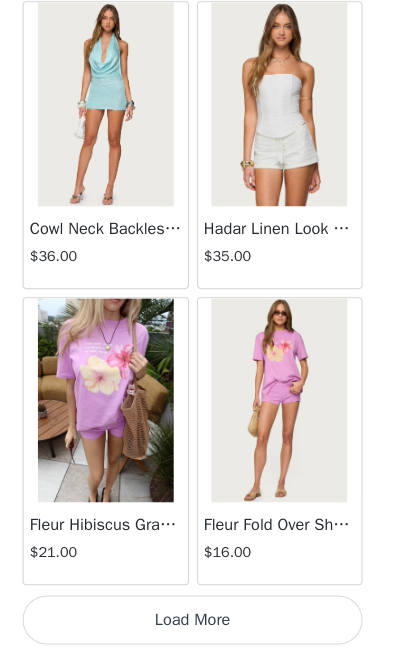 click on "Load More" at bounding box center (196, 620) 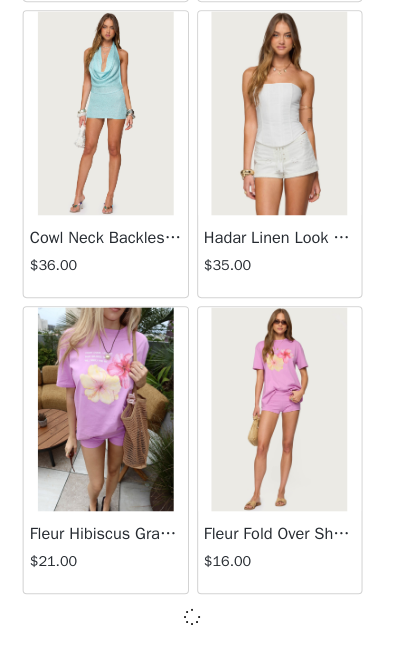 scroll, scrollTop: 13997, scrollLeft: 0, axis: vertical 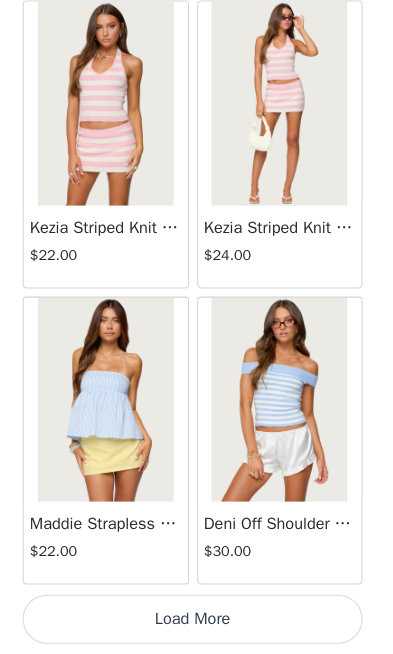 click on "Load More" at bounding box center [196, 620] 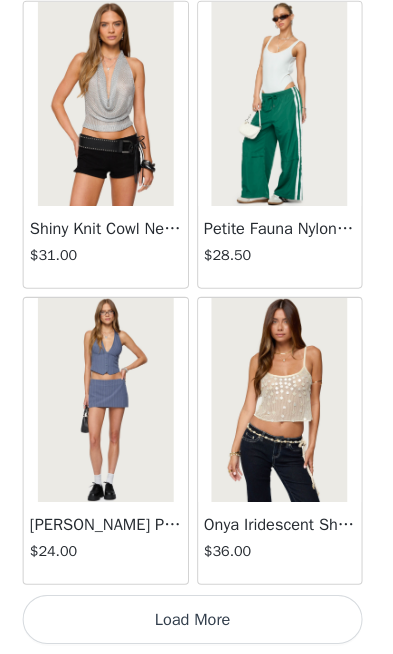 click on "Load More" at bounding box center [196, 620] 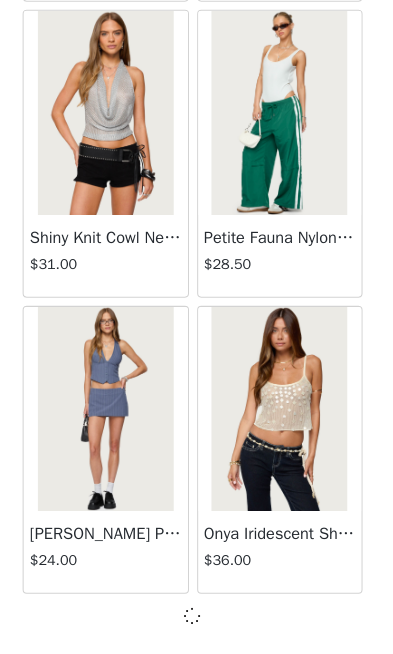 scroll, scrollTop: 19797, scrollLeft: 0, axis: vertical 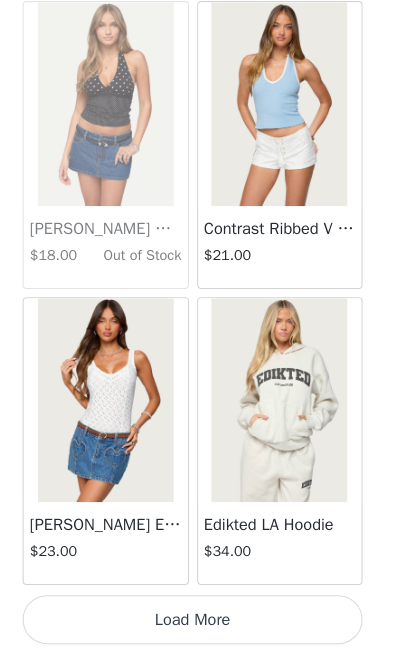 click on "Load More" at bounding box center [196, 620] 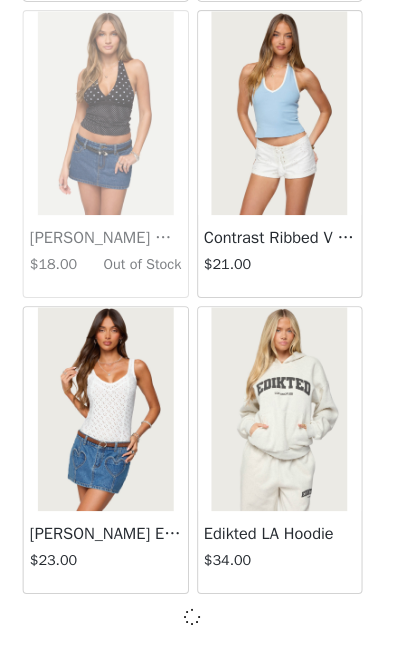 scroll, scrollTop: 22697, scrollLeft: 0, axis: vertical 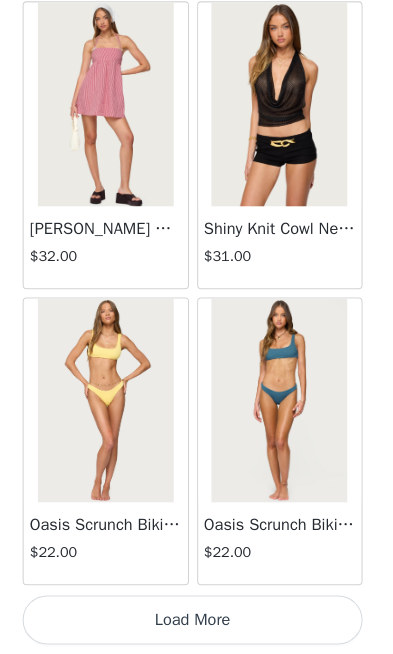 click on "Load More" at bounding box center (196, 620) 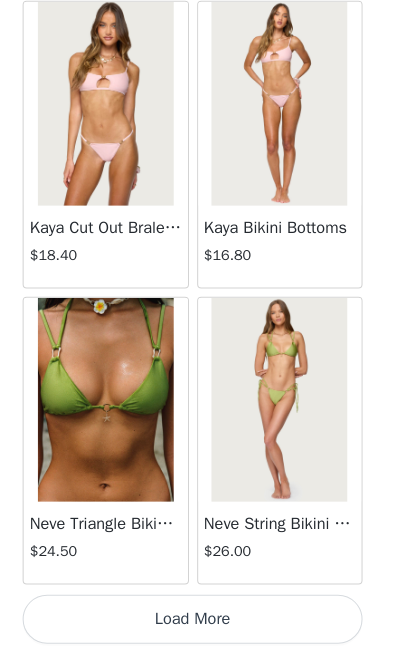 click on "Load More" at bounding box center [196, 620] 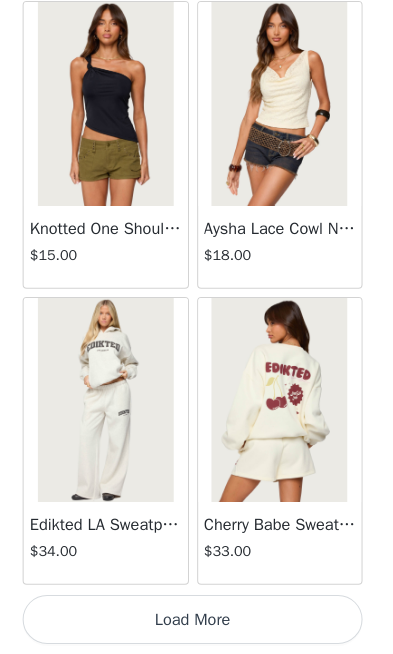 click on "Load More" at bounding box center [196, 620] 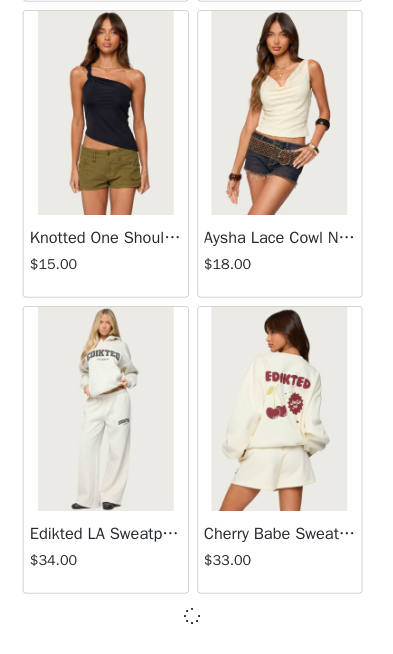 scroll, scrollTop: 31397, scrollLeft: 0, axis: vertical 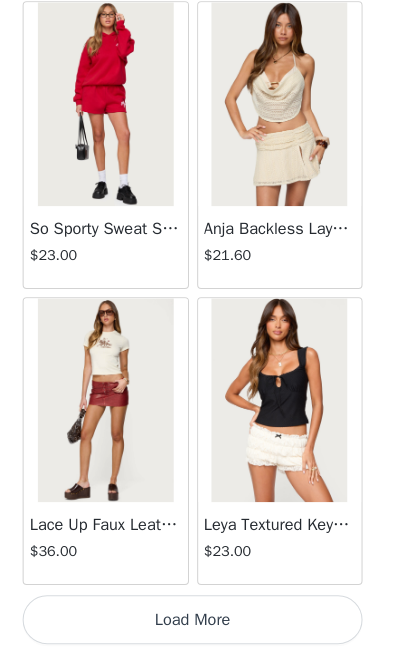 click on "Load More" at bounding box center (196, 620) 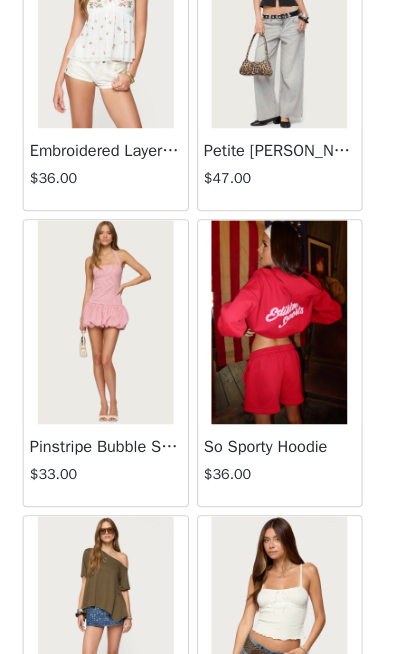 scroll, scrollTop: 36210, scrollLeft: 0, axis: vertical 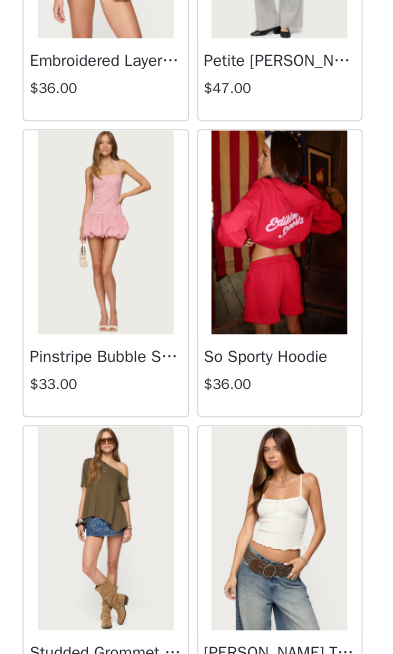 click on "So Sporty Hoodie   $36.00" at bounding box center [282, 381] 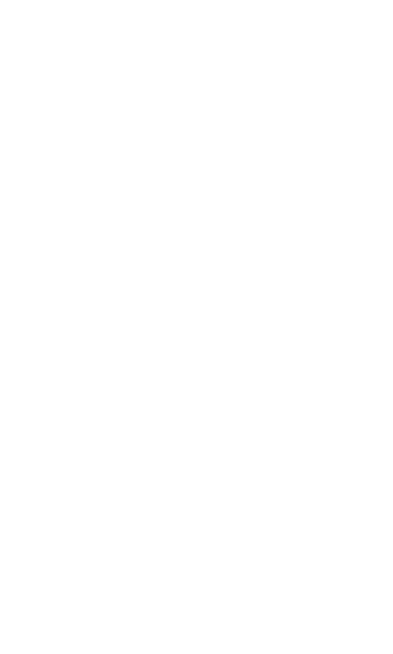 scroll, scrollTop: 339, scrollLeft: 0, axis: vertical 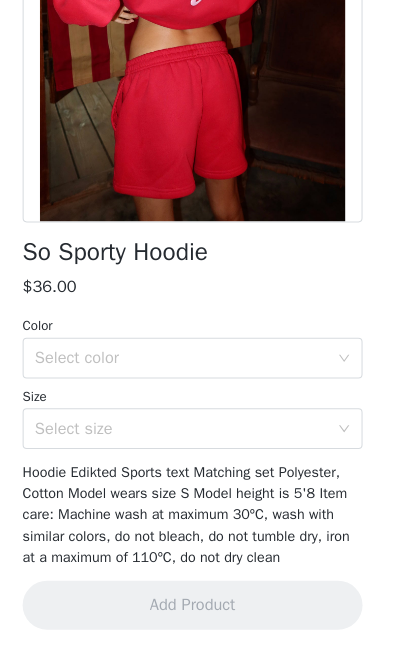 click on "Select color" at bounding box center [185, 364] 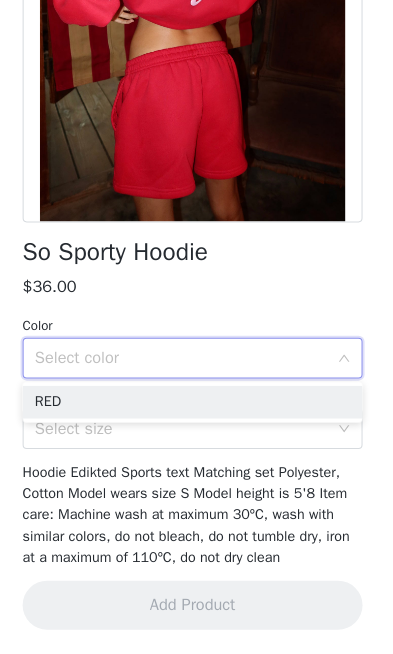 click on "RED" at bounding box center (196, 407) 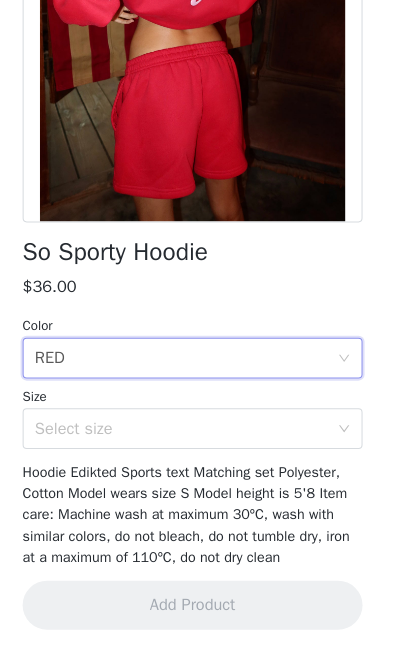 click on "Select size" at bounding box center (185, 433) 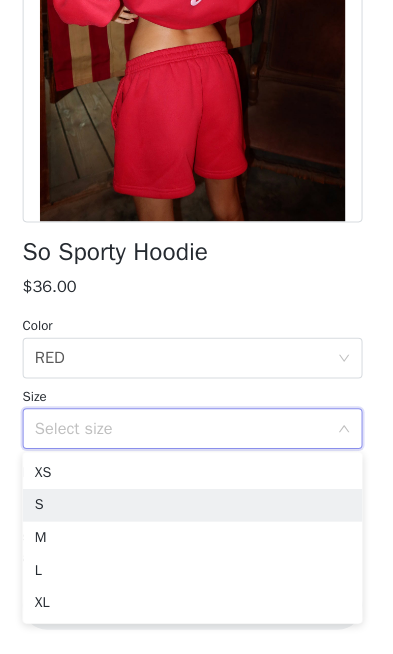click on "S" at bounding box center [196, 508] 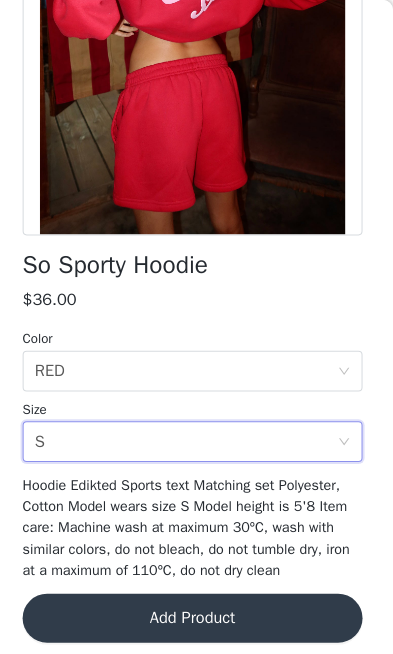 scroll, scrollTop: 921, scrollLeft: 0, axis: vertical 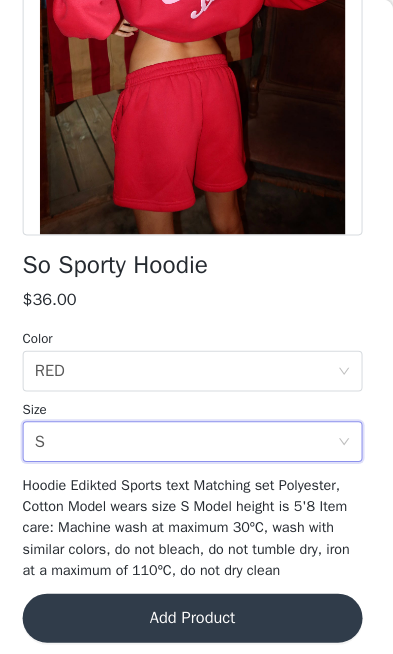 click on "Add Product" at bounding box center (196, 606) 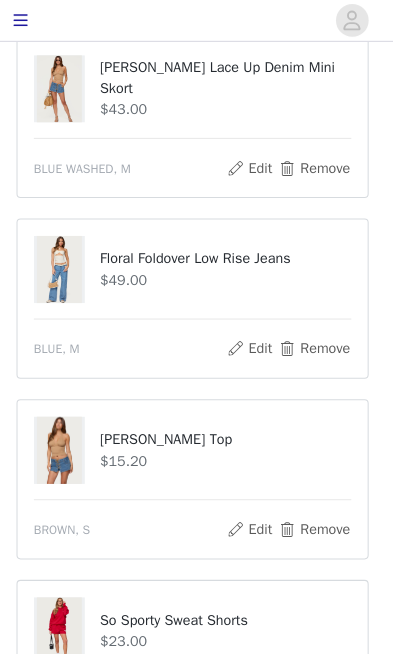 scroll, scrollTop: 0, scrollLeft: 0, axis: both 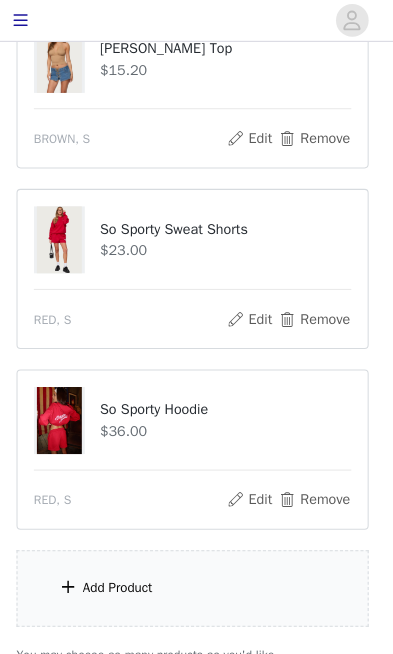 click on "Add Product" at bounding box center (196, 576) 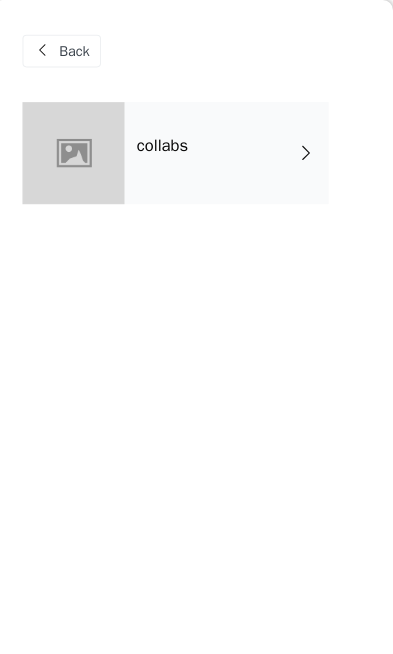 scroll, scrollTop: 963, scrollLeft: 0, axis: vertical 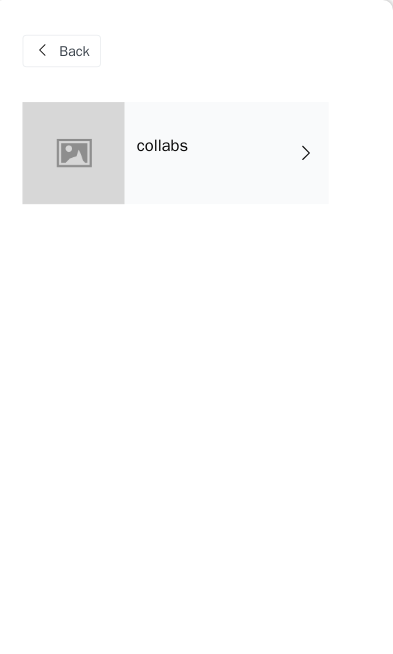 click on "collabs" at bounding box center [230, 150] 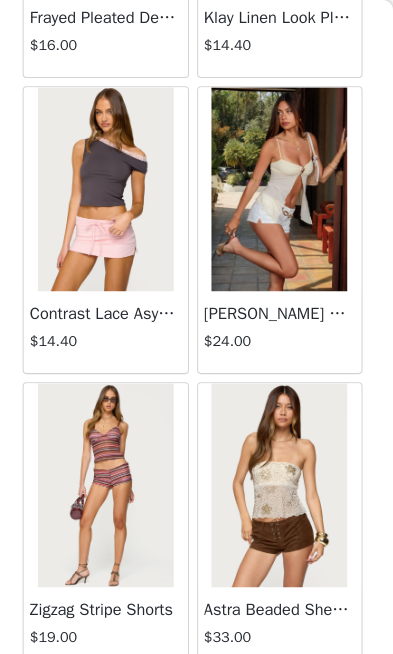 click on "Load More" at bounding box center (196, 691) 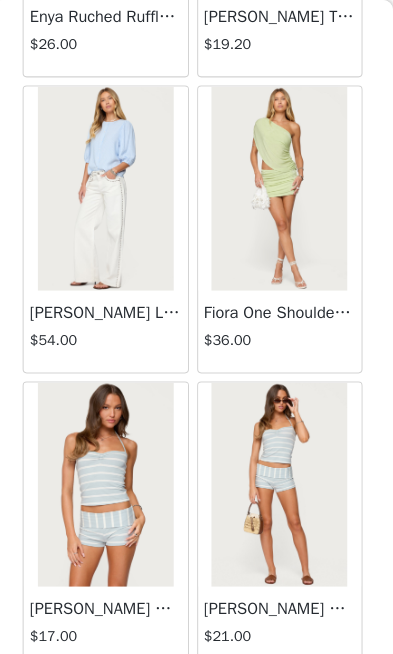scroll, scrollTop: 5235, scrollLeft: 0, axis: vertical 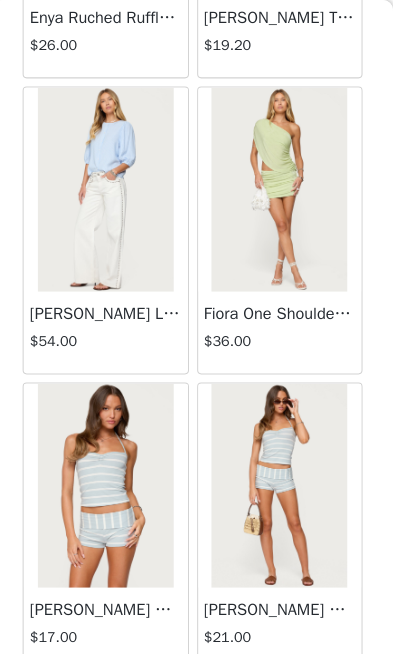 click on "Load More" at bounding box center (196, 691) 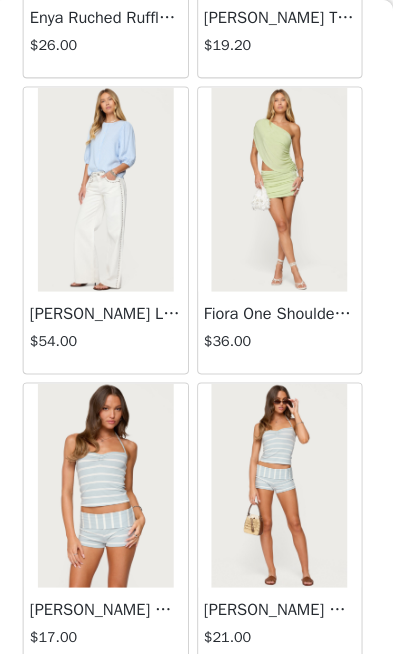 scroll, scrollTop: 5226, scrollLeft: 0, axis: vertical 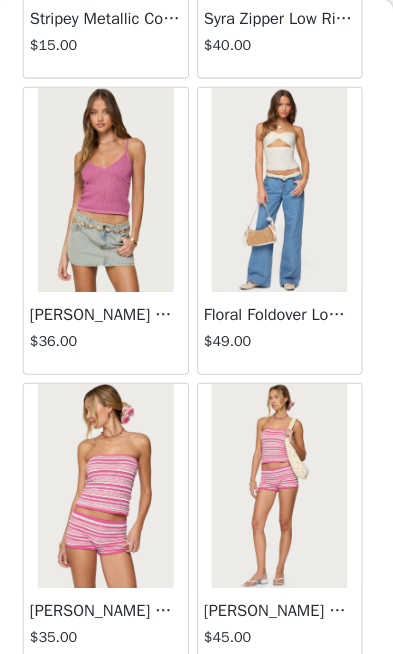 click on "Load More" at bounding box center (196, 691) 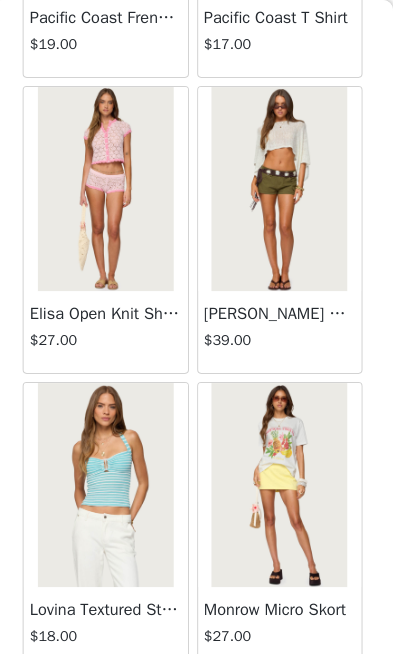 click on "Load More" at bounding box center [196, 690] 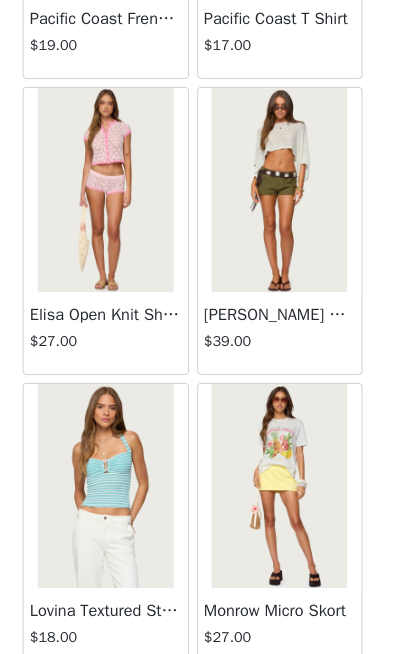 scroll, scrollTop: 1134, scrollLeft: 0, axis: vertical 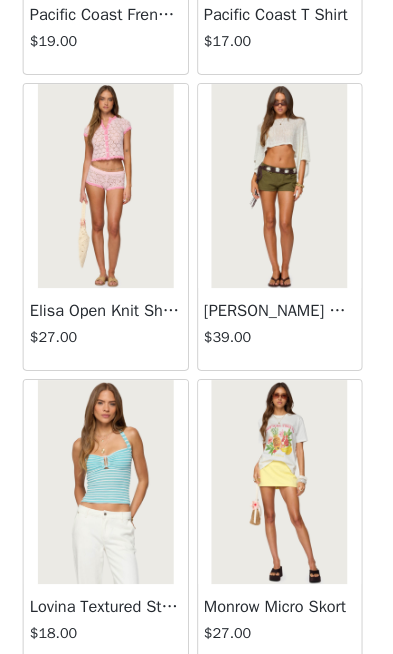 click on "$39.00" at bounding box center (282, 343) 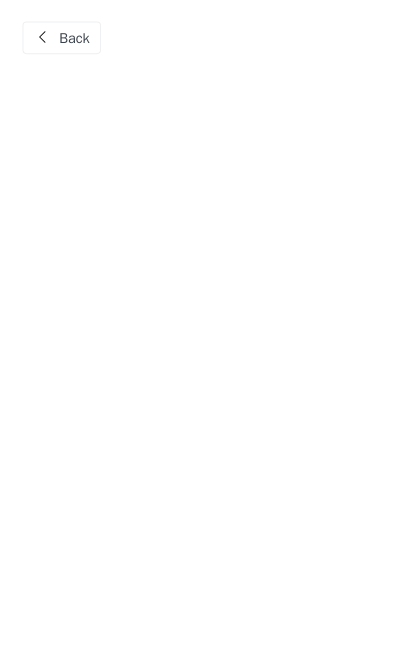 scroll, scrollTop: 0, scrollLeft: 0, axis: both 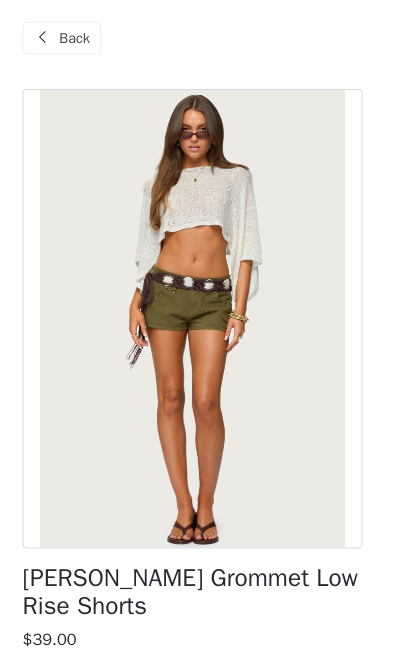 click at bounding box center (50, 50) 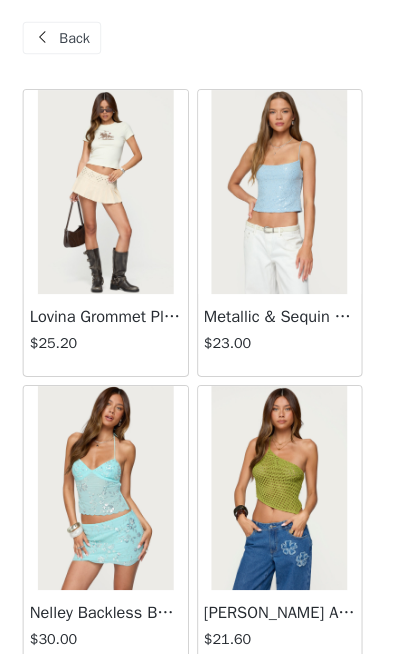 scroll, scrollTop: 68, scrollLeft: 0, axis: vertical 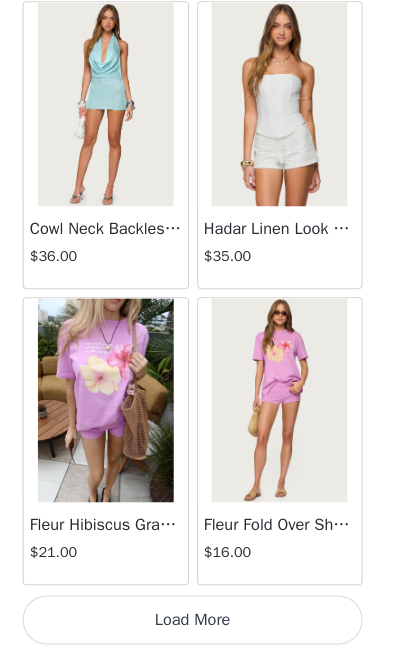 click on "Load More" at bounding box center [196, 620] 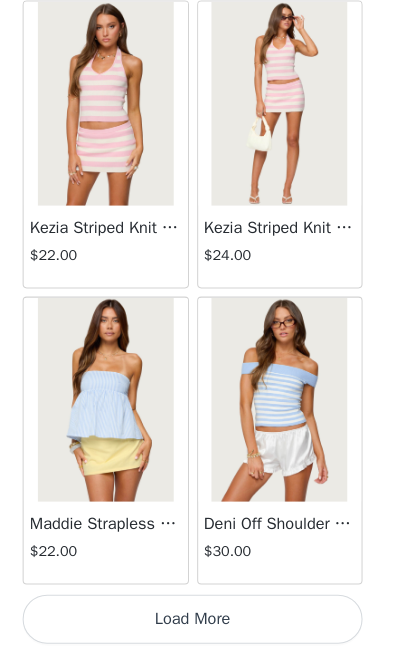 click on "Load More" at bounding box center (196, 620) 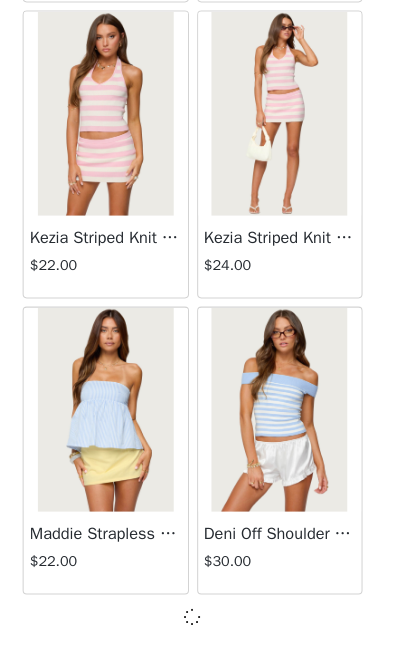 scroll, scrollTop: 16897, scrollLeft: 0, axis: vertical 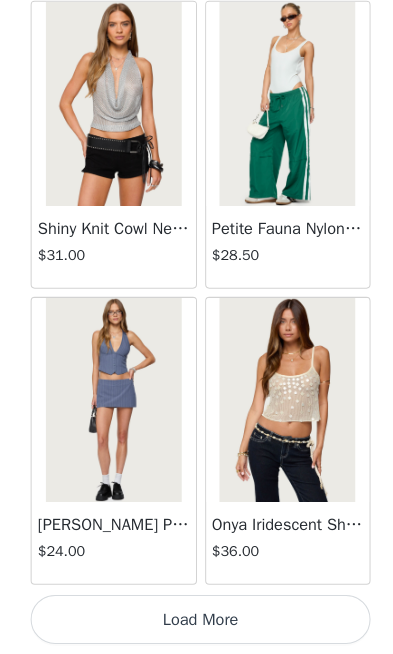 click on "Load More" at bounding box center (196, 620) 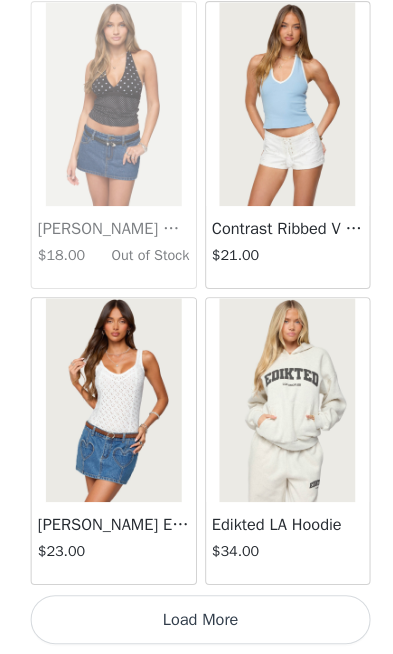 click on "Load More" at bounding box center [196, 620] 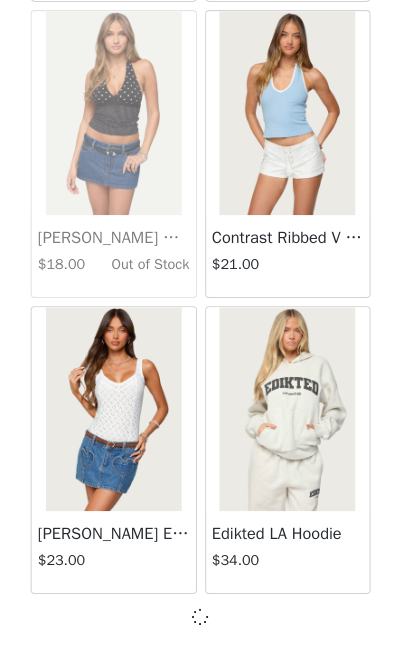 scroll, scrollTop: 22697, scrollLeft: 0, axis: vertical 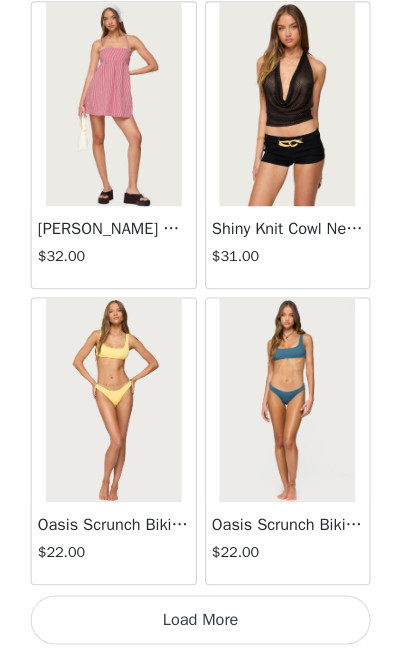 click on "Load More" at bounding box center (196, 620) 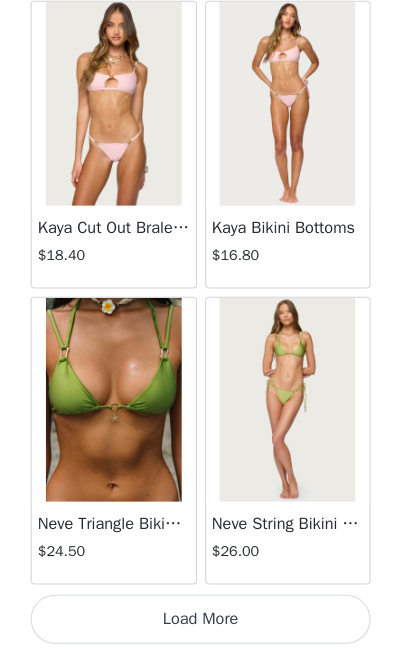 scroll, scrollTop: 28506, scrollLeft: 0, axis: vertical 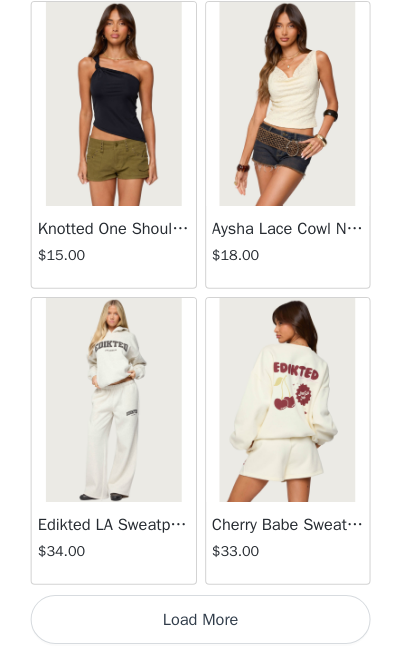 click on "Load More" at bounding box center [196, 620] 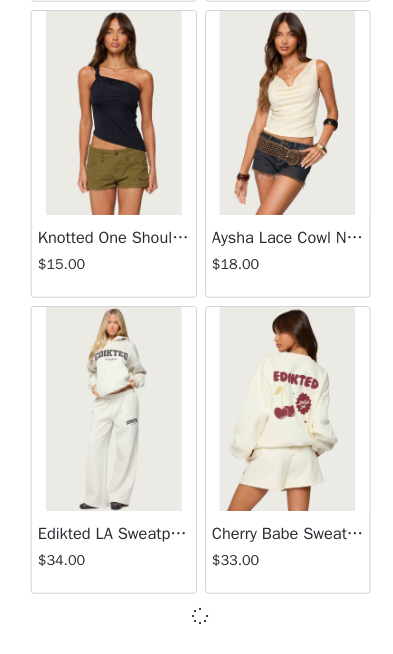 scroll, scrollTop: 31397, scrollLeft: 0, axis: vertical 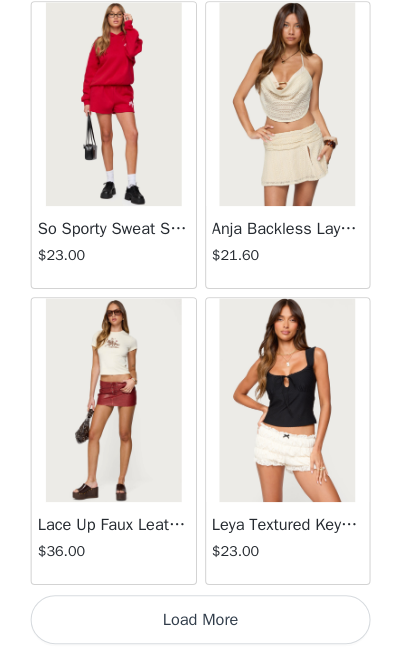click on "Load More" at bounding box center (196, 620) 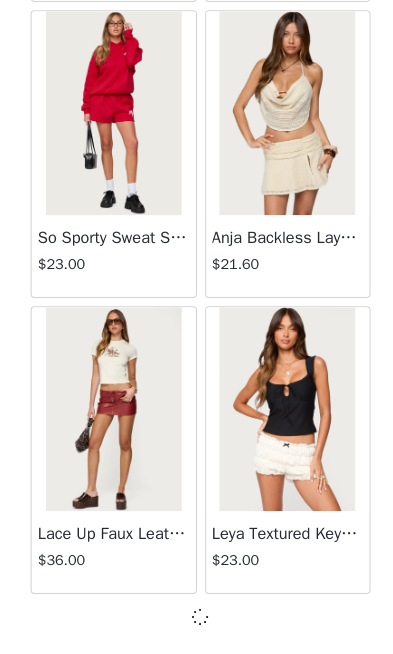scroll, scrollTop: 34297, scrollLeft: 0, axis: vertical 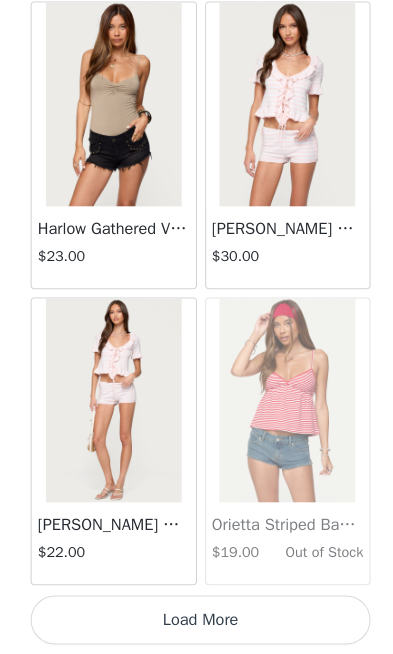 click on "Load More" at bounding box center (196, 620) 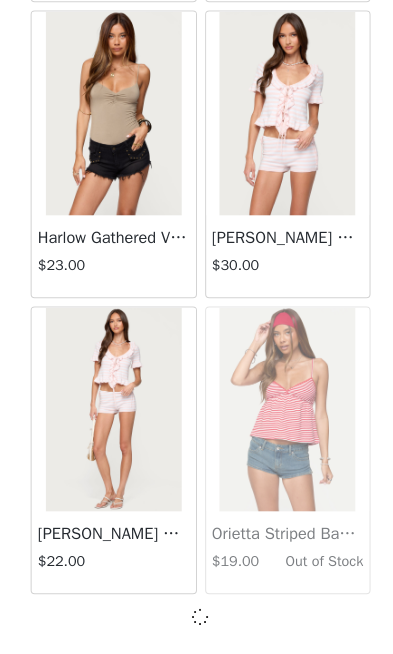 scroll, scrollTop: 37197, scrollLeft: 0, axis: vertical 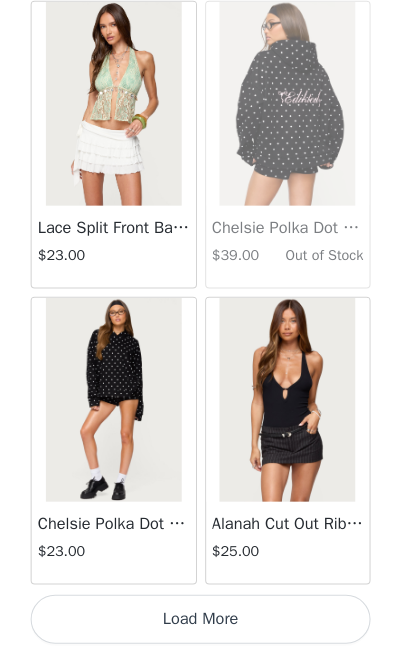 click on "Load More" at bounding box center [196, 620] 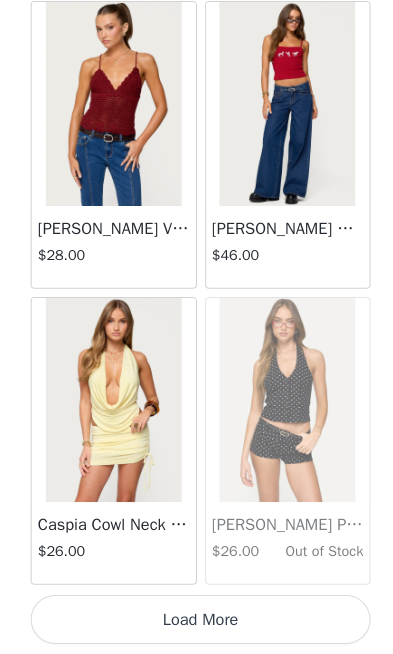 click on "Load More" at bounding box center [196, 620] 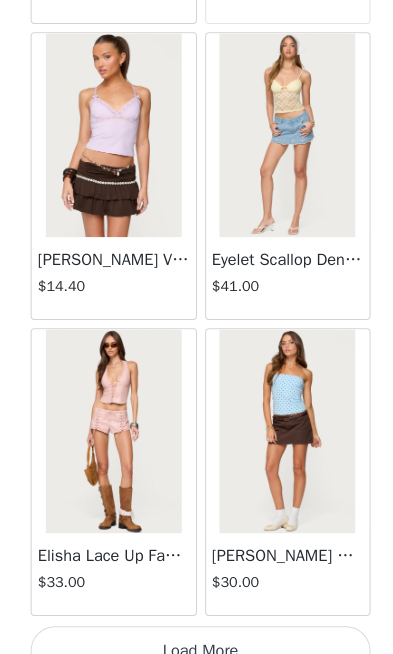 scroll, scrollTop: 45890, scrollLeft: 0, axis: vertical 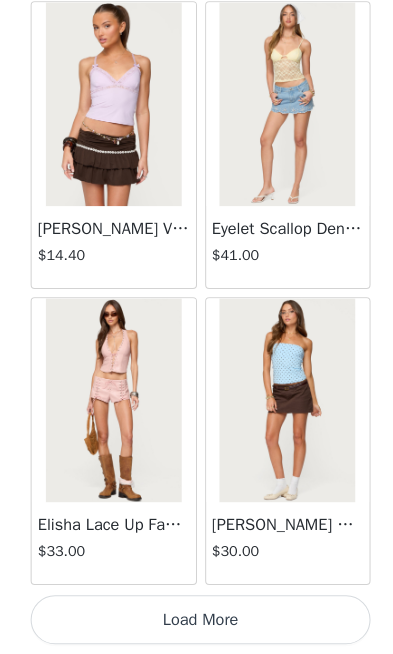 click on "Load More" at bounding box center [196, 620] 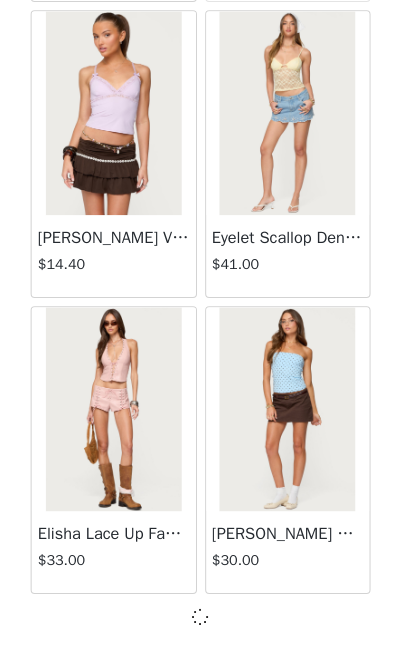 scroll, scrollTop: 45897, scrollLeft: 0, axis: vertical 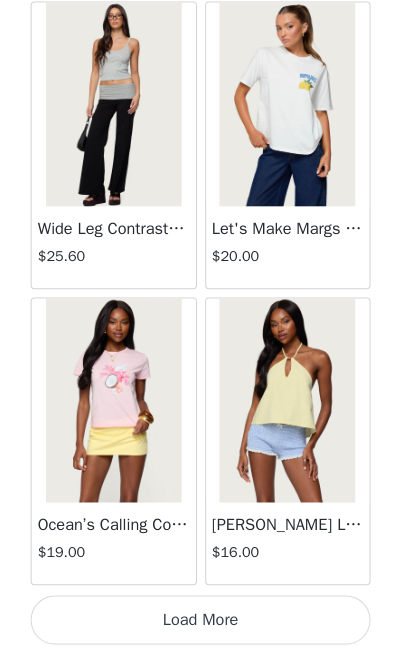 click on "Load More" at bounding box center (196, 620) 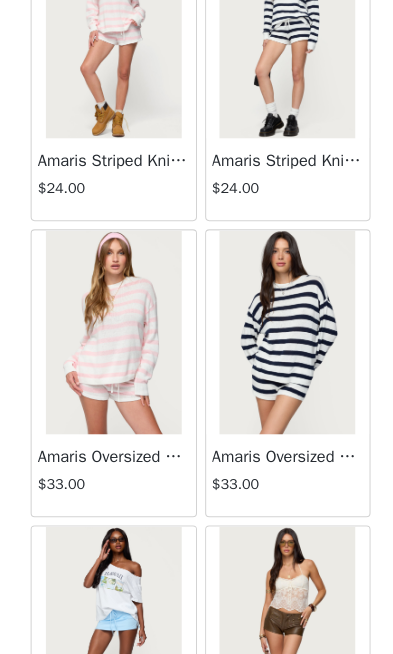 scroll, scrollTop: 47562, scrollLeft: 0, axis: vertical 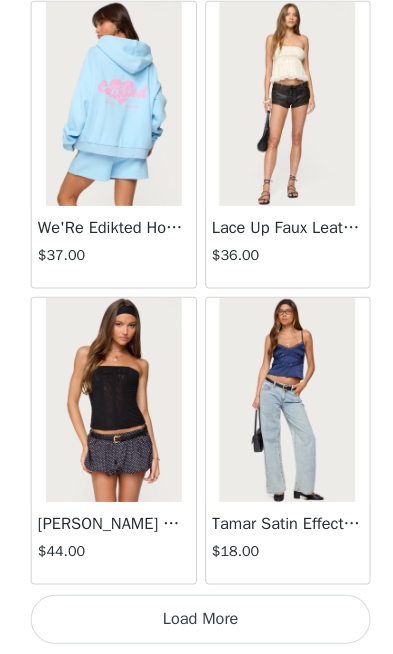 click on "Load More" at bounding box center (196, 620) 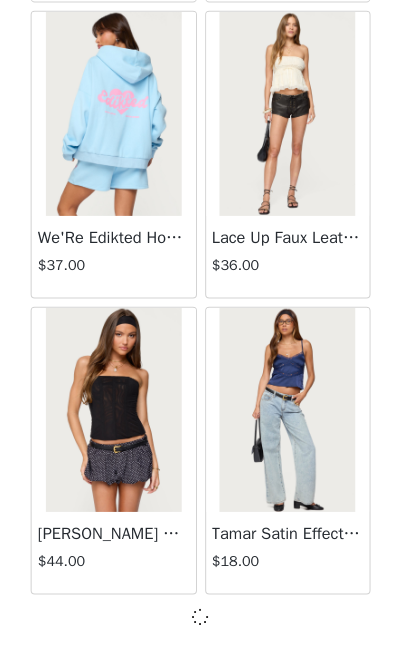scroll, scrollTop: 51697, scrollLeft: 0, axis: vertical 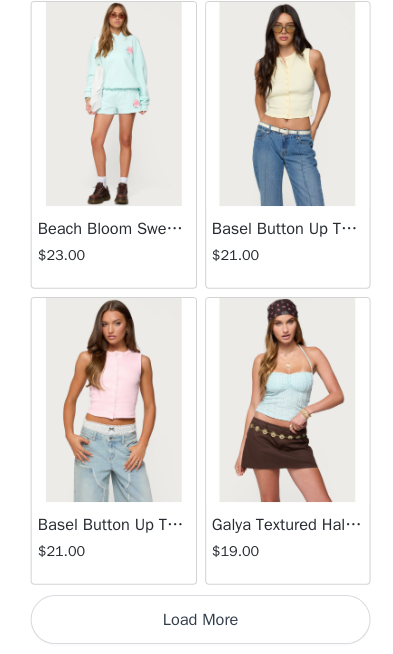 click on "Load More" at bounding box center (196, 620) 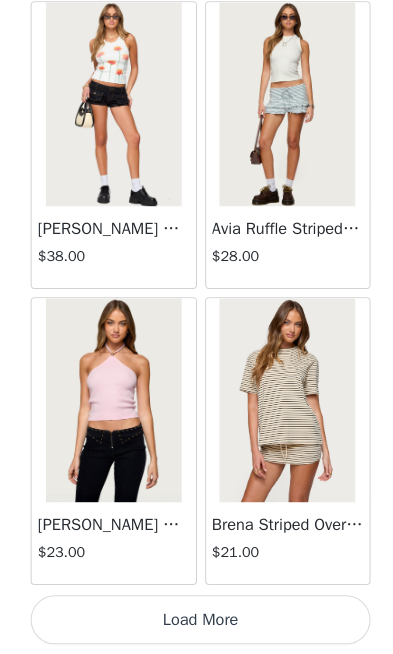 scroll, scrollTop: 57506, scrollLeft: 0, axis: vertical 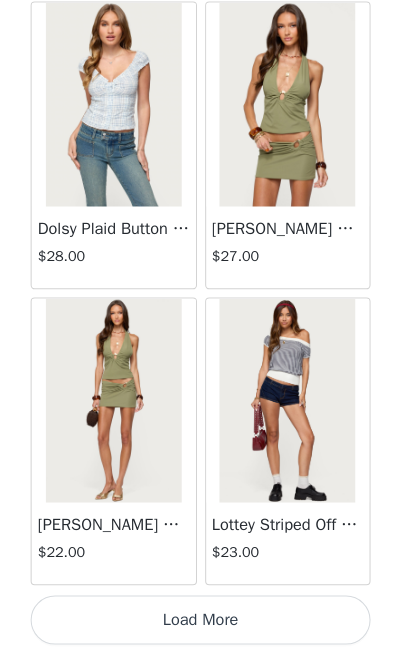 click on "Load More" at bounding box center [196, 620] 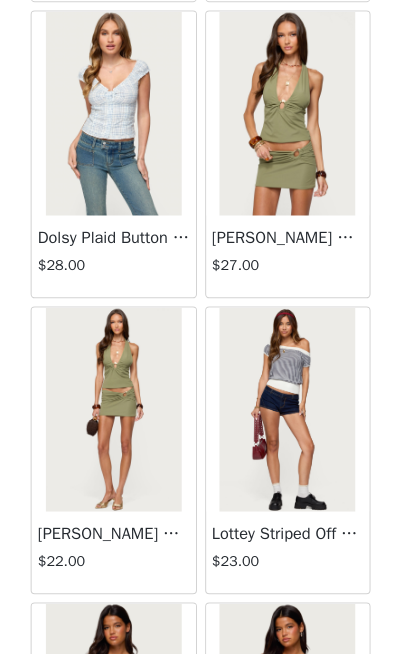 scroll, scrollTop: 1148, scrollLeft: 0, axis: vertical 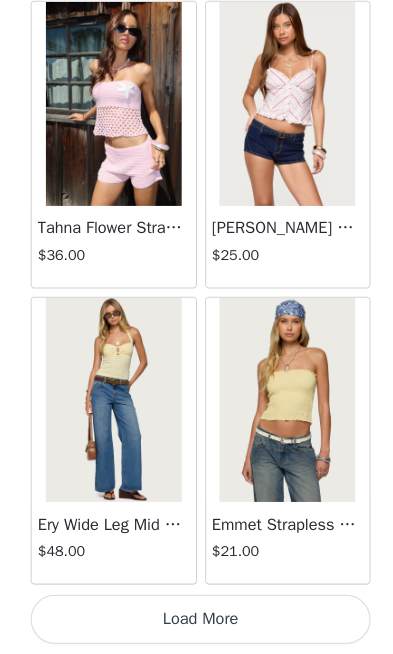 click on "Load More" at bounding box center (196, 620) 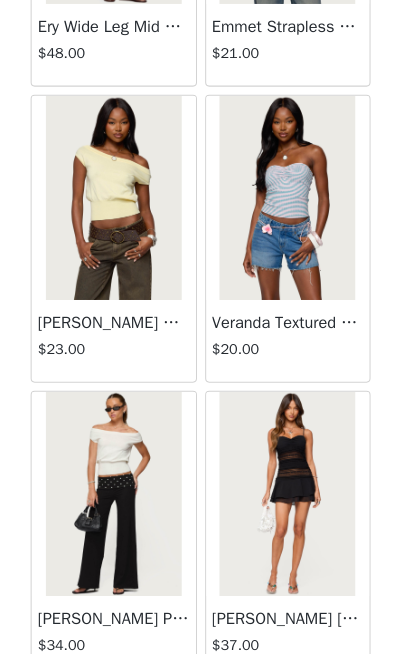 scroll, scrollTop: 63788, scrollLeft: 0, axis: vertical 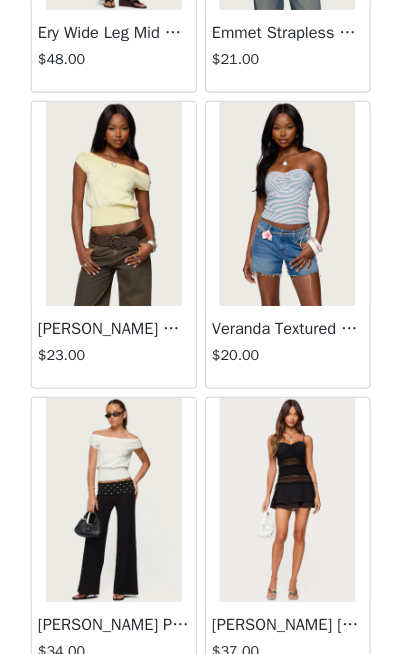 click on "[PERSON_NAME] Off Shoulder Knit Top" at bounding box center (111, 335) 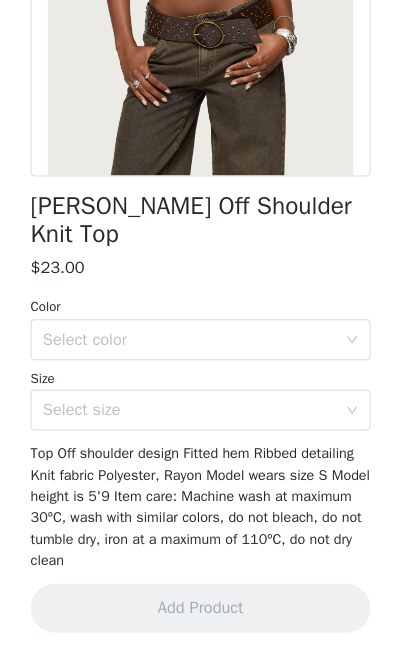 scroll, scrollTop: 364, scrollLeft: 0, axis: vertical 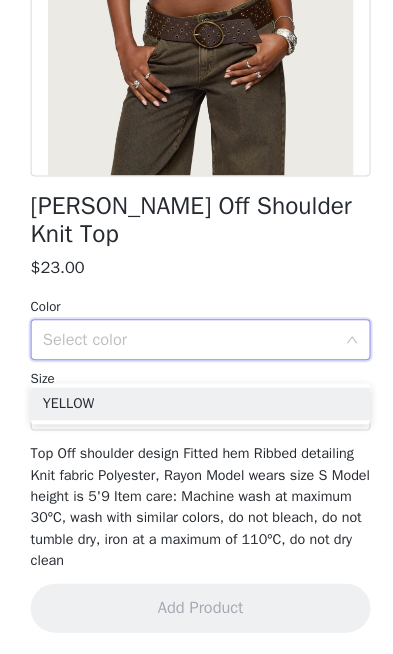 click on "YELLOW" at bounding box center (196, 409) 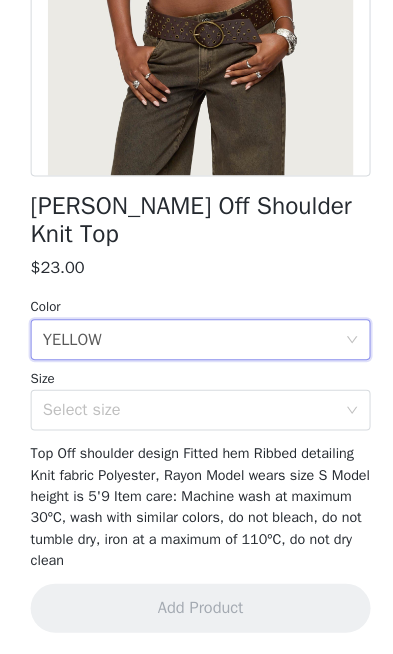click on "Select size" at bounding box center [185, 415] 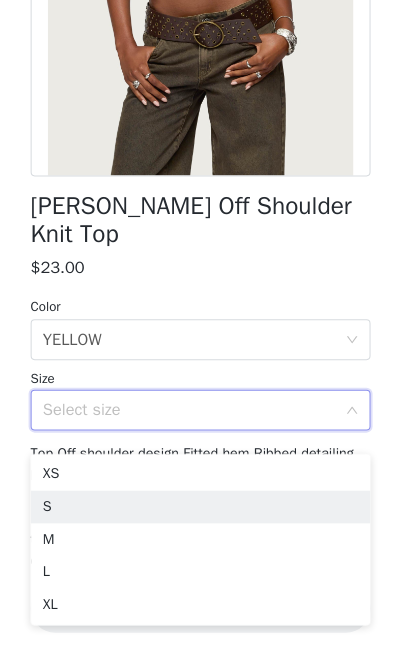 click on "S" at bounding box center (196, 510) 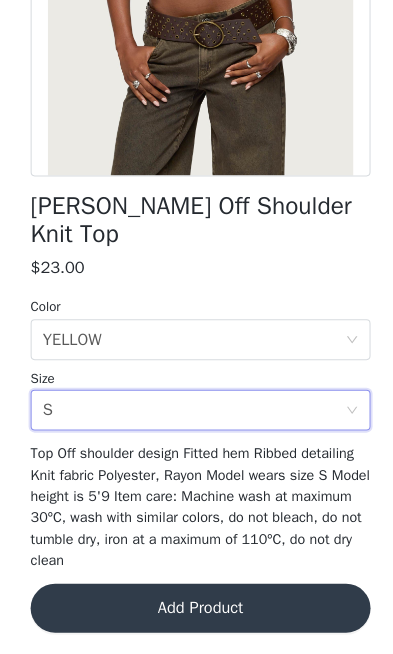 click on "Add Product" at bounding box center (196, 609) 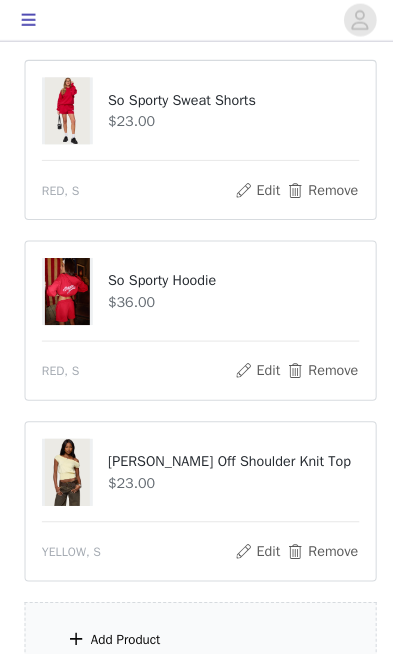 scroll, scrollTop: 1090, scrollLeft: 0, axis: vertical 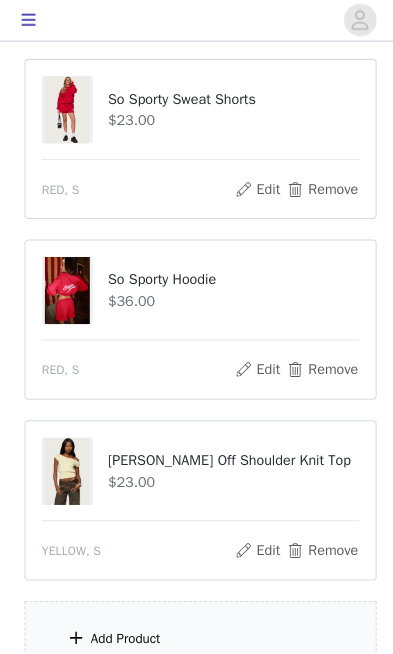 click on "Add Product" at bounding box center [196, 626] 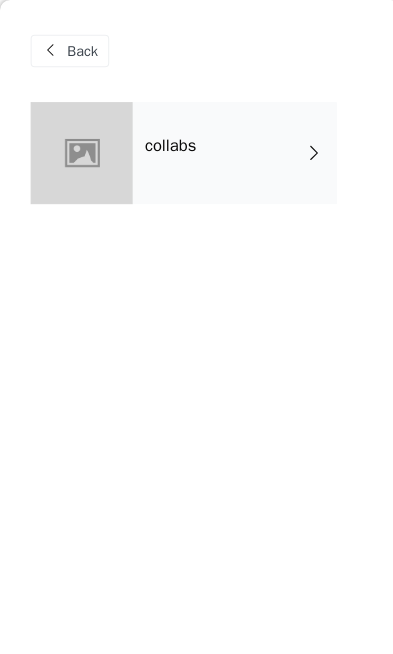 click on "collabs" at bounding box center (230, 150) 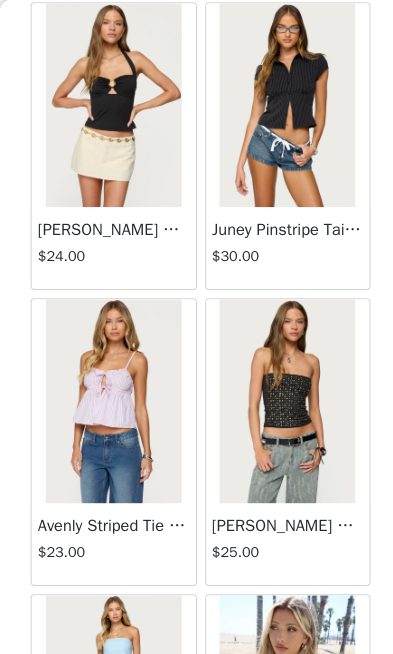 scroll, scrollTop: 1253, scrollLeft: 0, axis: vertical 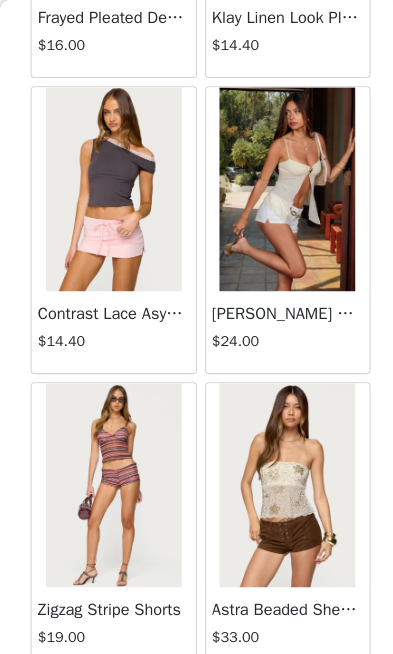 click on "Load More" at bounding box center (196, 691) 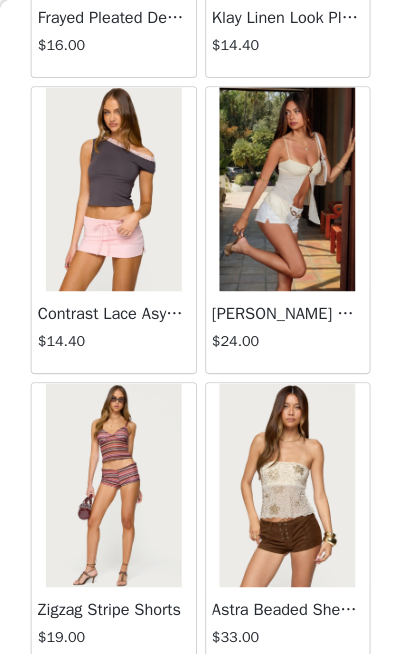 scroll, scrollTop: 2326, scrollLeft: 0, axis: vertical 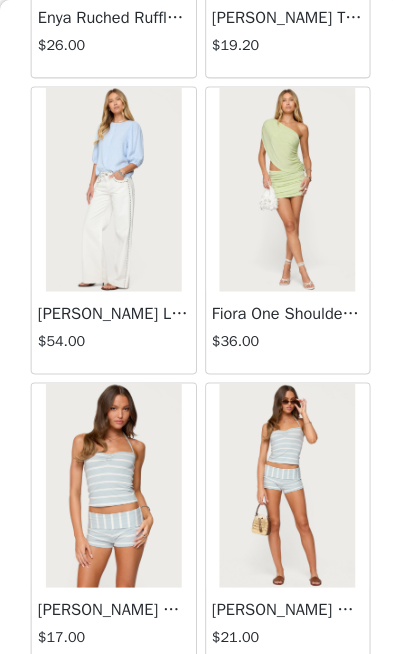 click on "Load More" at bounding box center [196, 691] 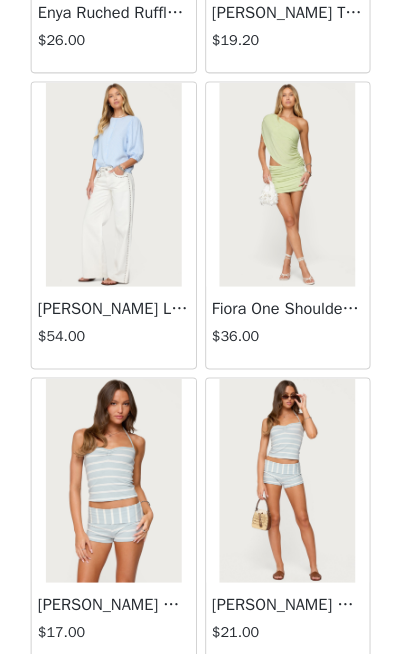 scroll, scrollTop: 1325, scrollLeft: 0, axis: vertical 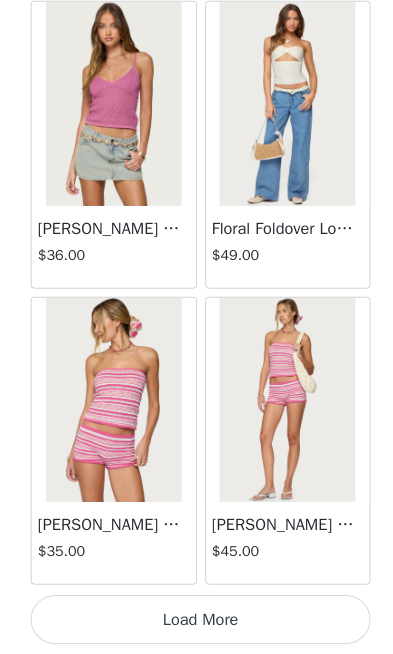 click on "Load More" at bounding box center (196, 620) 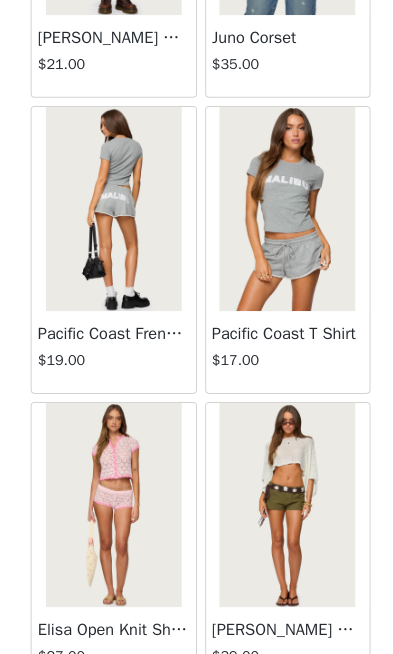 scroll, scrollTop: 10792, scrollLeft: 0, axis: vertical 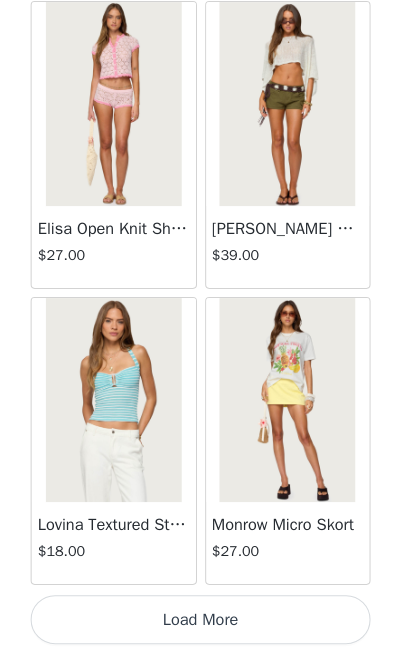 click on "Load More" at bounding box center (196, 620) 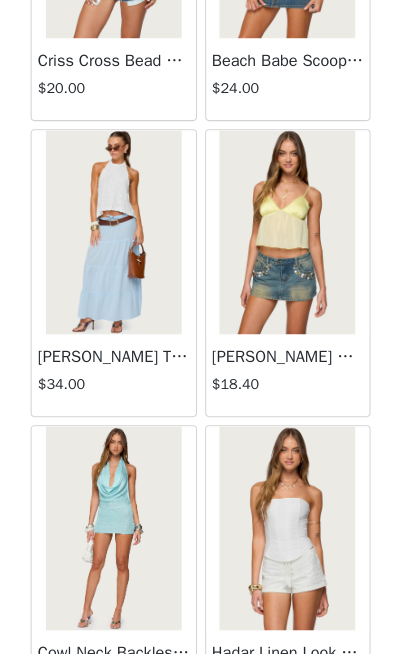 scroll, scrollTop: 13589, scrollLeft: 0, axis: vertical 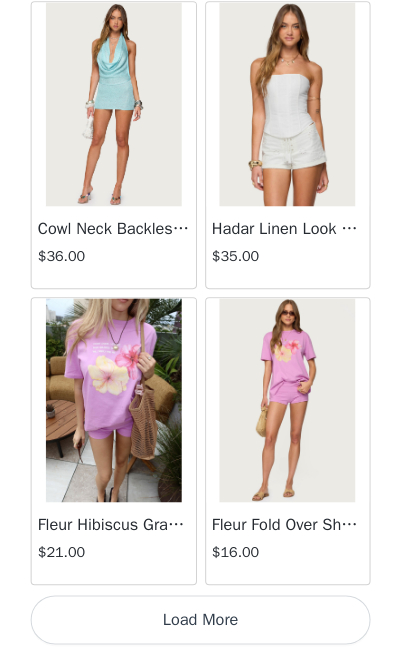 click on "Load More" at bounding box center [196, 620] 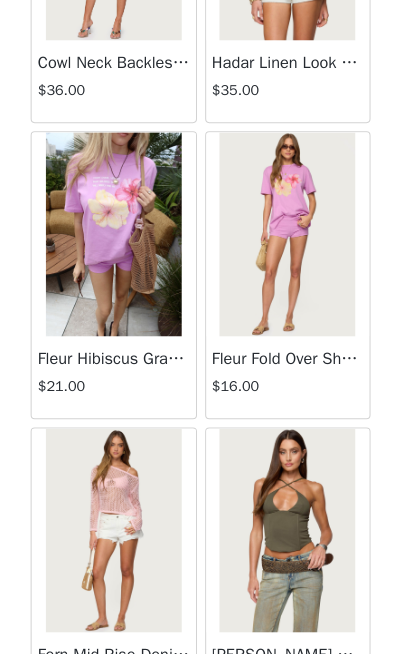 scroll, scrollTop: 14471, scrollLeft: 0, axis: vertical 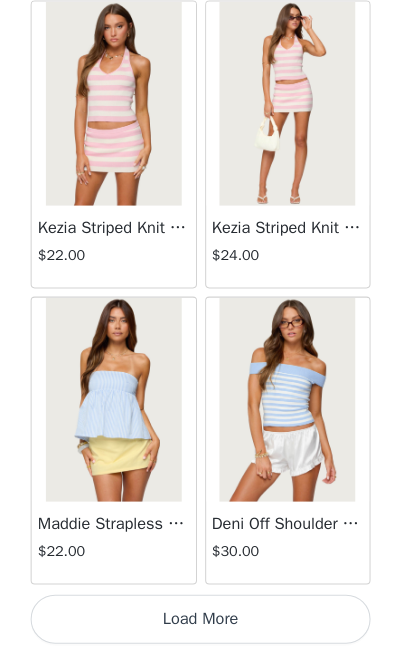 click on "Load More" at bounding box center [196, 620] 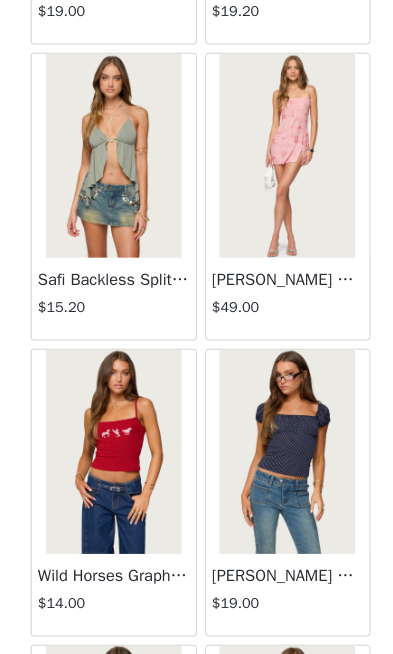 scroll, scrollTop: 18026, scrollLeft: 0, axis: vertical 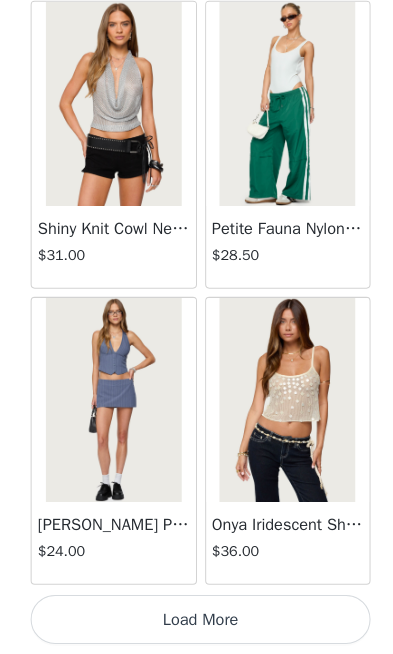 click on "Load More" at bounding box center (196, 620) 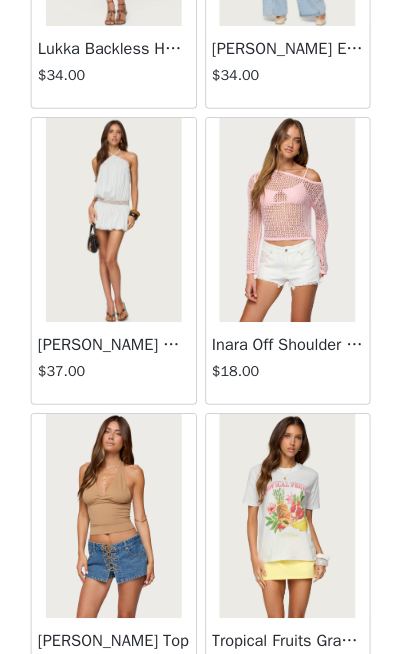 scroll, scrollTop: 20894, scrollLeft: 0, axis: vertical 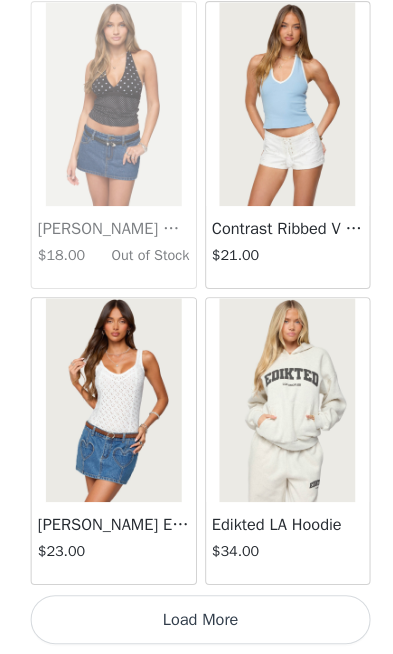 click on "Load More" at bounding box center [196, 620] 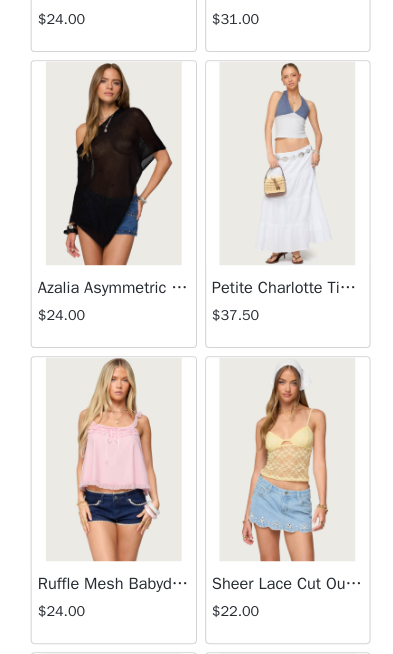 scroll, scrollTop: 24387, scrollLeft: 0, axis: vertical 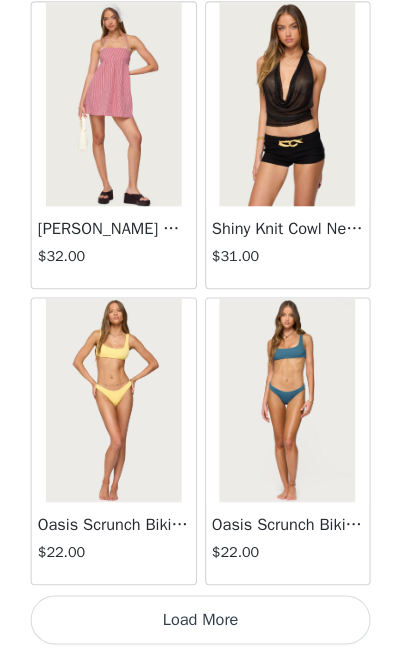 click on "Load More" at bounding box center [196, 620] 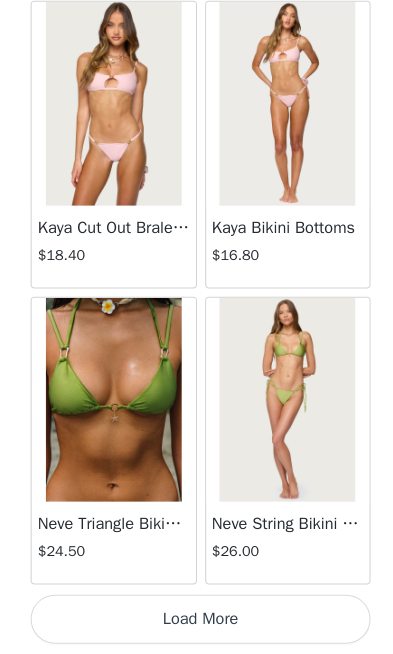 scroll, scrollTop: 28506, scrollLeft: 0, axis: vertical 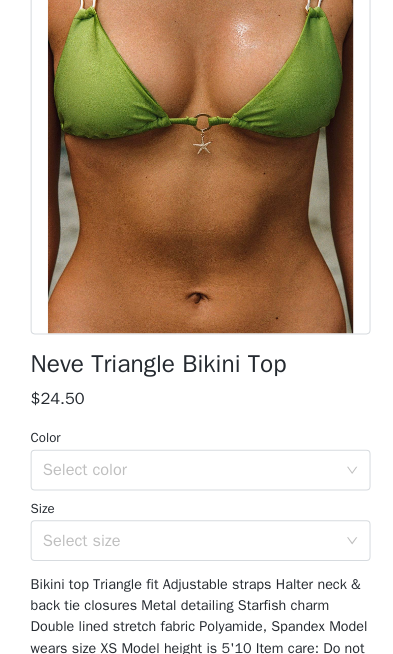 click on "Select color" at bounding box center [185, 474] 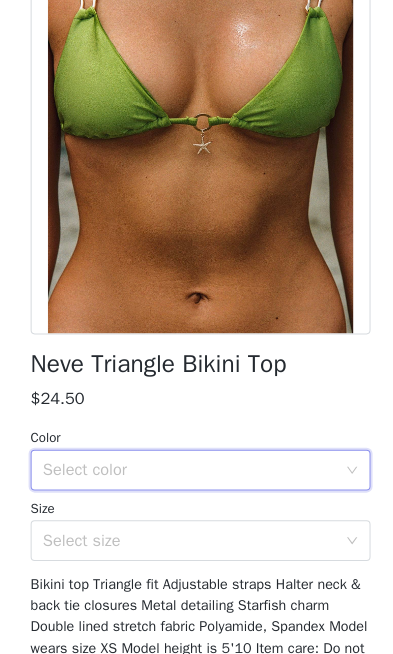 click on "Select size" at bounding box center (185, 543) 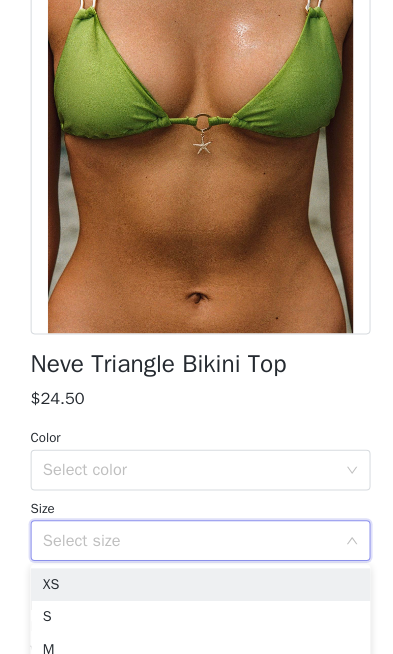 click on "S" at bounding box center [196, 618] 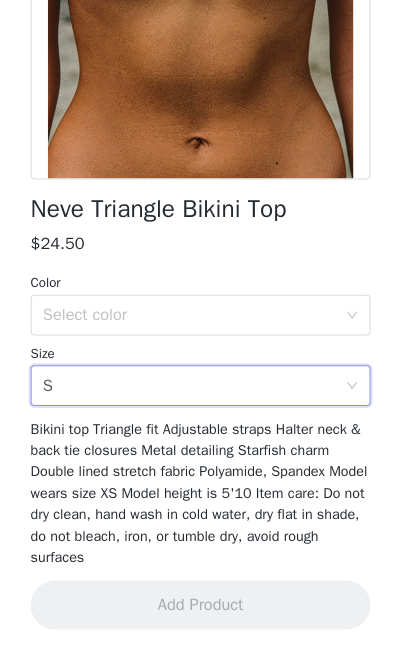 scroll, scrollTop: 360, scrollLeft: 0, axis: vertical 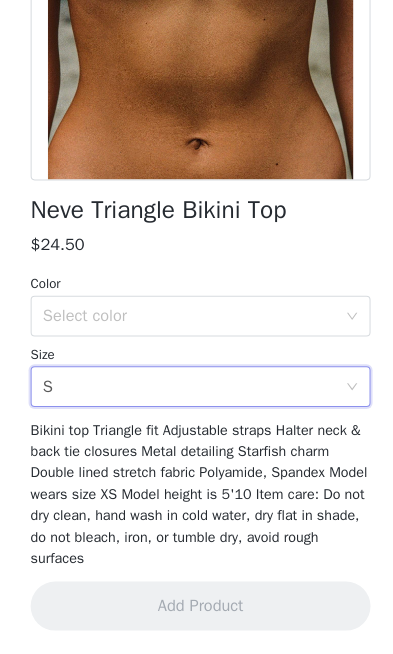click on "Select color" at bounding box center [185, 323] 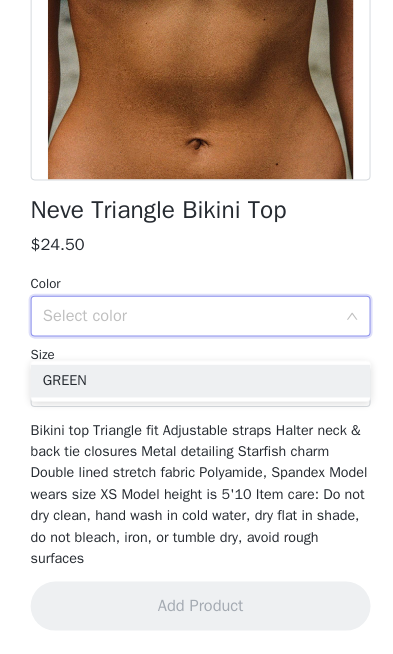 click on "Select color" at bounding box center (185, 323) 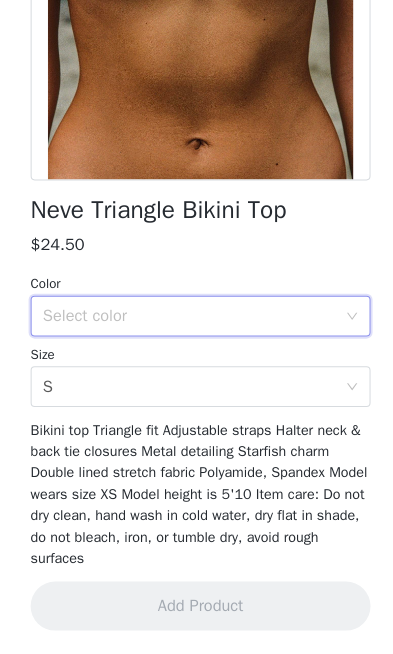 click on "Size" at bounding box center (196, 361) 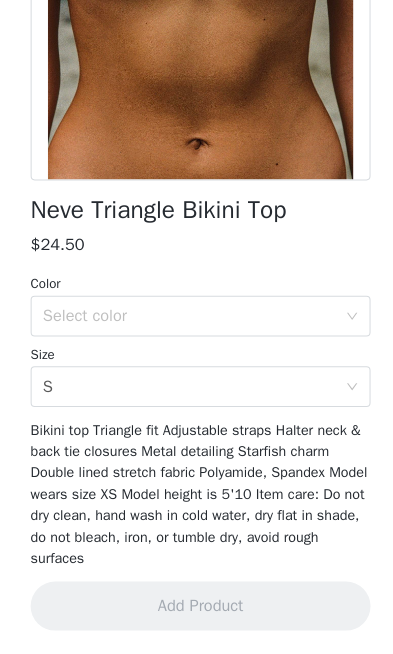 click on "Select color" at bounding box center (185, 323) 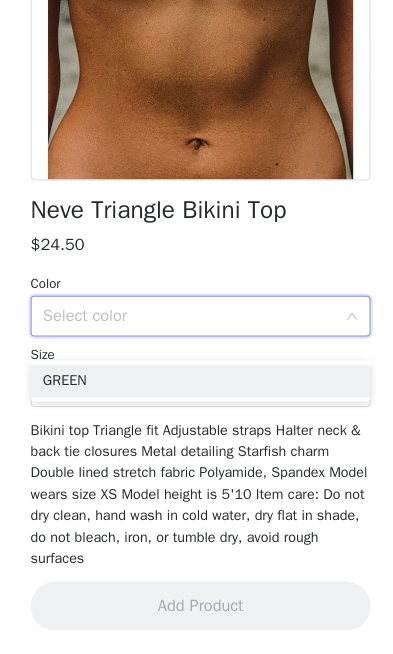 click on "GREEN" at bounding box center (196, 386) 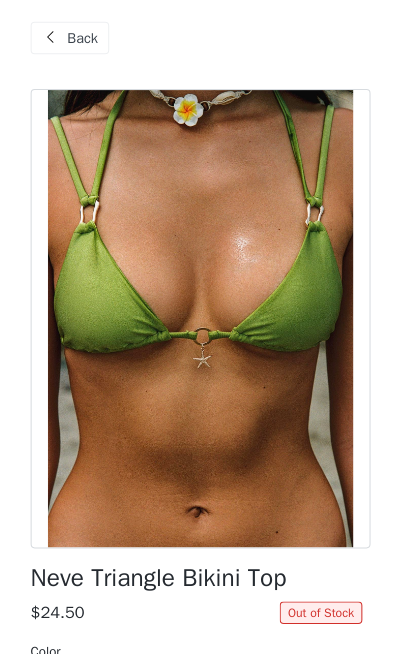scroll, scrollTop: 0, scrollLeft: 0, axis: both 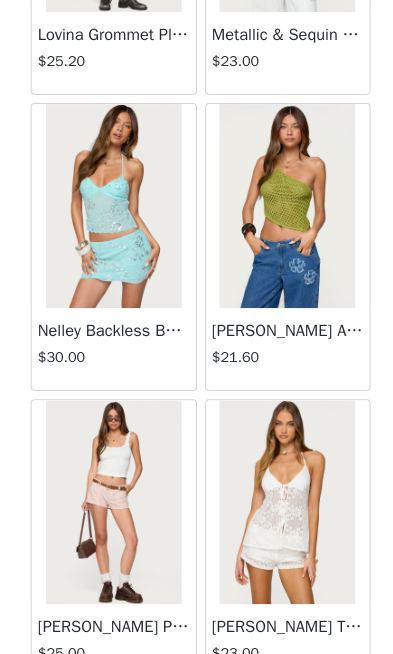 click on "$30.00" at bounding box center [111, 363] 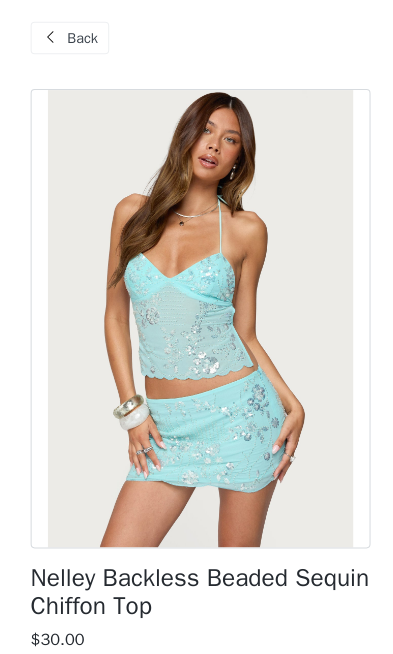 scroll, scrollTop: 0, scrollLeft: 0, axis: both 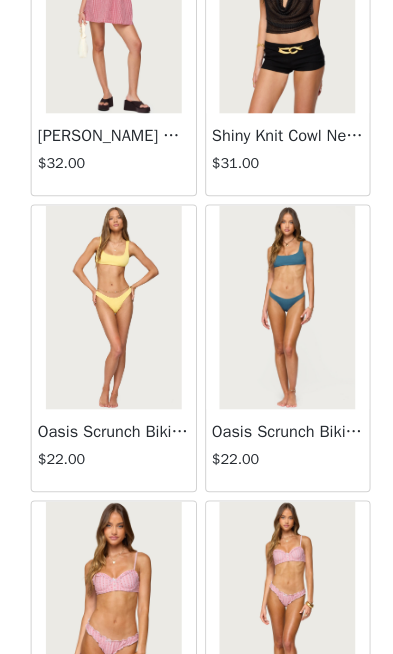 click at bounding box center (111, 314) 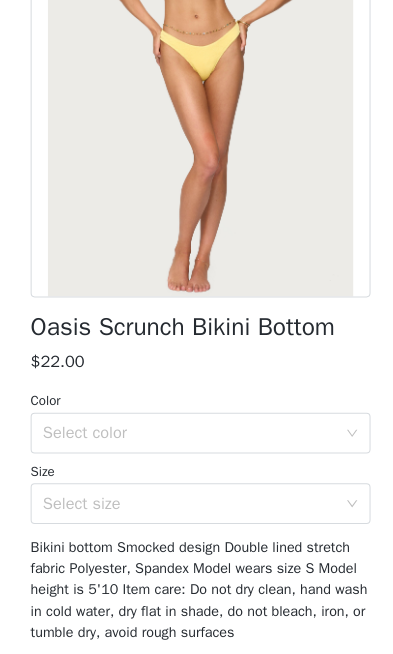 scroll, scrollTop: 248, scrollLeft: 0, axis: vertical 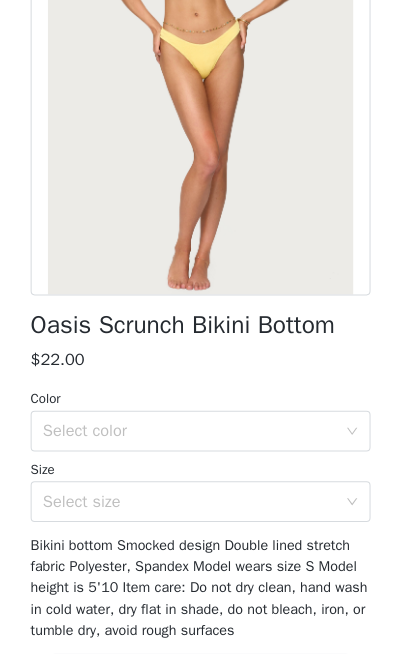 click on "Select color" at bounding box center [185, 435] 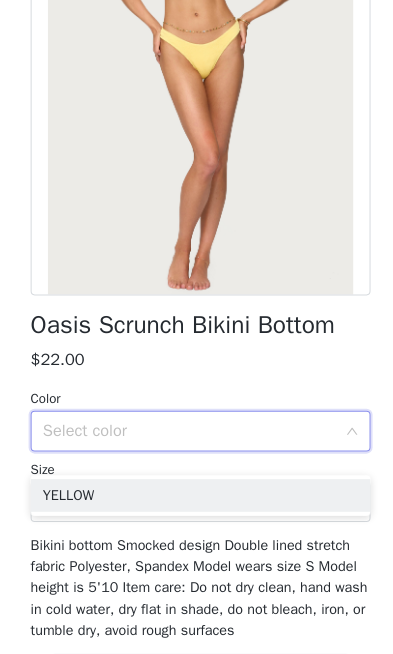 click on "YELLOW" at bounding box center (196, 498) 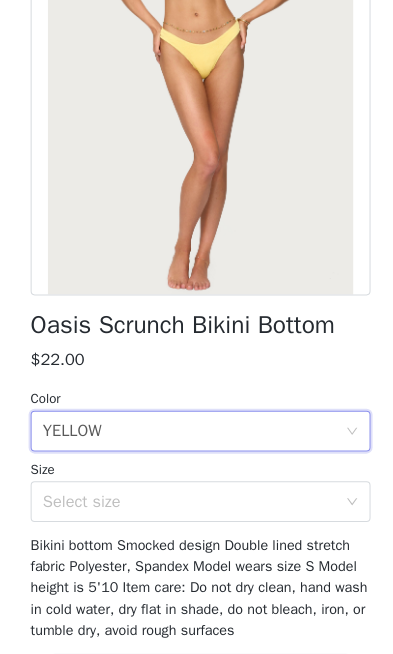 click on "Select size" at bounding box center [190, 504] 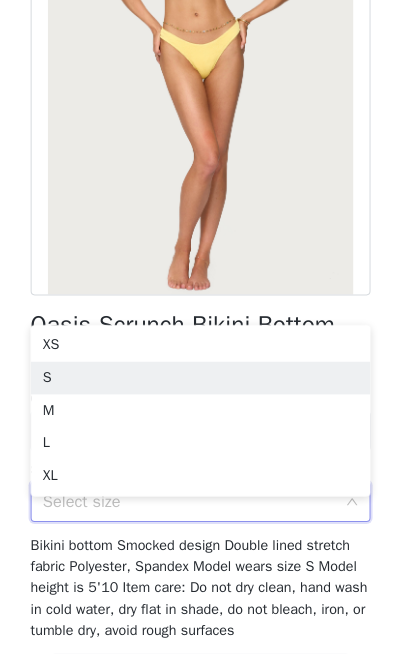 click on "S" at bounding box center (196, 383) 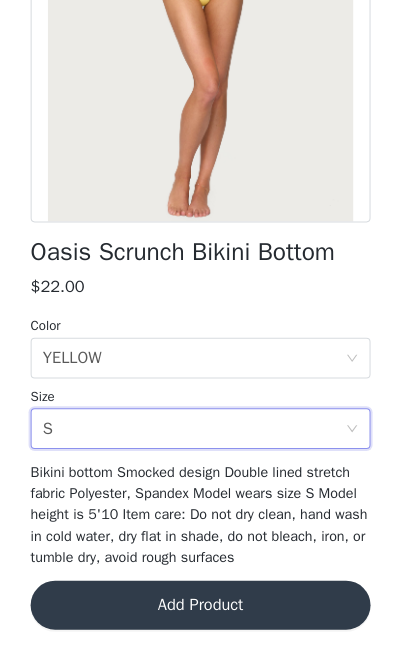 scroll, scrollTop: 339, scrollLeft: 0, axis: vertical 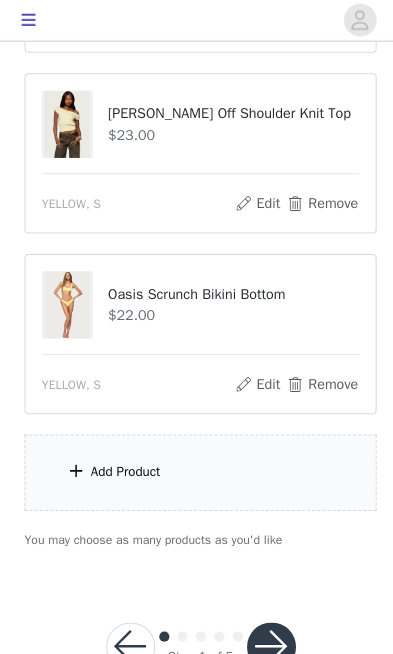 click on "Add Product" at bounding box center [196, 463] 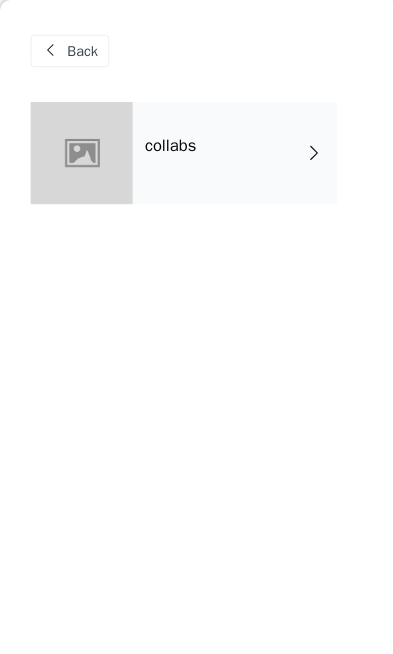 click on "collabs" at bounding box center [230, 150] 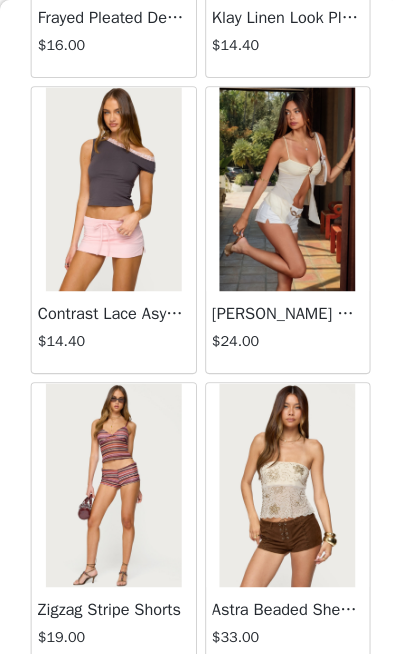 click on "Load More" at bounding box center (196, 691) 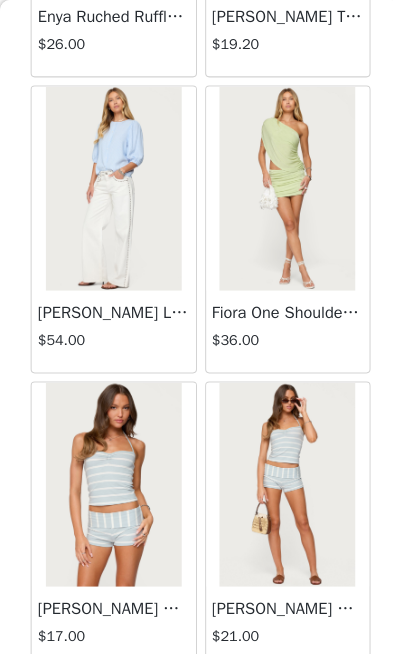 scroll, scrollTop: 5235, scrollLeft: 0, axis: vertical 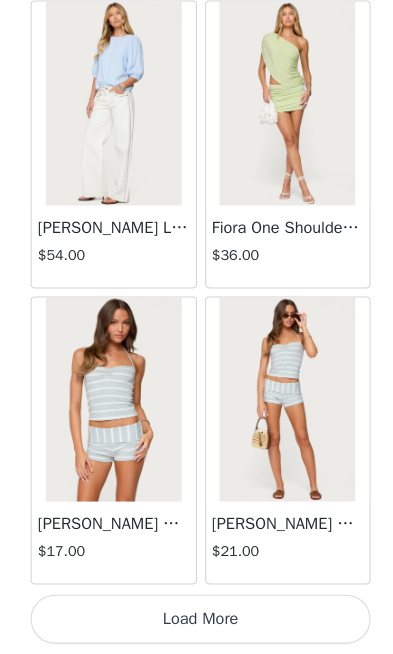 click on "Load More" at bounding box center (196, 620) 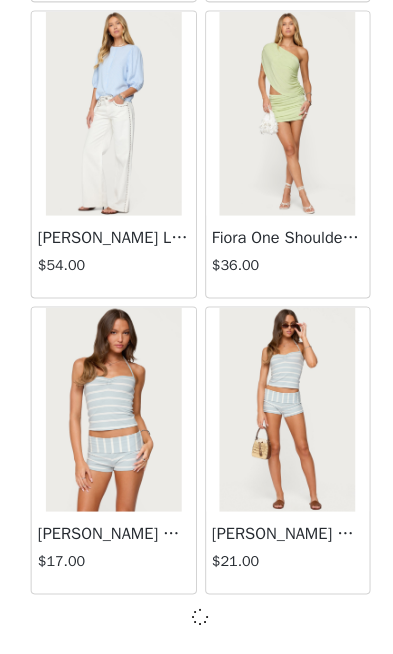scroll, scrollTop: 5297, scrollLeft: 0, axis: vertical 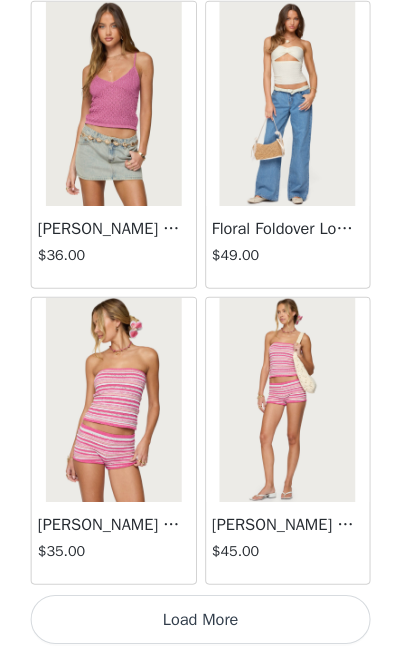 click on "Load More" at bounding box center [196, 620] 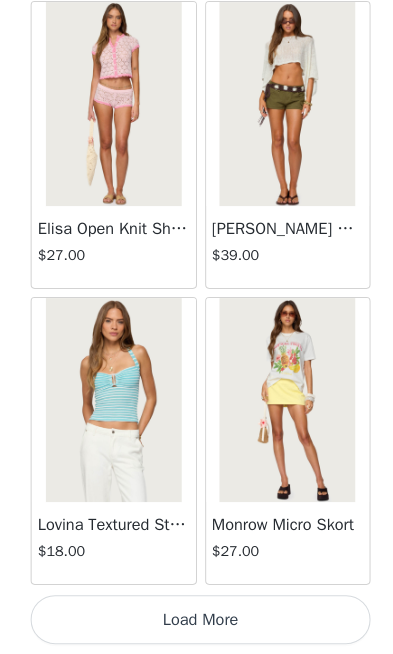 click on "Load More" at bounding box center [196, 620] 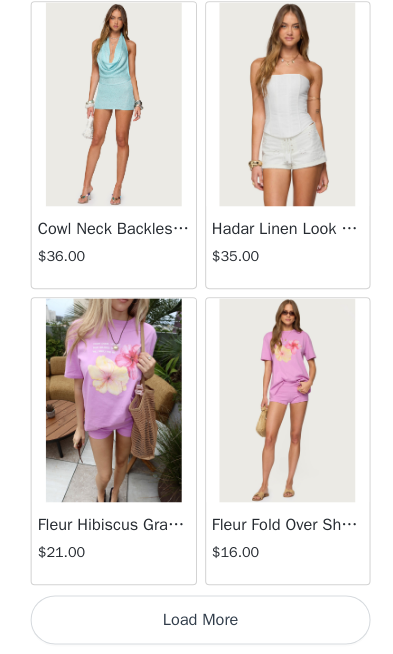click on "Load More" at bounding box center [196, 620] 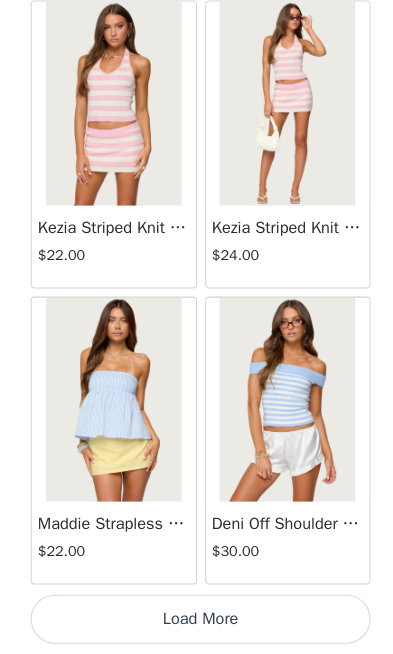 scroll, scrollTop: 16897, scrollLeft: 0, axis: vertical 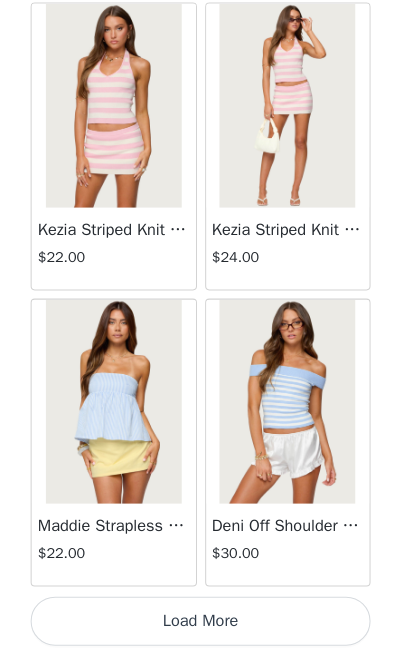 click on "Load More" at bounding box center [196, 622] 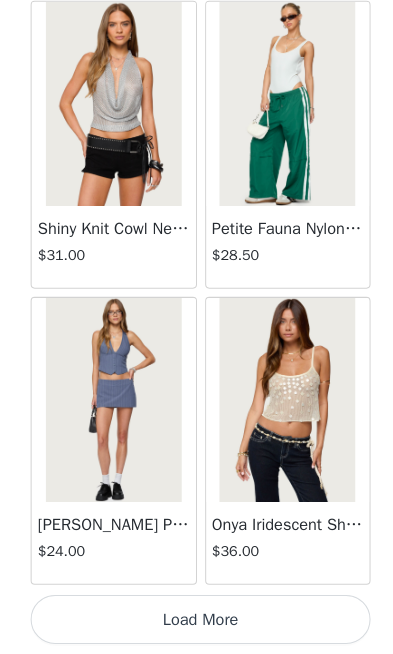 click on "Load More" at bounding box center (196, 620) 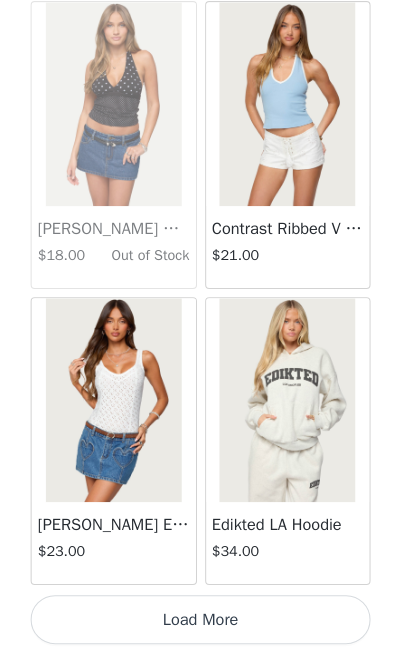 click on "Load More" at bounding box center (196, 620) 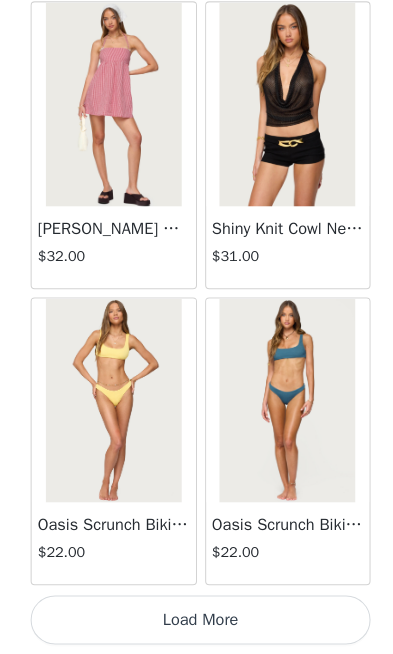 click on "Load More" at bounding box center (196, 620) 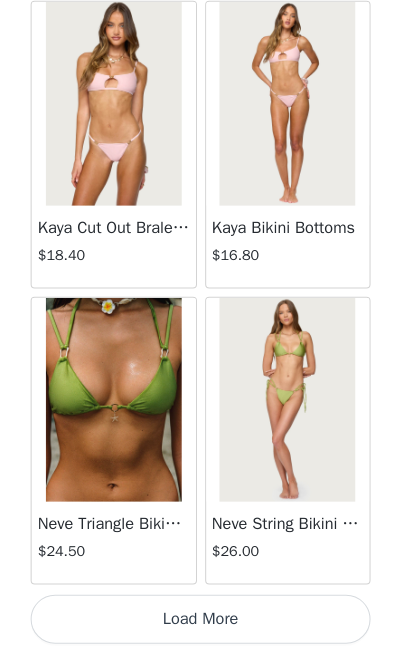 click on "Load More" at bounding box center [196, 620] 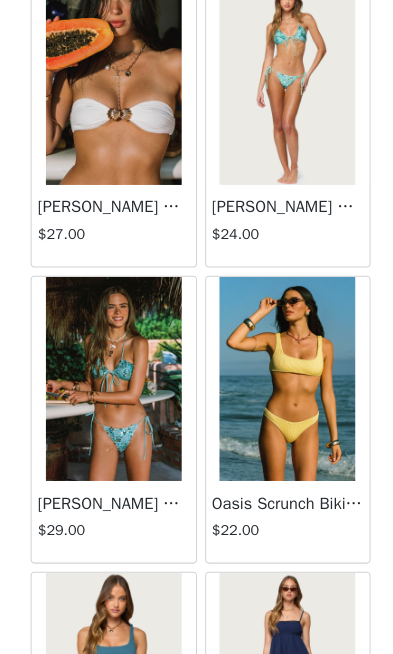 scroll, scrollTop: 29991, scrollLeft: 0, axis: vertical 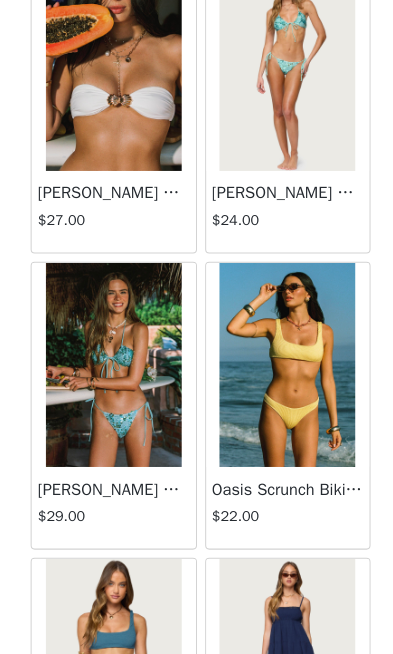 click on "Oasis Scrunch Bikini Top" at bounding box center (282, 492) 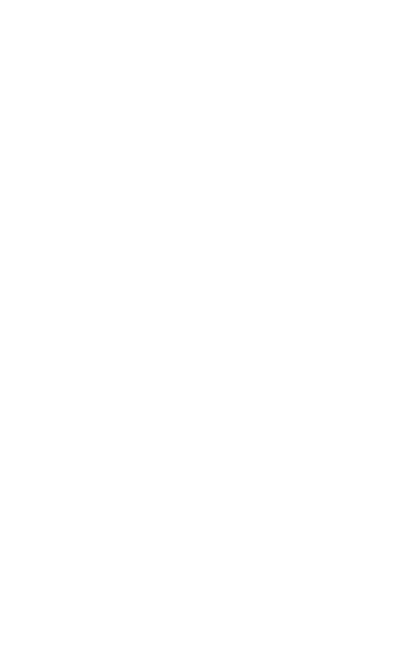 scroll, scrollTop: 318, scrollLeft: 0, axis: vertical 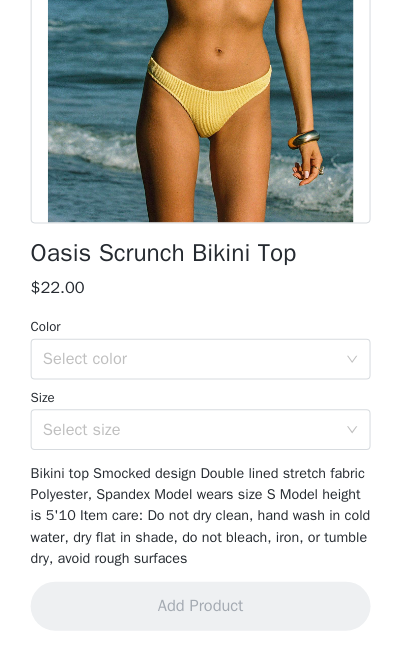 click on "Select color" at bounding box center [185, 365] 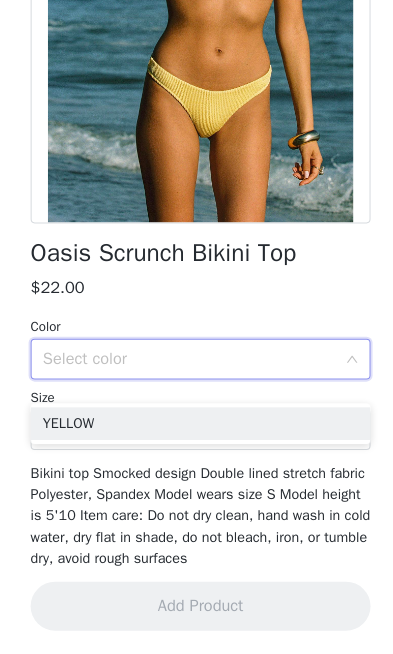 click on "YELLOW" at bounding box center [196, 428] 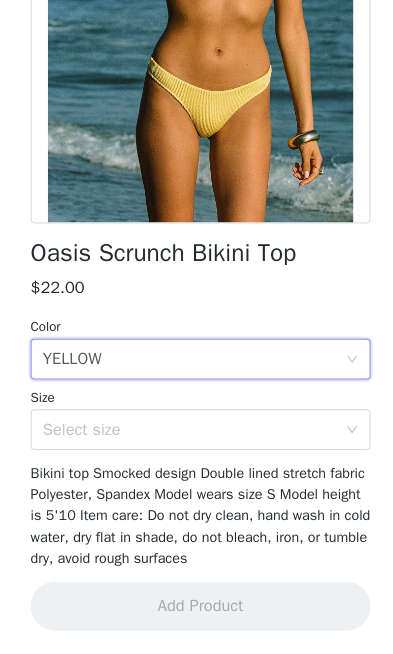 click on "Select size" at bounding box center (185, 434) 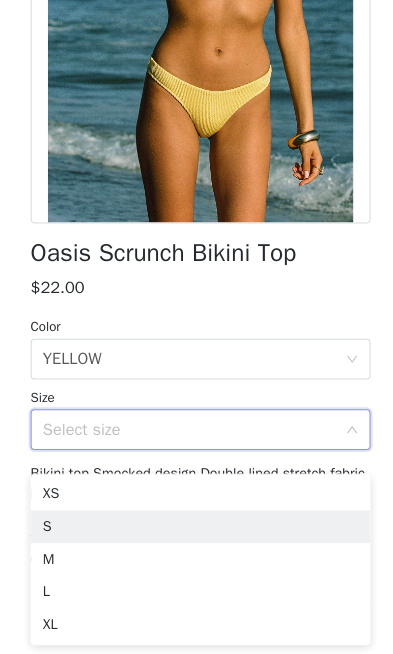 click on "S" at bounding box center (196, 529) 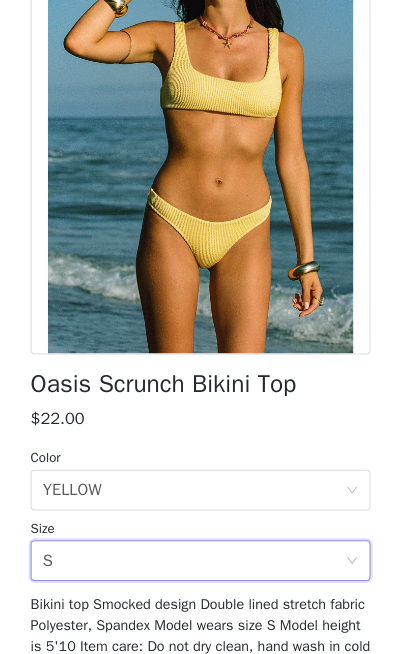 scroll, scrollTop: 299, scrollLeft: 0, axis: vertical 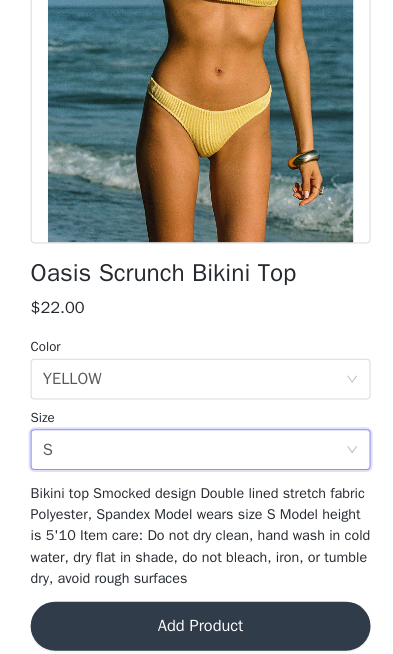 click on "Add Product" at bounding box center [196, 626] 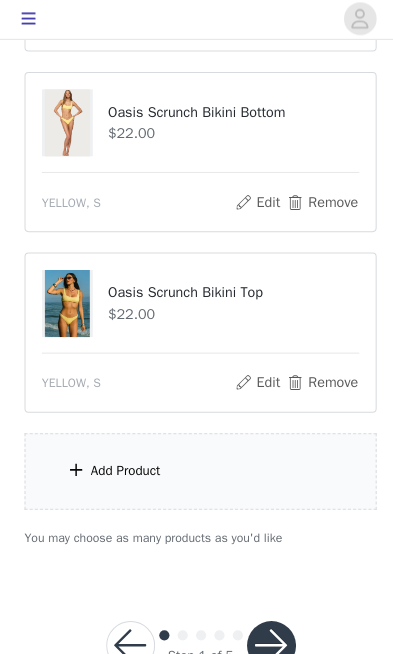 scroll, scrollTop: 1607, scrollLeft: 0, axis: vertical 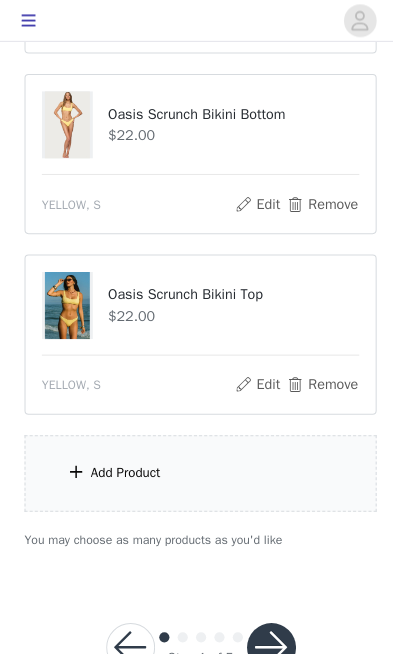 click on "Add Product" at bounding box center (196, 463) 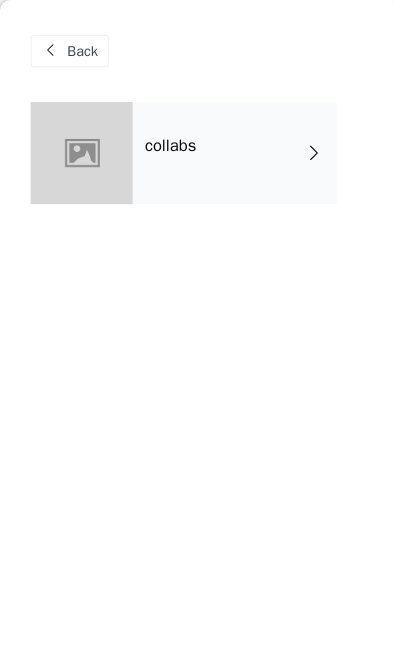 click on "collabs" at bounding box center [230, 150] 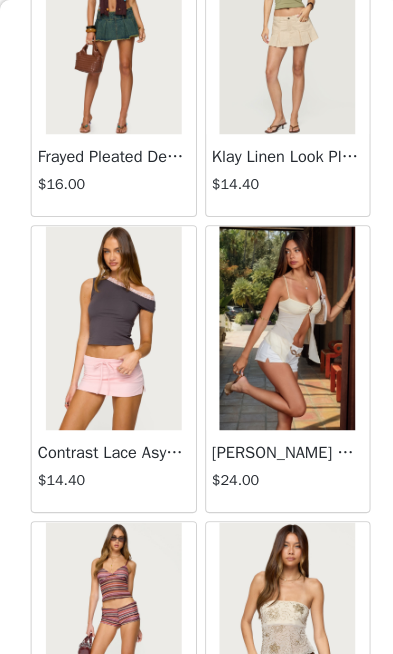 scroll, scrollTop: 2276, scrollLeft: 0, axis: vertical 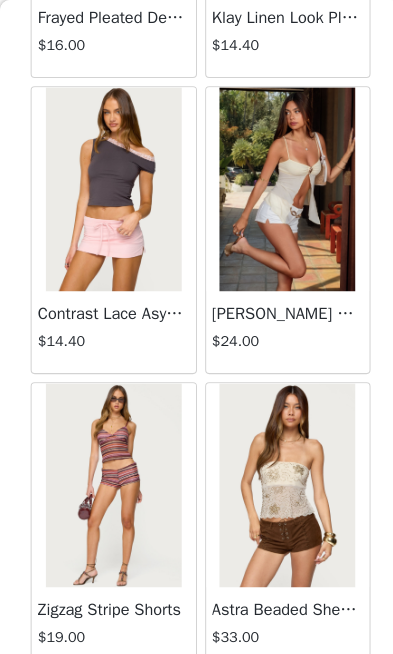 click on "Load More" at bounding box center (196, 691) 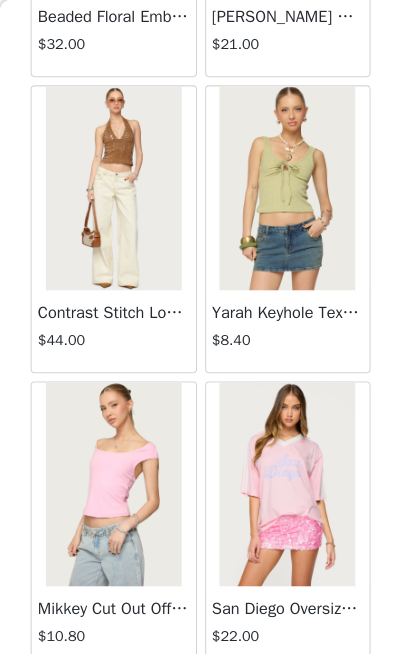 scroll, scrollTop: 3269, scrollLeft: 0, axis: vertical 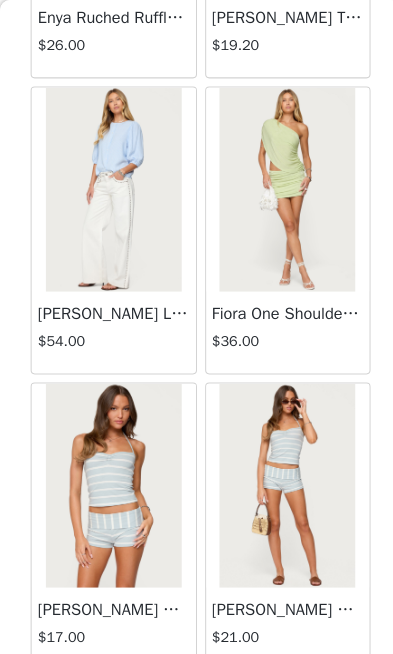 click on "Load More" at bounding box center (196, 691) 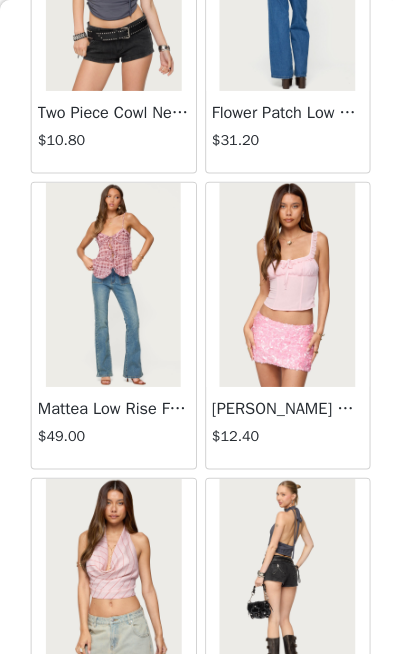 scroll, scrollTop: 7463, scrollLeft: 0, axis: vertical 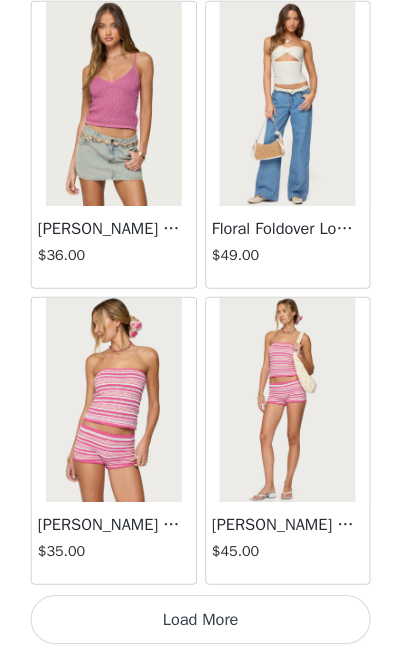 click on "Load More" at bounding box center (196, 620) 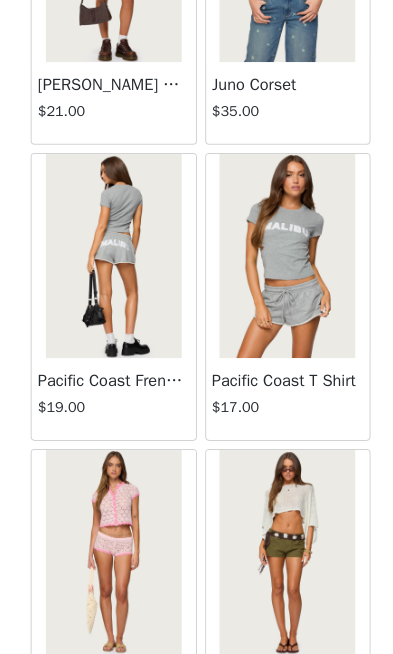 scroll, scrollTop: 10721, scrollLeft: 0, axis: vertical 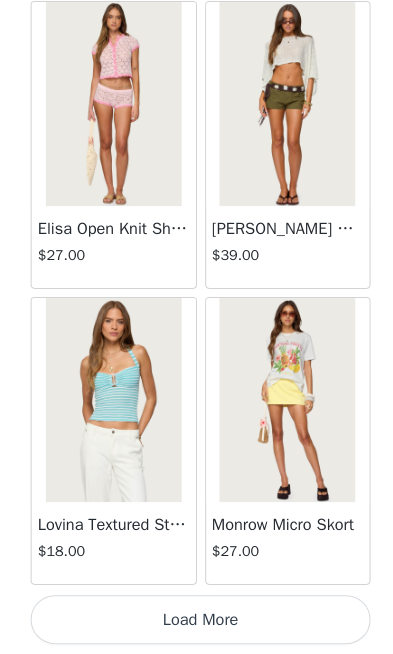 click on "Load More" at bounding box center (196, 620) 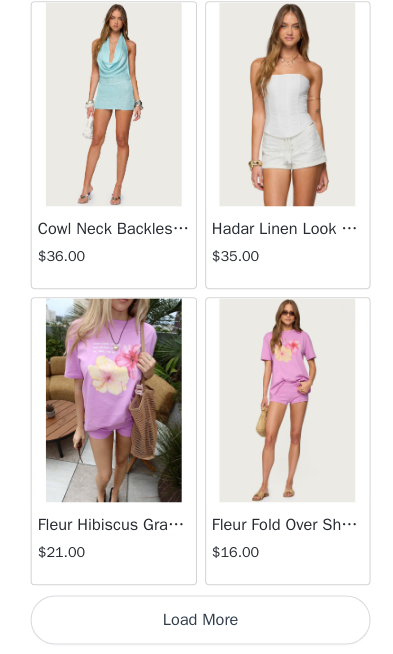 scroll, scrollTop: 14006, scrollLeft: 0, axis: vertical 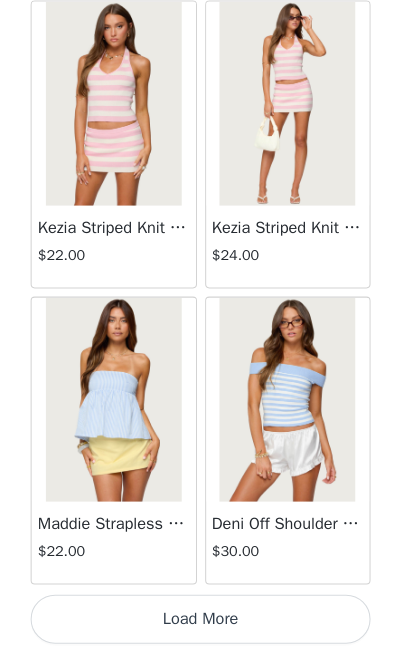 click on "Load More" at bounding box center (196, 620) 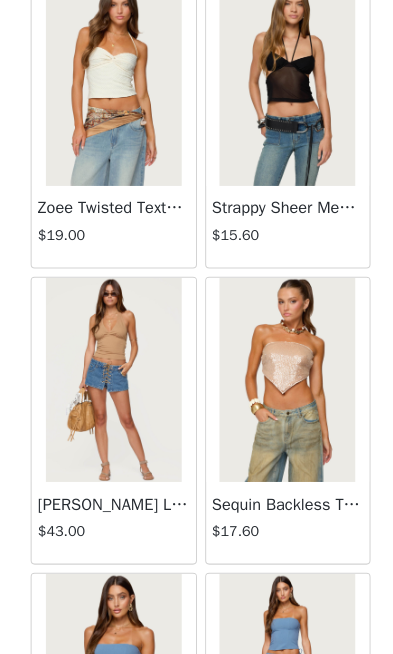 scroll, scrollTop: 18694, scrollLeft: 0, axis: vertical 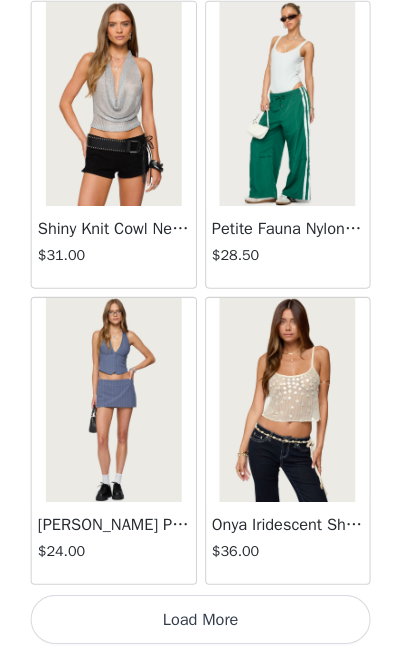 click on "Load More" at bounding box center (196, 620) 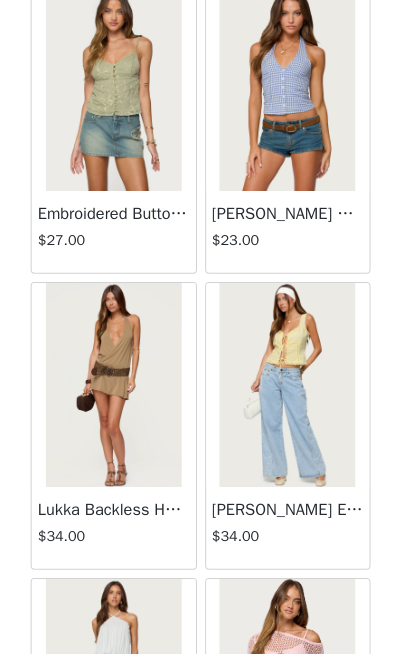scroll, scrollTop: 20430, scrollLeft: 0, axis: vertical 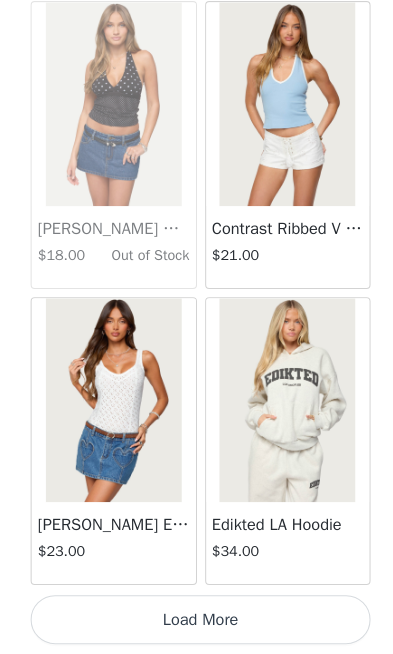 click on "Load More" at bounding box center [196, 620] 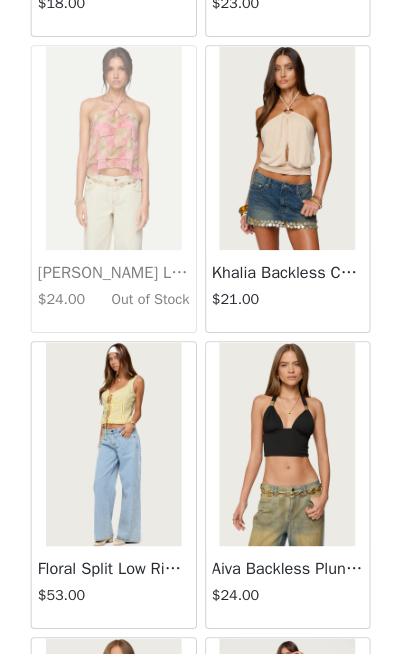 scroll, scrollTop: 23530, scrollLeft: 0, axis: vertical 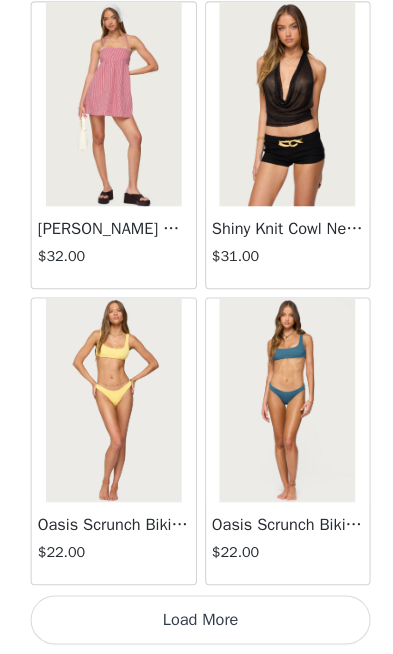 click on "Load More" at bounding box center [196, 620] 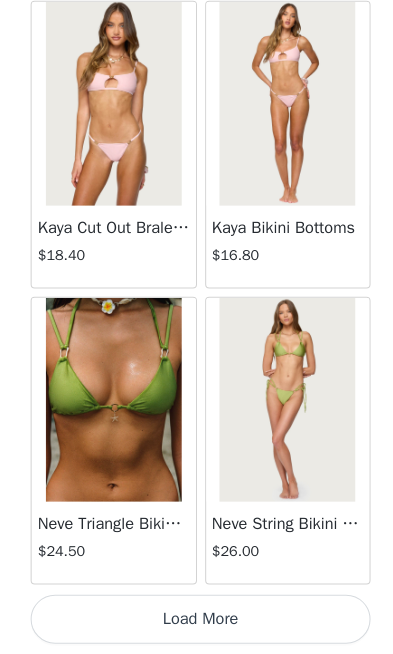 click on "Load More" at bounding box center [196, 620] 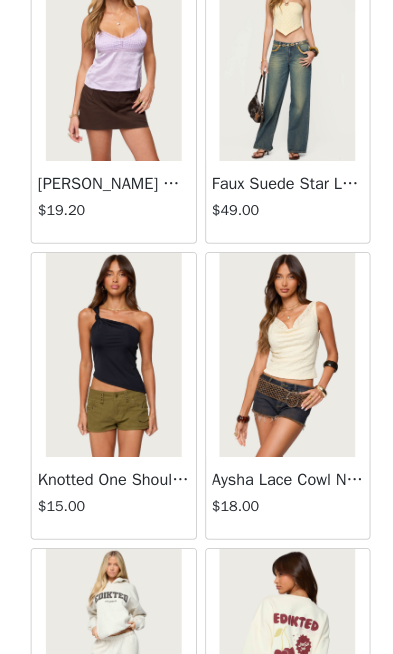 scroll, scrollTop: 31173, scrollLeft: 0, axis: vertical 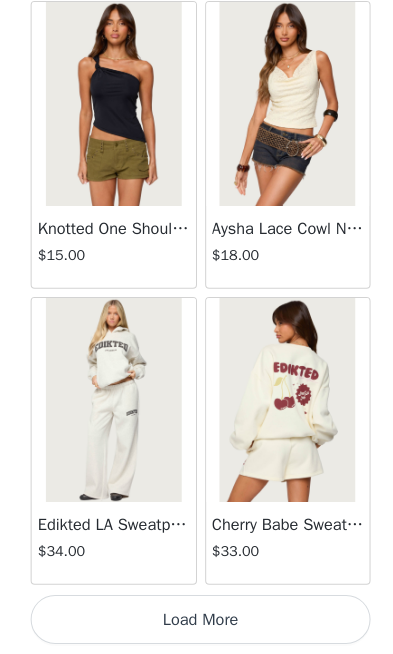 click on "Load More" at bounding box center (196, 620) 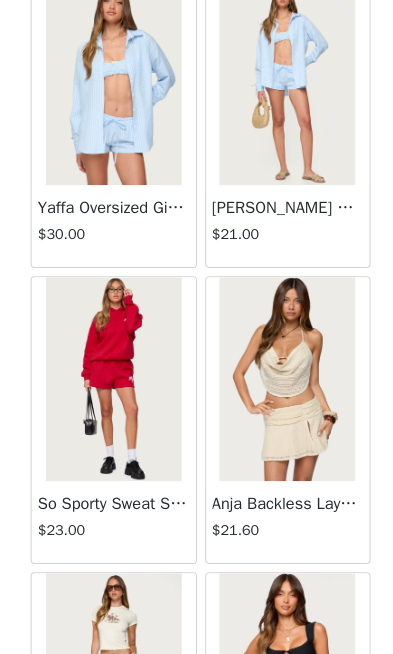 scroll, scrollTop: 34034, scrollLeft: 0, axis: vertical 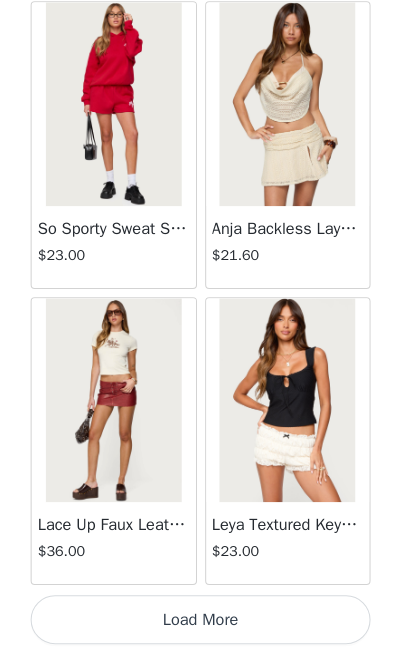click on "Load More" at bounding box center (196, 620) 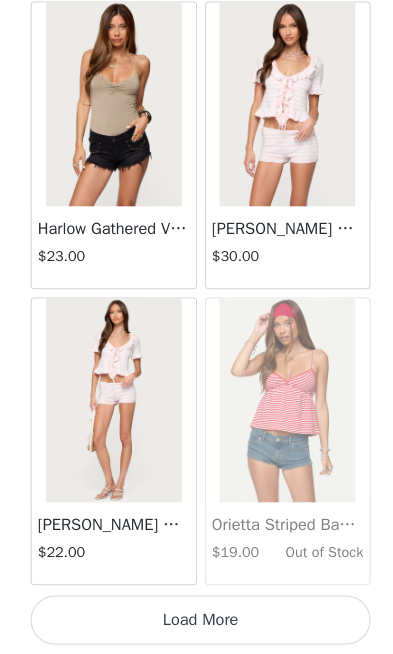 scroll, scrollTop: 37206, scrollLeft: 0, axis: vertical 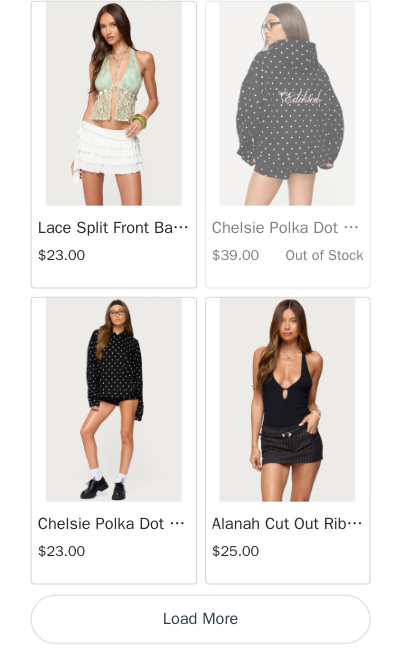 click on "Load More" at bounding box center (196, 620) 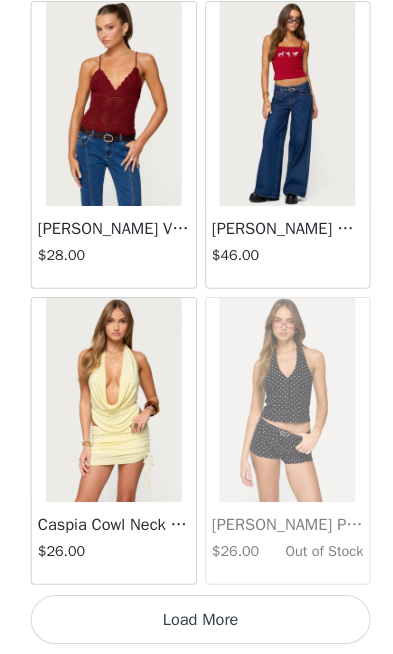 click on "Load More" at bounding box center (196, 620) 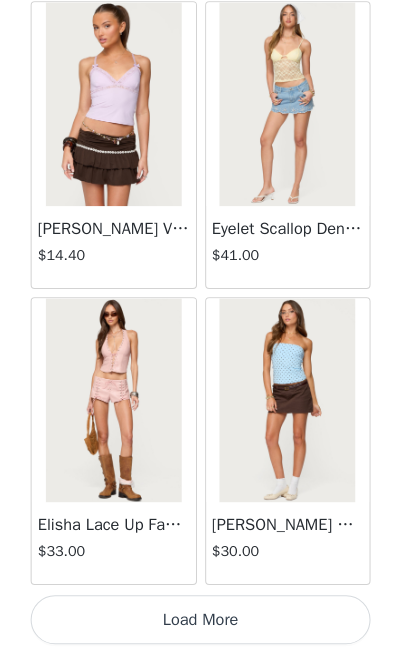 click on "Load More" at bounding box center [196, 620] 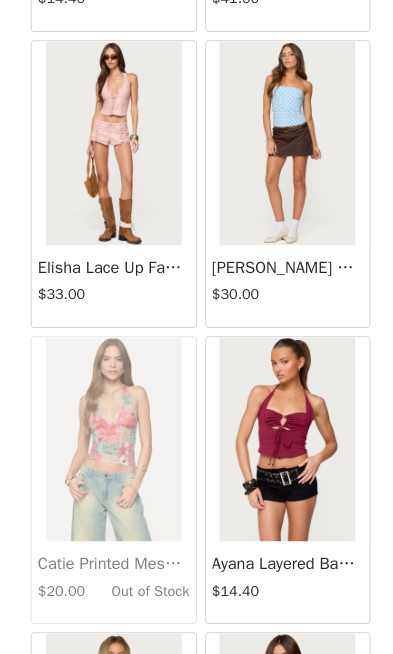 scroll, scrollTop: 46443, scrollLeft: 0, axis: vertical 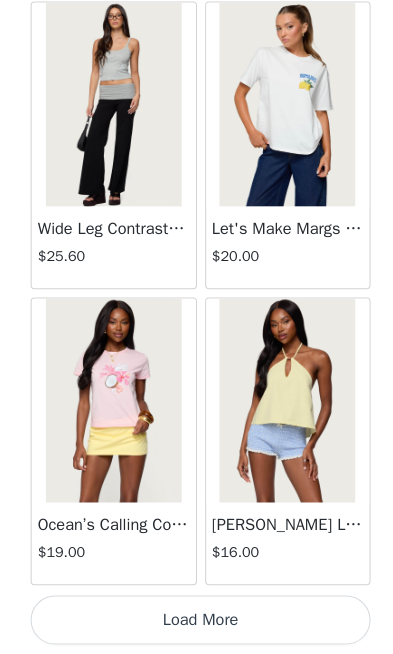 click on "Load More" at bounding box center [196, 620] 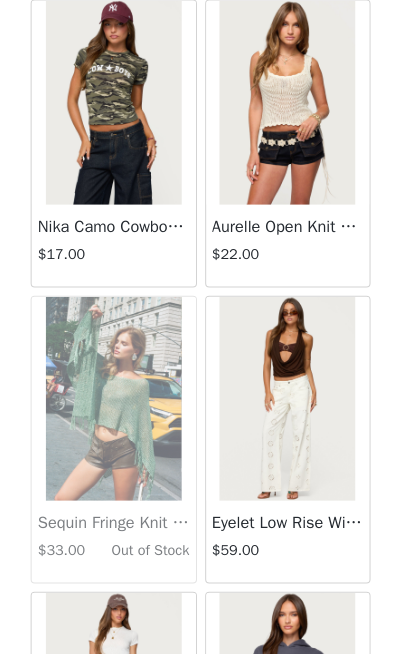 scroll, scrollTop: 50548, scrollLeft: 0, axis: vertical 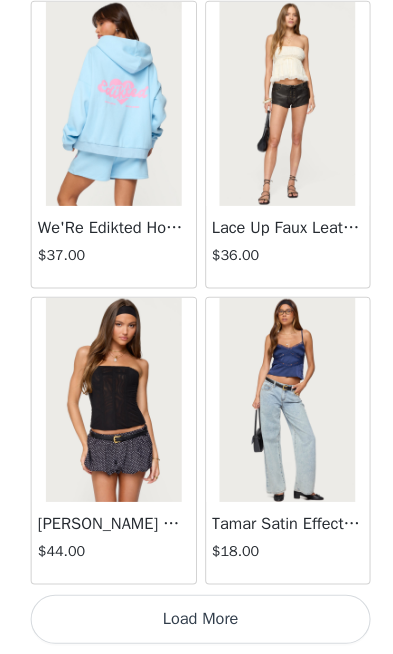 click on "Load More" at bounding box center [196, 620] 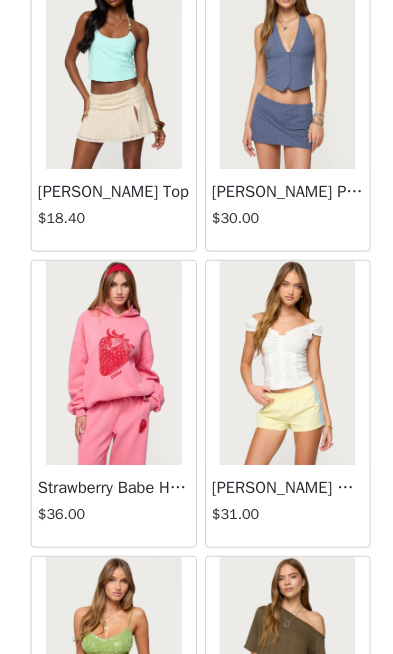 scroll, scrollTop: 52672, scrollLeft: 0, axis: vertical 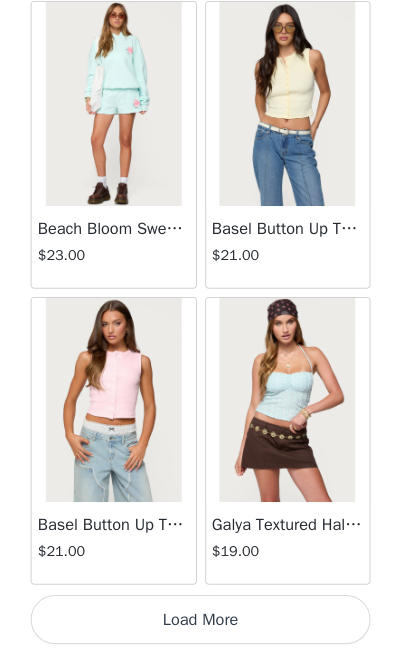 click on "Load More" at bounding box center (196, 620) 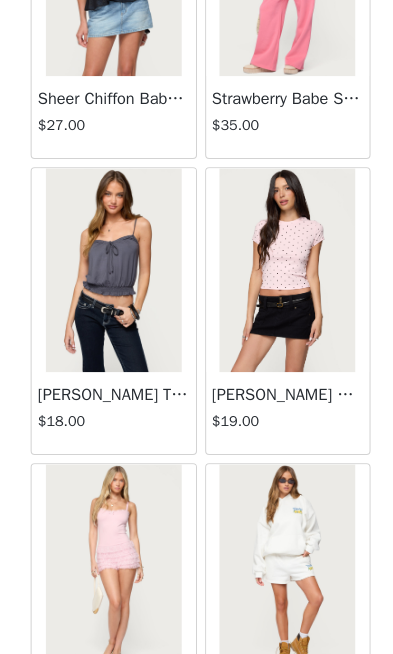 scroll, scrollTop: 56667, scrollLeft: 0, axis: vertical 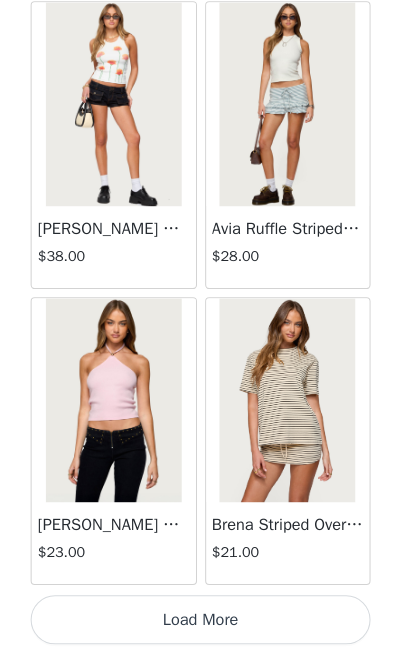 click on "Load More" at bounding box center [196, 620] 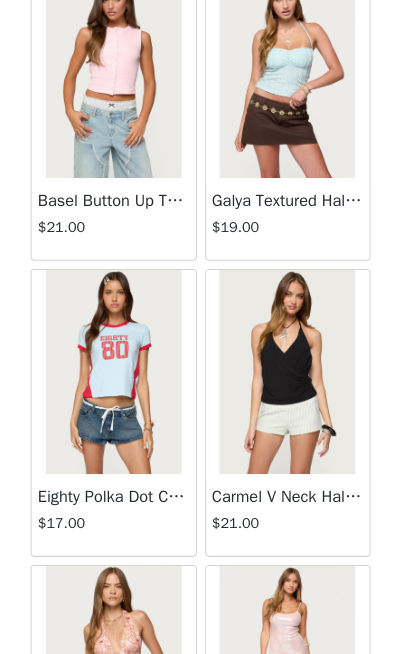 scroll, scrollTop: 55035, scrollLeft: 0, axis: vertical 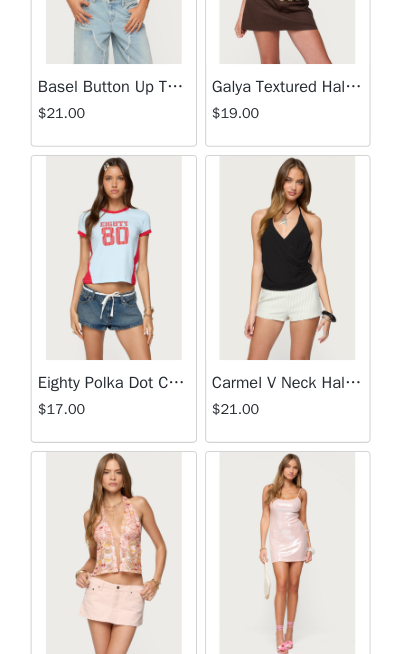 click on "$17.00" at bounding box center (111, 414) 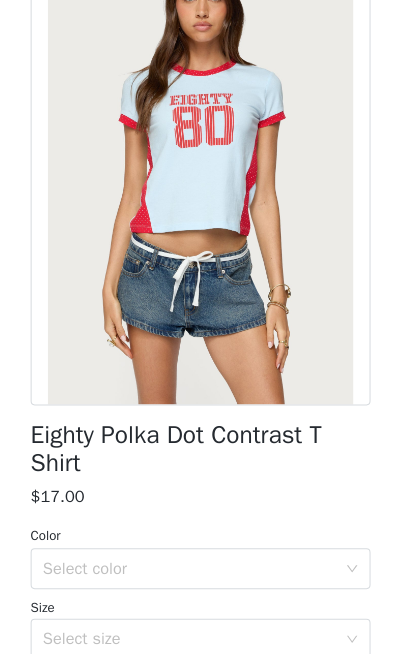 scroll, scrollTop: 138, scrollLeft: 0, axis: vertical 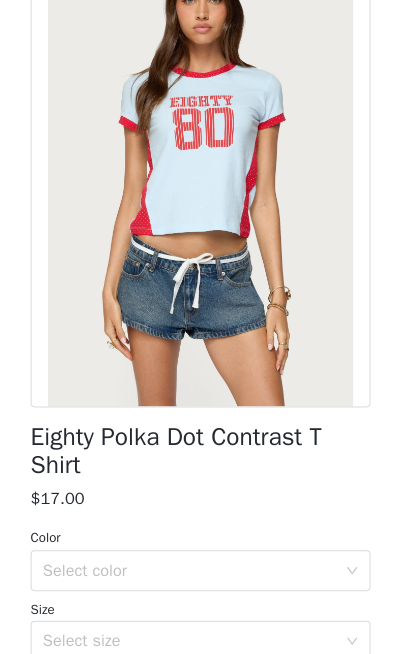 click on "Select color" at bounding box center (185, 572) 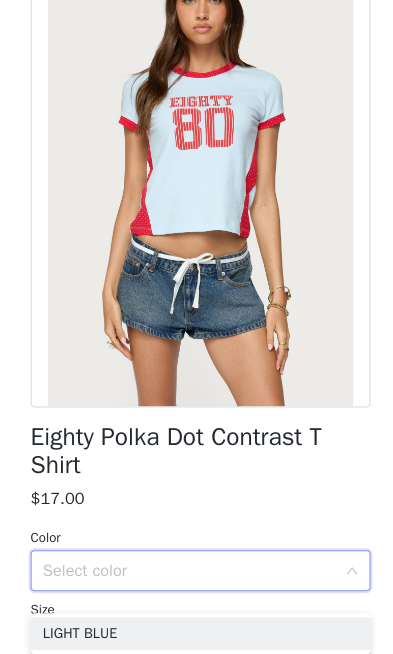 click on "LIGHT BLUE" at bounding box center (196, 634) 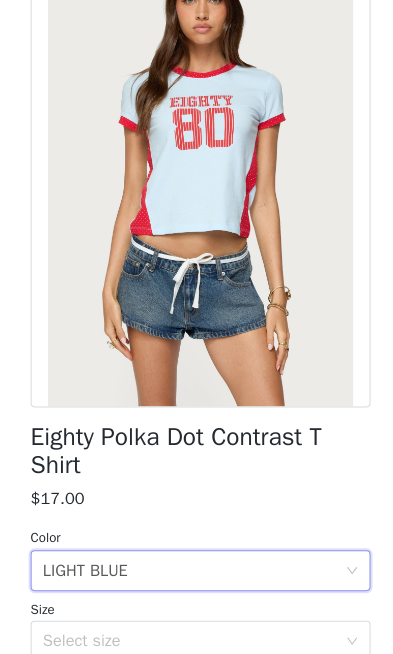 click on "Select size" at bounding box center (190, 641) 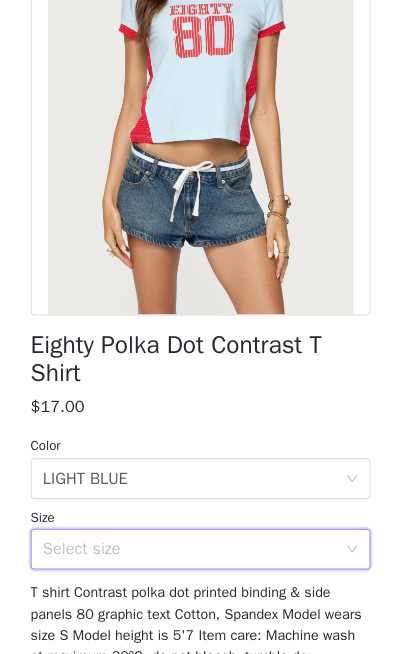 scroll, scrollTop: 296, scrollLeft: 0, axis: vertical 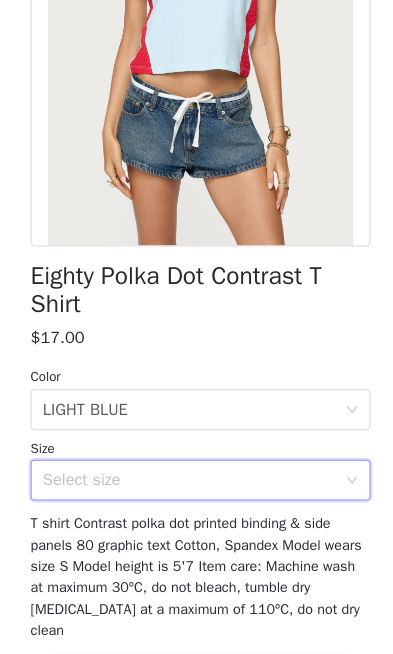 click on "Select size" at bounding box center (185, 483) 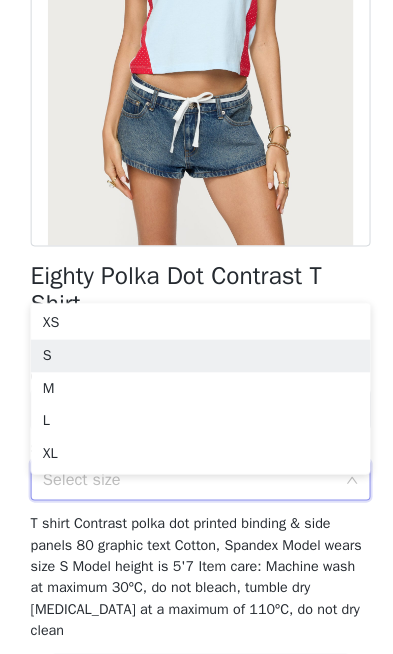 click on "S" at bounding box center [196, 362] 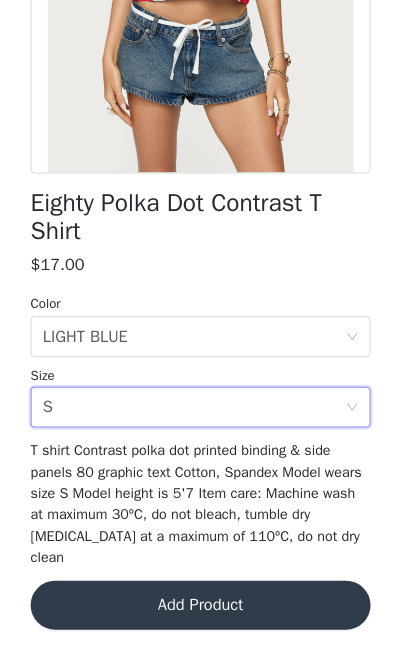 scroll, scrollTop: 366, scrollLeft: 0, axis: vertical 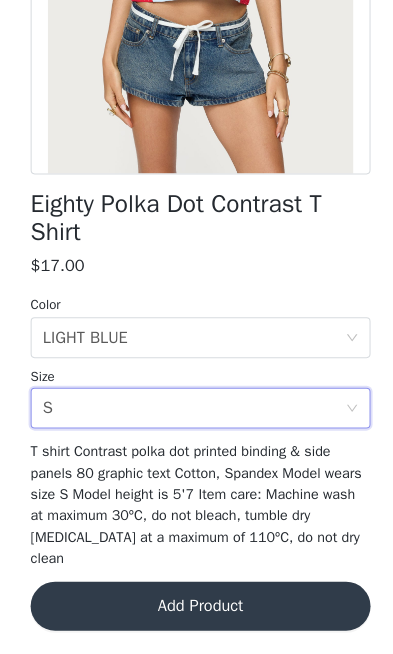click on "Add Product" at bounding box center (196, 607) 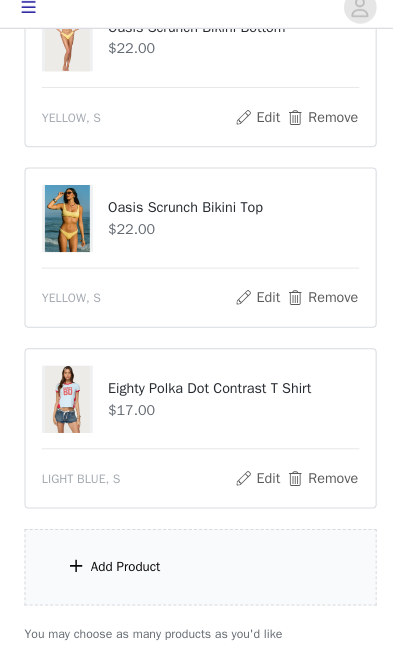 click on "Edit" at bounding box center (252, 482) 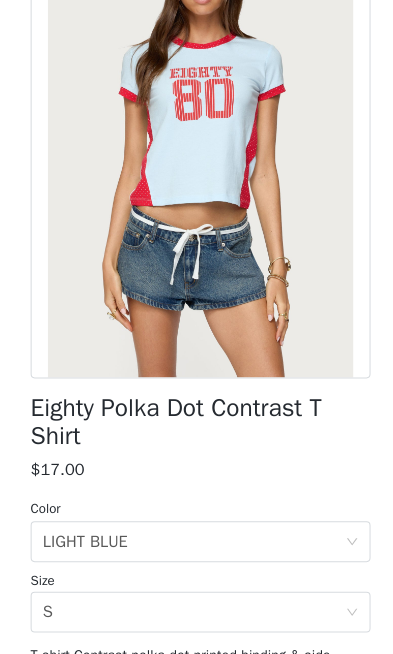 scroll, scrollTop: 292, scrollLeft: 0, axis: vertical 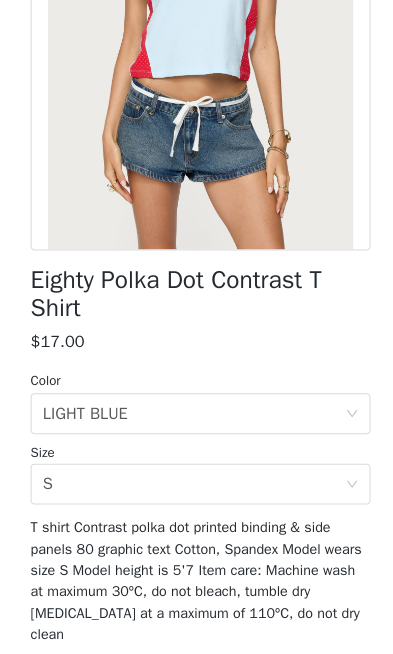click on "Select size S" at bounding box center [190, 487] 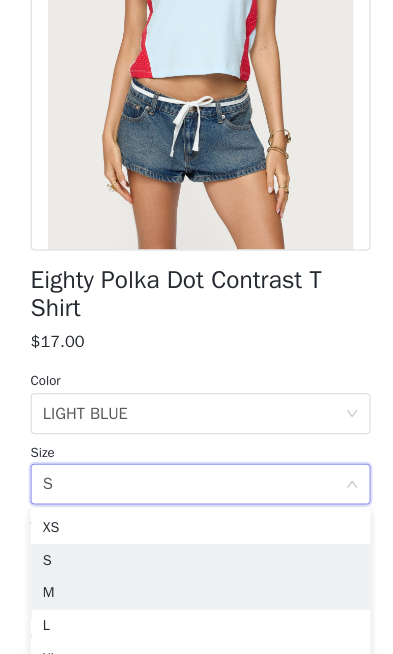 click on "M" at bounding box center [196, 594] 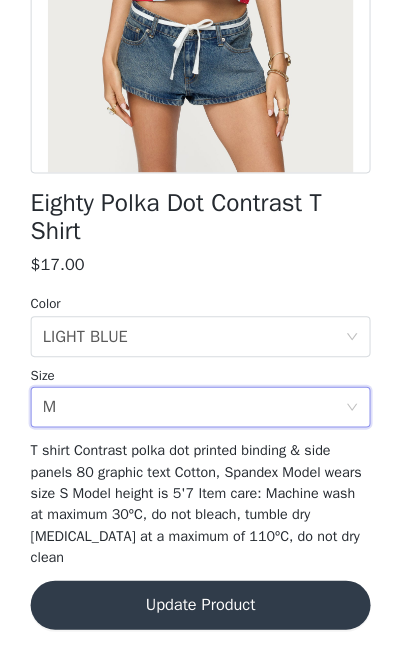 scroll, scrollTop: 366, scrollLeft: 0, axis: vertical 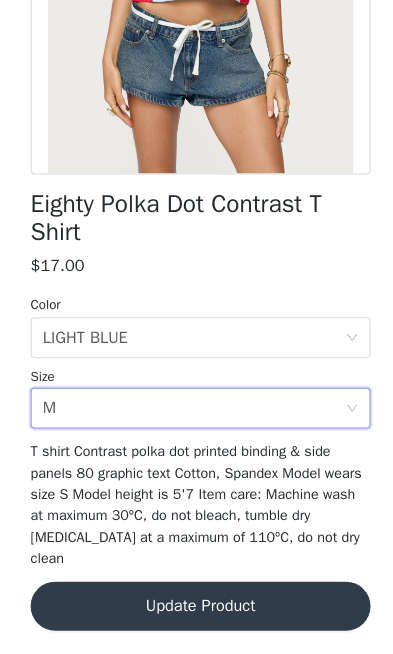 click on "Update Product" at bounding box center (196, 607) 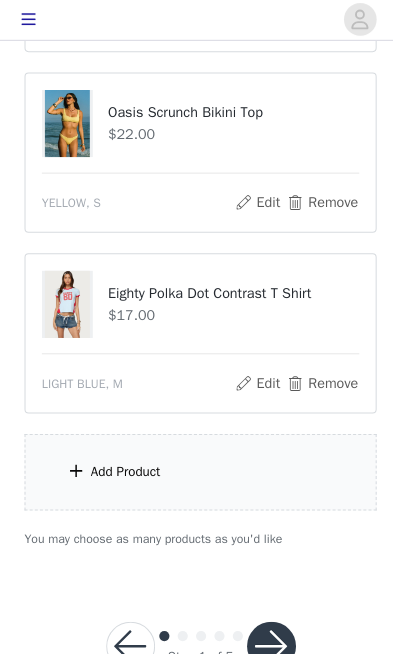 scroll, scrollTop: 1784, scrollLeft: 0, axis: vertical 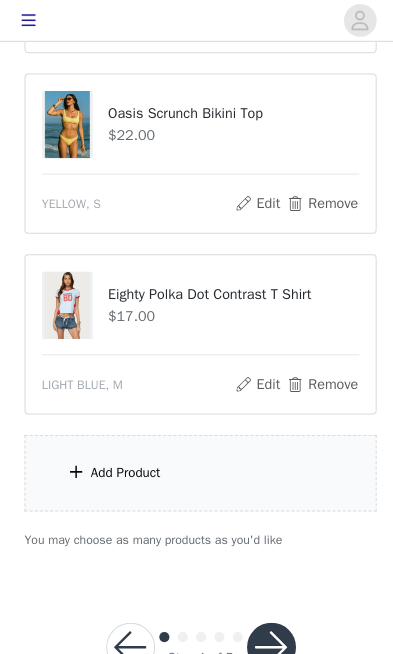 click at bounding box center [266, 634] 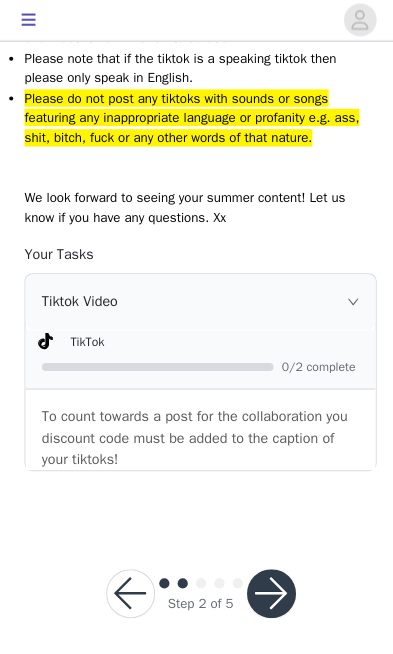 scroll, scrollTop: 1219, scrollLeft: 0, axis: vertical 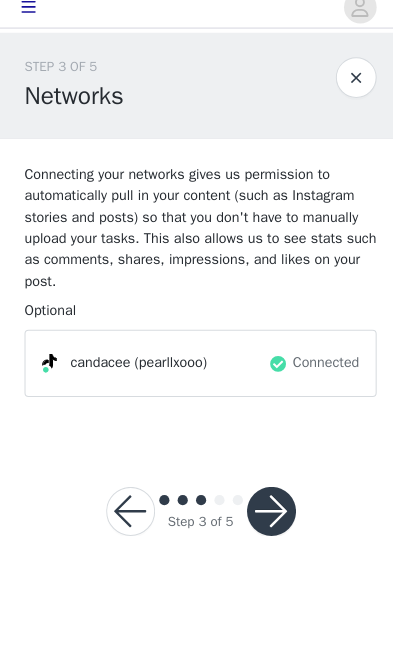 click at bounding box center (266, 514) 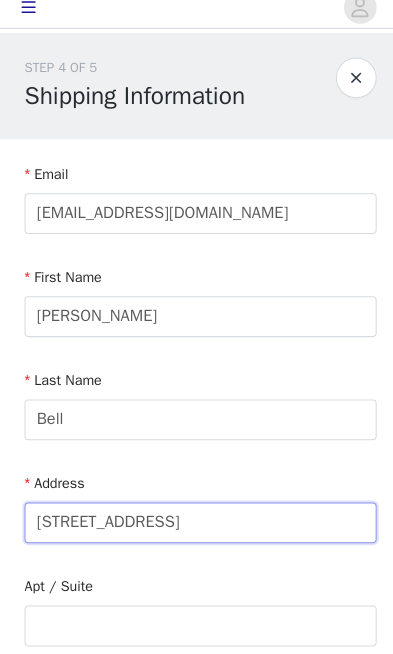 click on "[STREET_ADDRESS]" at bounding box center (196, 525) 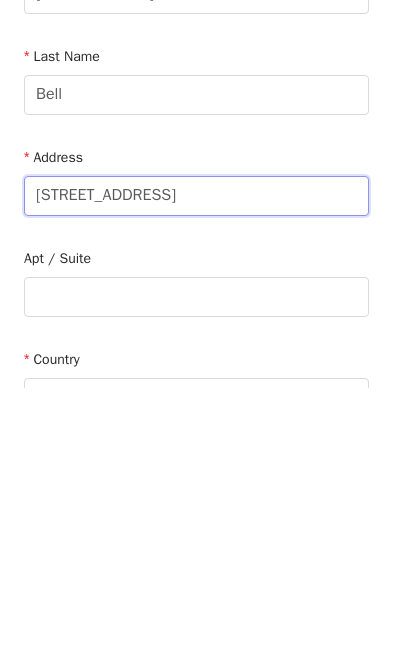 type on "L" 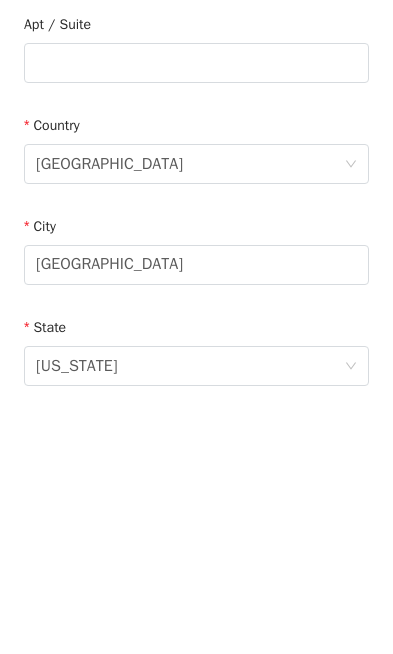 scroll, scrollTop: 310, scrollLeft: 0, axis: vertical 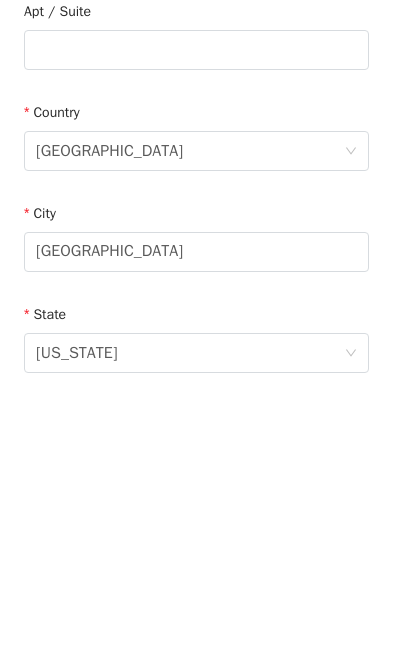 type on "[STREET_ADDRESS]" 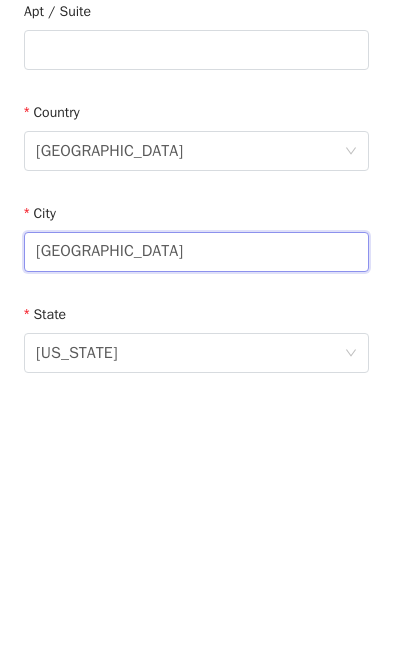 click on "[GEOGRAPHIC_DATA]" at bounding box center (196, 518) 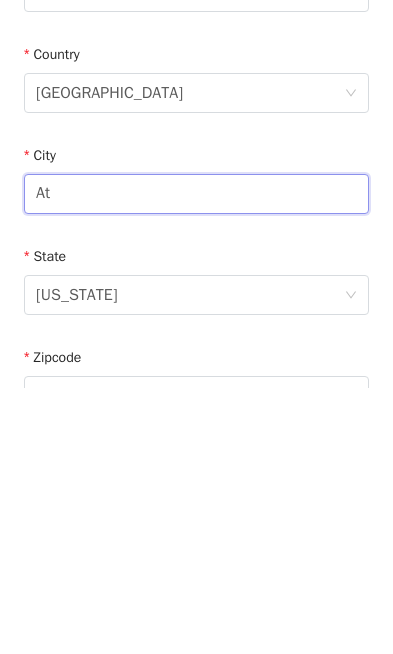 type on "A" 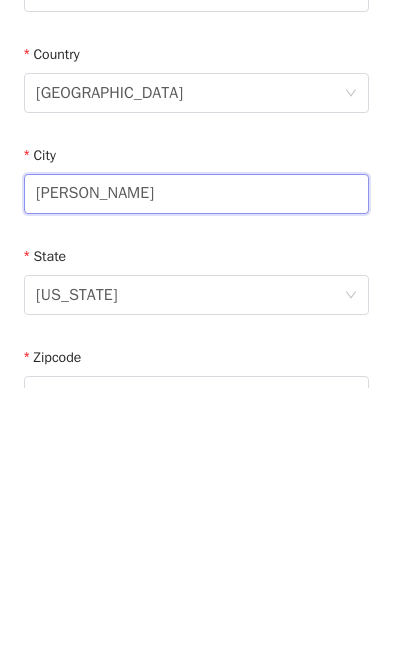 type on "[PERSON_NAME]" 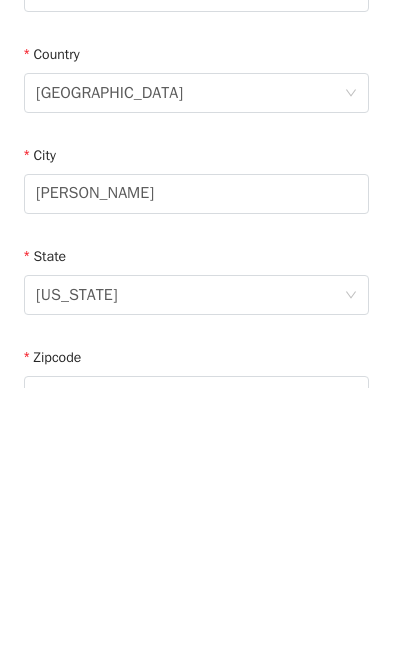 scroll, scrollTop: 635, scrollLeft: 0, axis: vertical 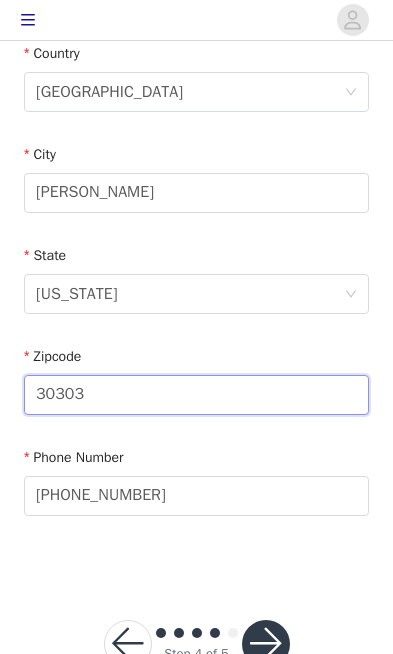 click on "30303" at bounding box center (196, 395) 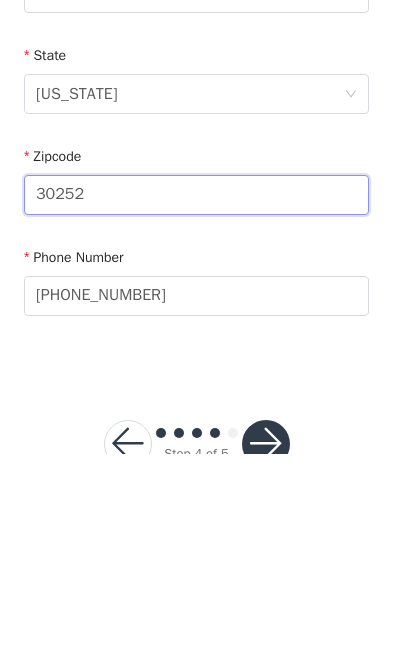 type on "30252" 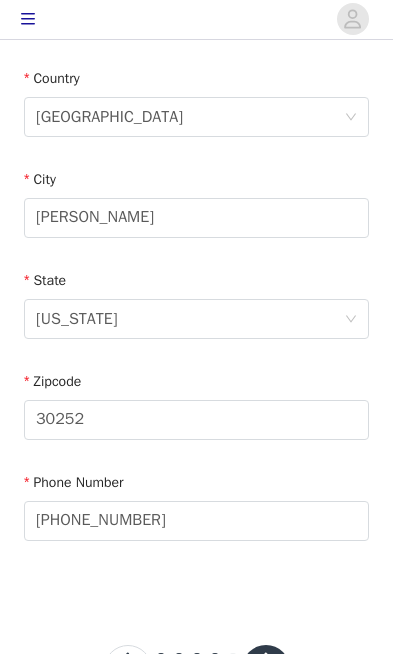 scroll, scrollTop: 609, scrollLeft: 0, axis: vertical 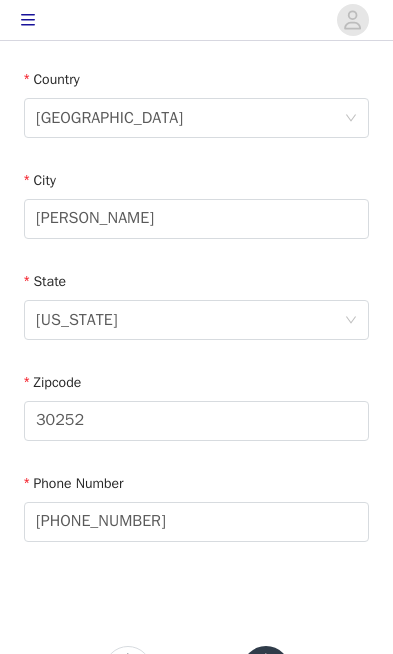 click at bounding box center (266, 670) 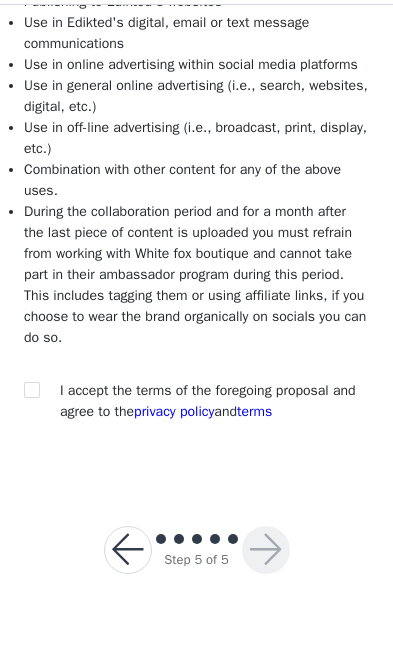scroll, scrollTop: 338, scrollLeft: 0, axis: vertical 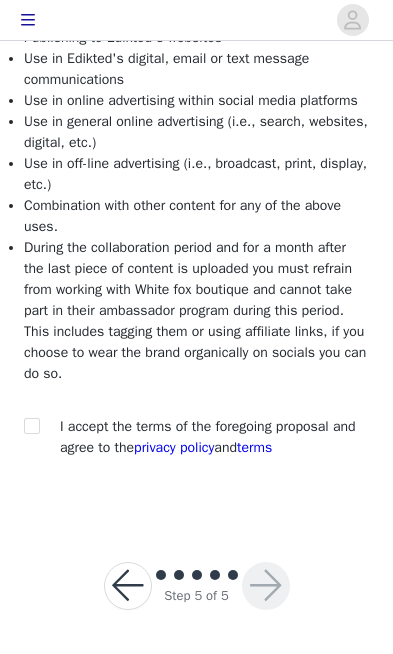 click at bounding box center [31, 425] 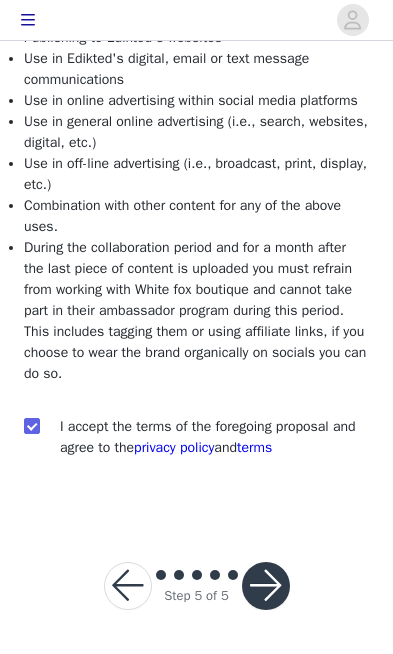 click at bounding box center (266, 586) 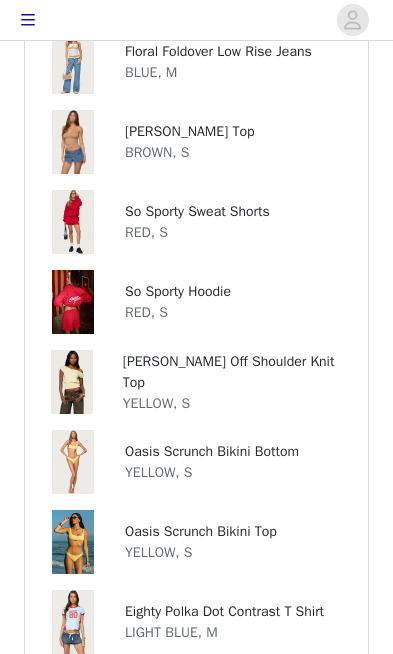 scroll, scrollTop: 594, scrollLeft: 0, axis: vertical 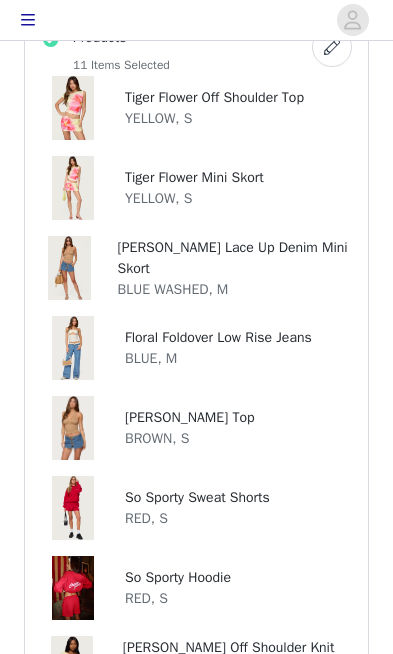 click at bounding box center (28, 20) 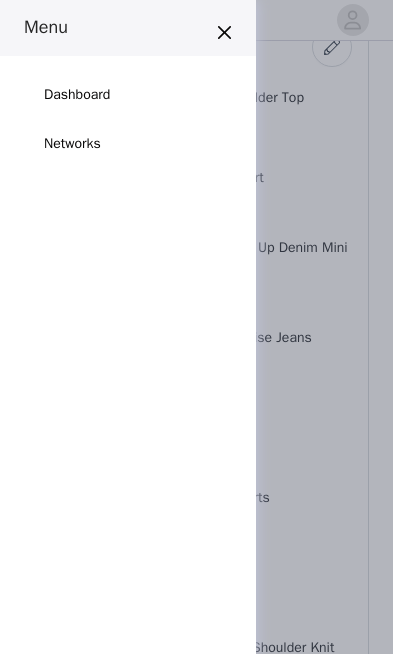 click on "Dashboard" at bounding box center [77, 94] 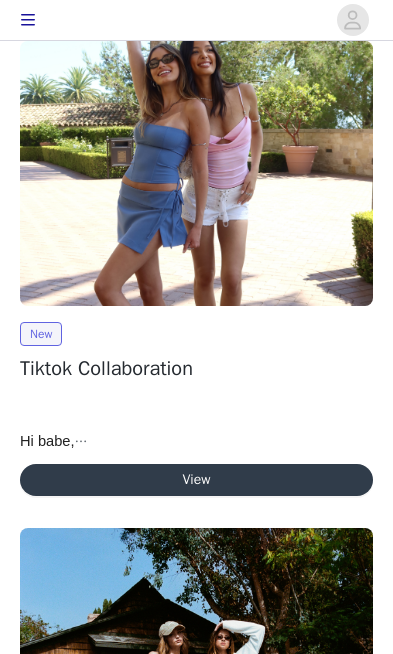 scroll, scrollTop: 0, scrollLeft: 0, axis: both 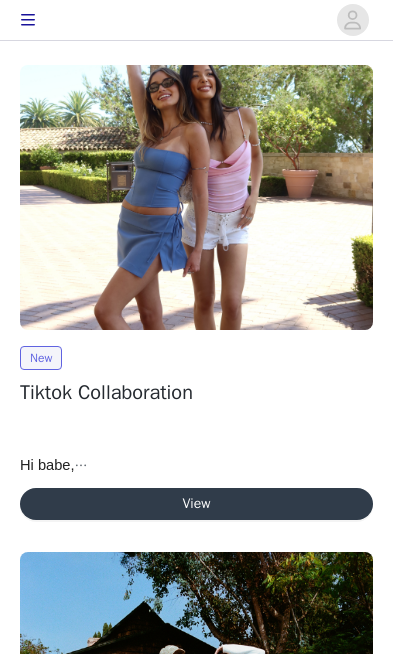 click on "View" at bounding box center [196, 504] 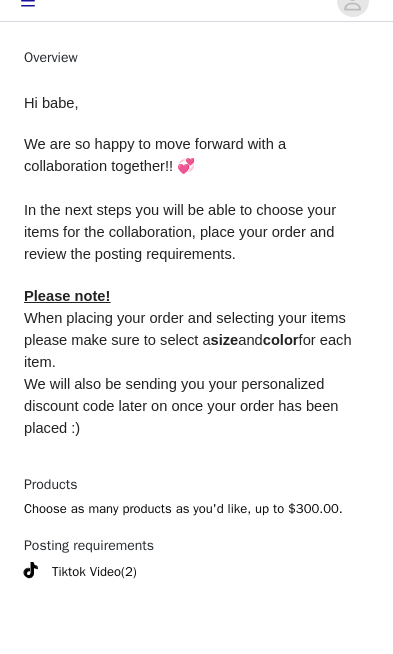 scroll, scrollTop: 642, scrollLeft: 0, axis: vertical 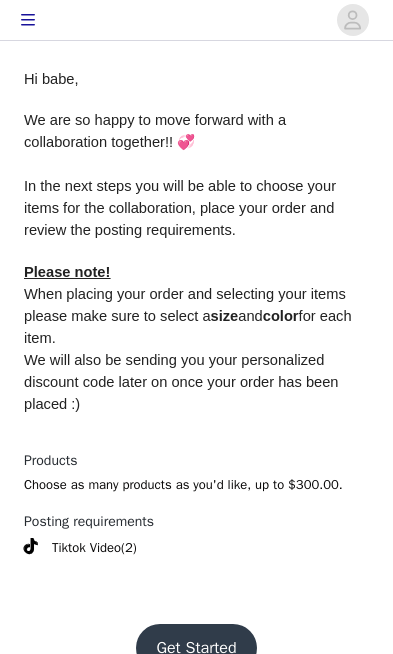 click at bounding box center (28, 20) 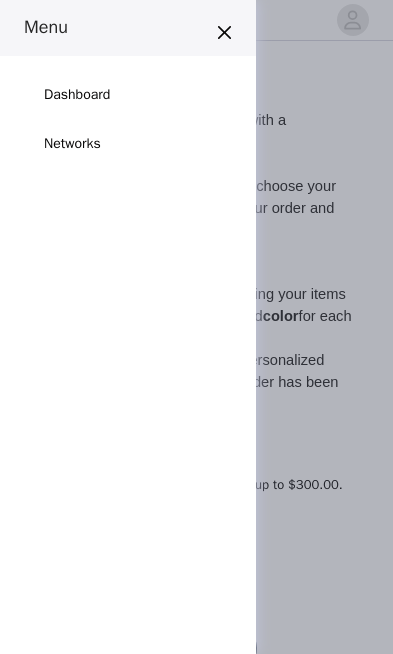 click on "Dashboard" at bounding box center [77, 94] 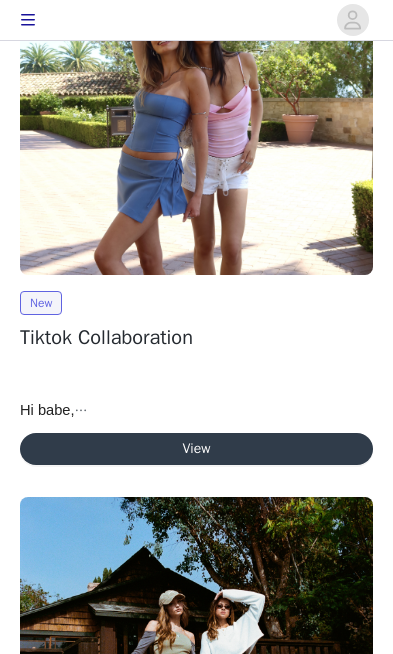 scroll, scrollTop: 0, scrollLeft: 0, axis: both 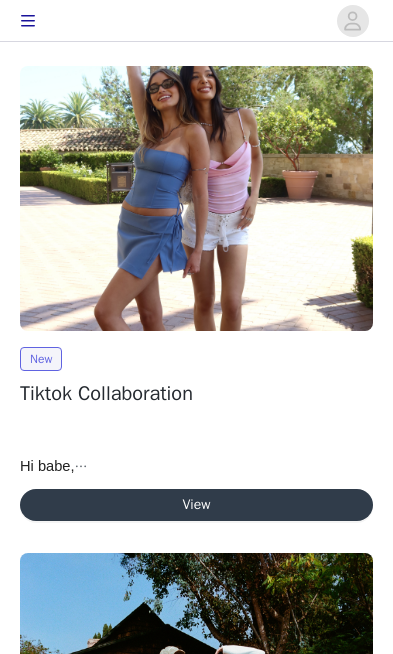 click on "View" at bounding box center [196, 504] 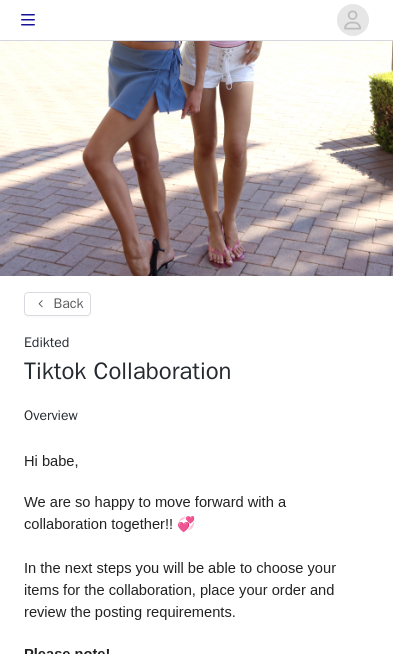 scroll, scrollTop: 599, scrollLeft: 0, axis: vertical 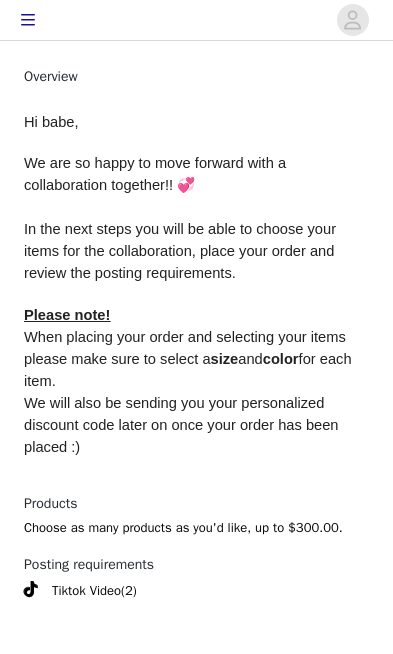 click on "Get Started" at bounding box center (196, 691) 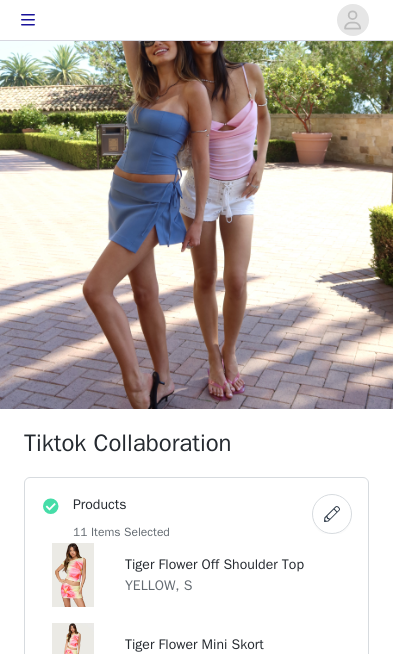 scroll, scrollTop: 431, scrollLeft: 0, axis: vertical 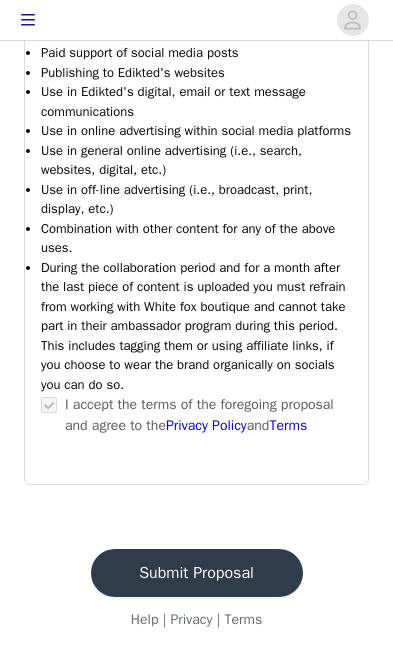 click on "Submit Proposal" at bounding box center (197, 573) 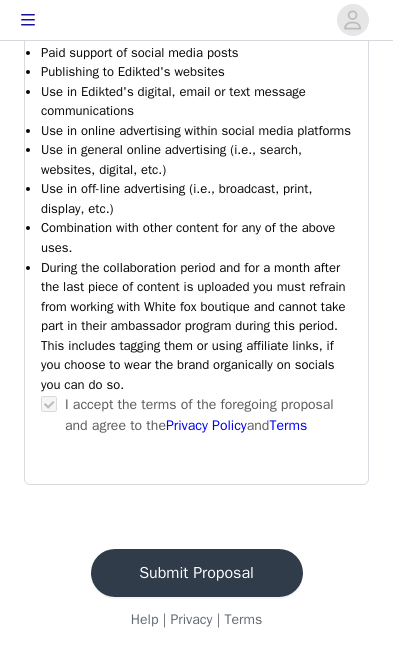 scroll, scrollTop: 0, scrollLeft: 0, axis: both 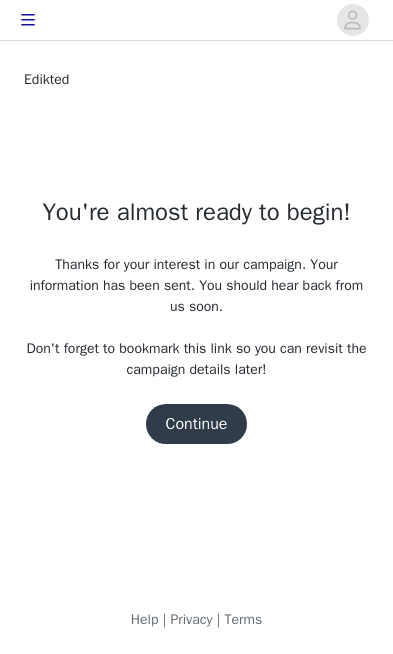 click on "Continue" at bounding box center [197, 424] 